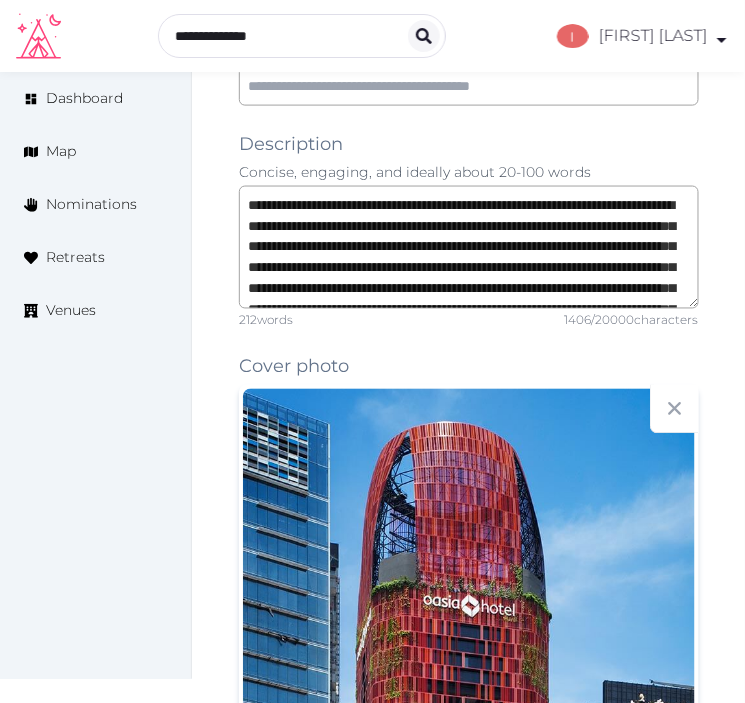 scroll, scrollTop: 1444, scrollLeft: 0, axis: vertical 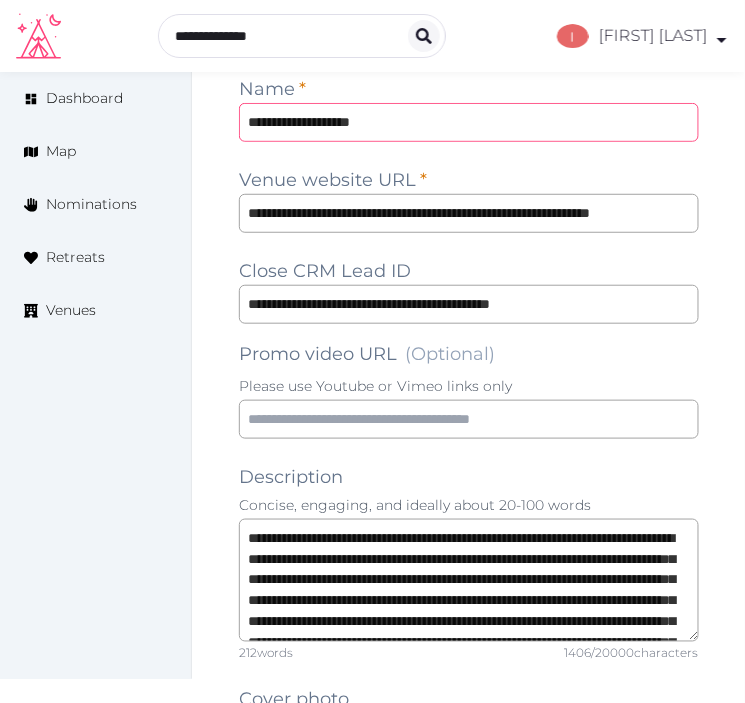 click on "**********" at bounding box center (469, 122) 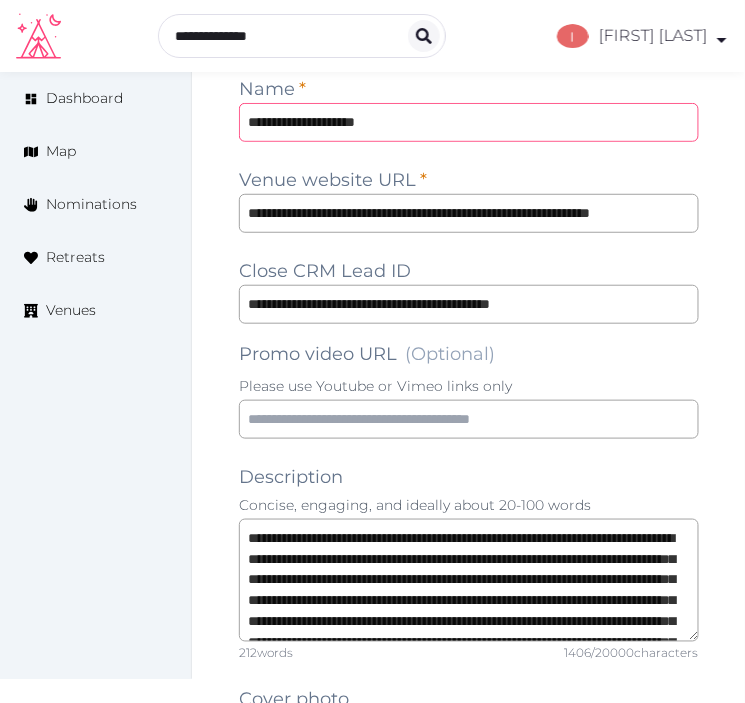 click on "**********" at bounding box center (469, 122) 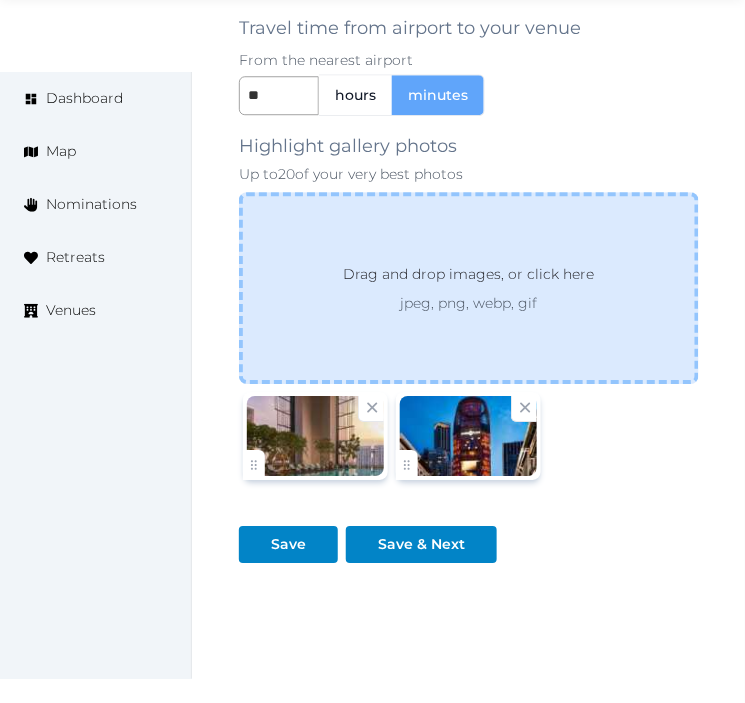 scroll, scrollTop: 3666, scrollLeft: 0, axis: vertical 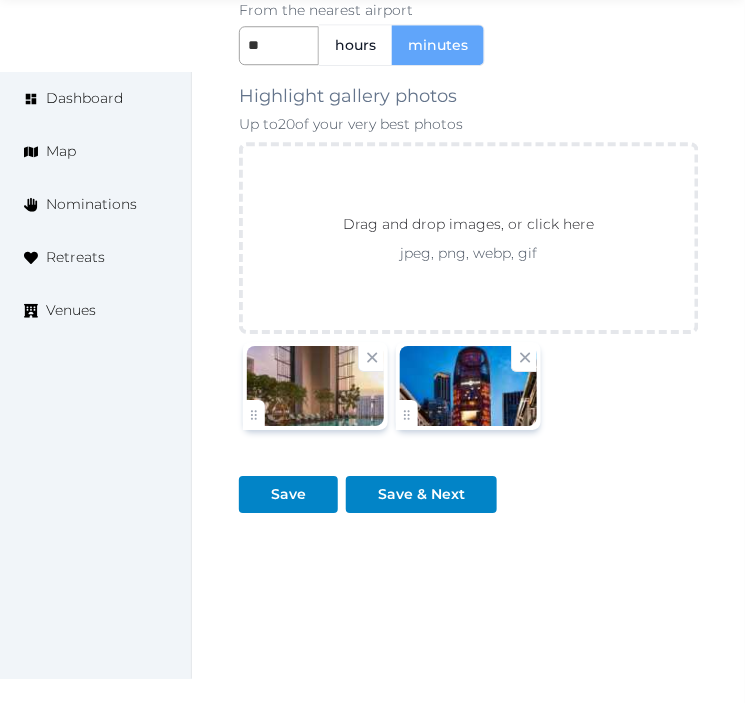 type on "**********" 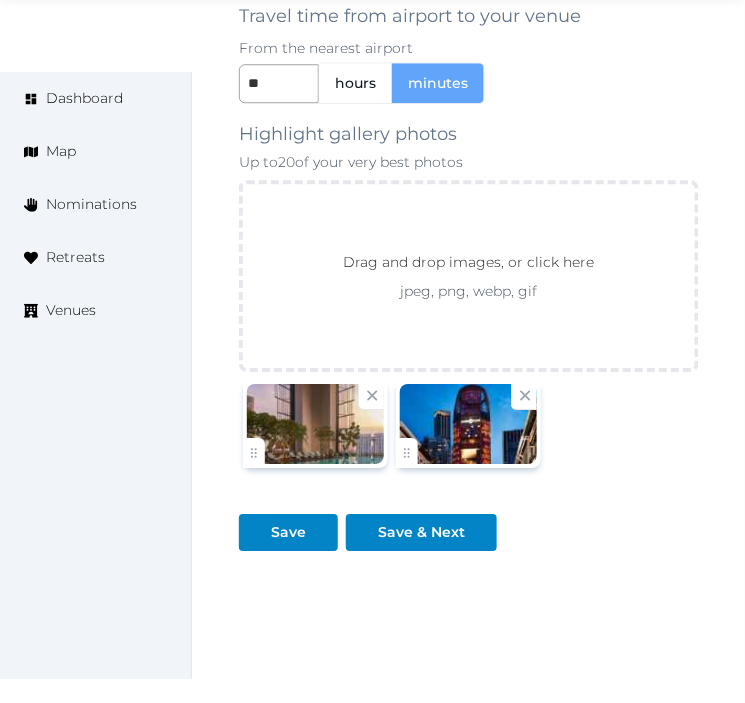 scroll, scrollTop: 3702, scrollLeft: 0, axis: vertical 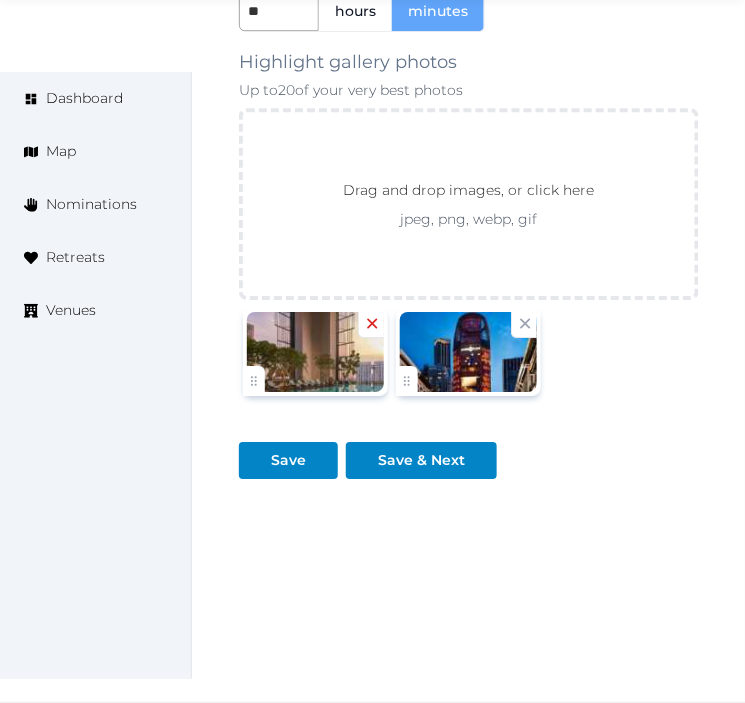 click 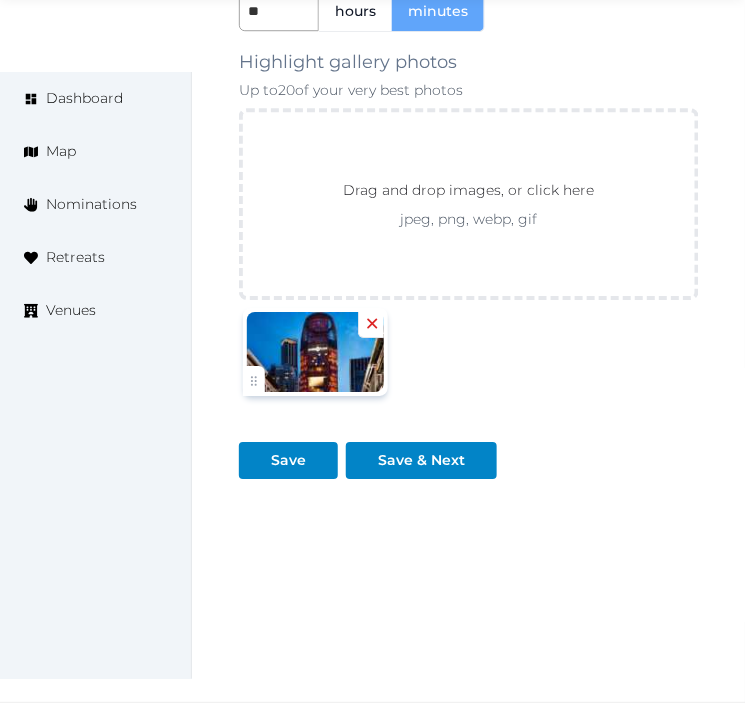 click 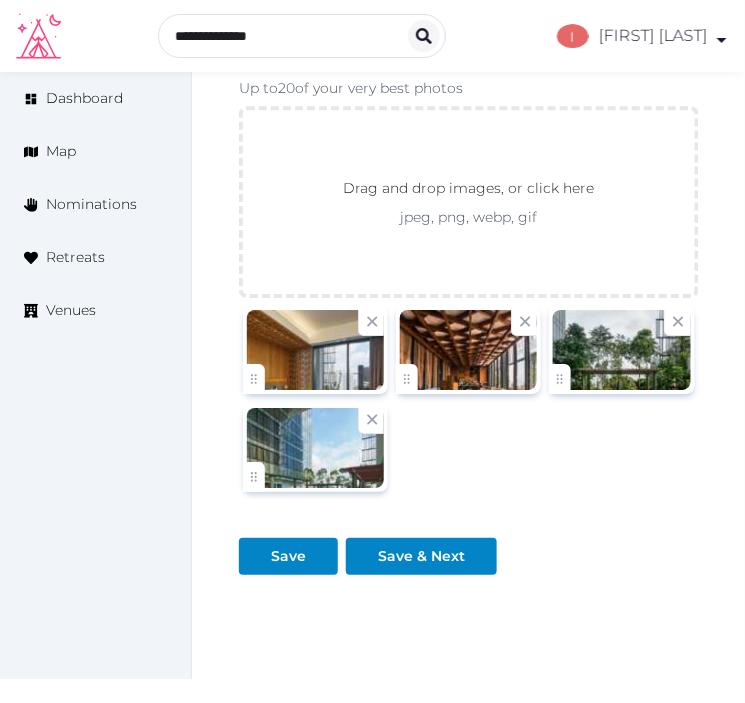 scroll, scrollTop: 4584, scrollLeft: 0, axis: vertical 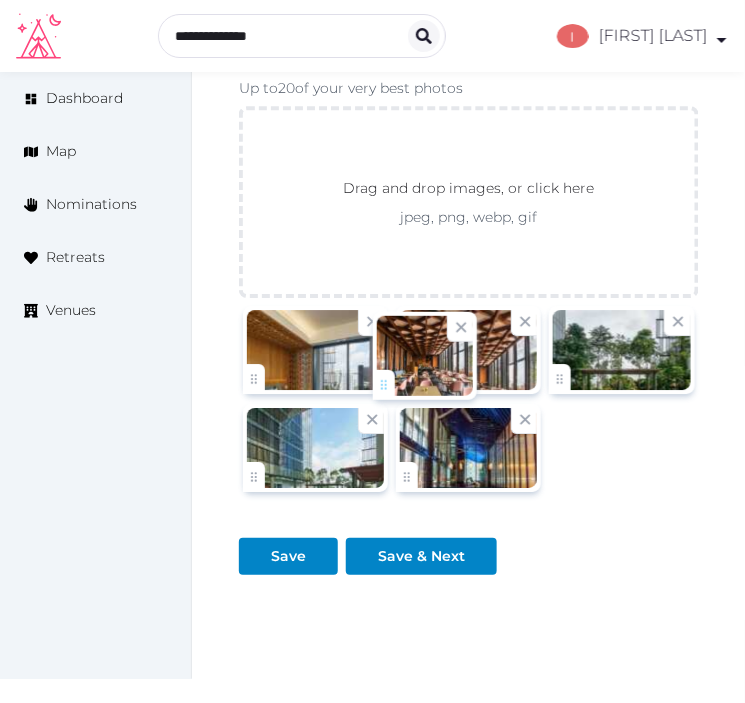 drag, startPoint x: 400, startPoint y: 386, endPoint x: 376, endPoint y: 390, distance: 24.33105 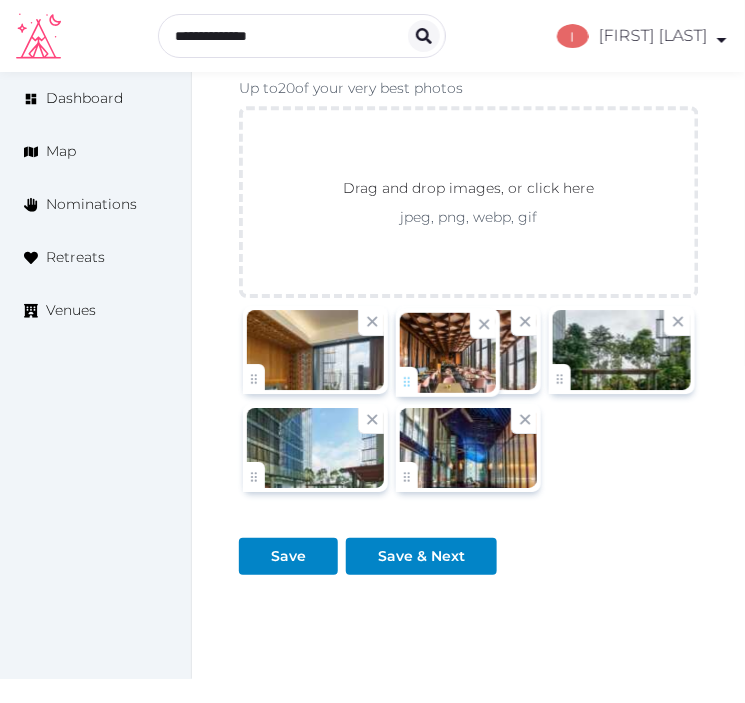 click on "**********" at bounding box center (372, -1452) 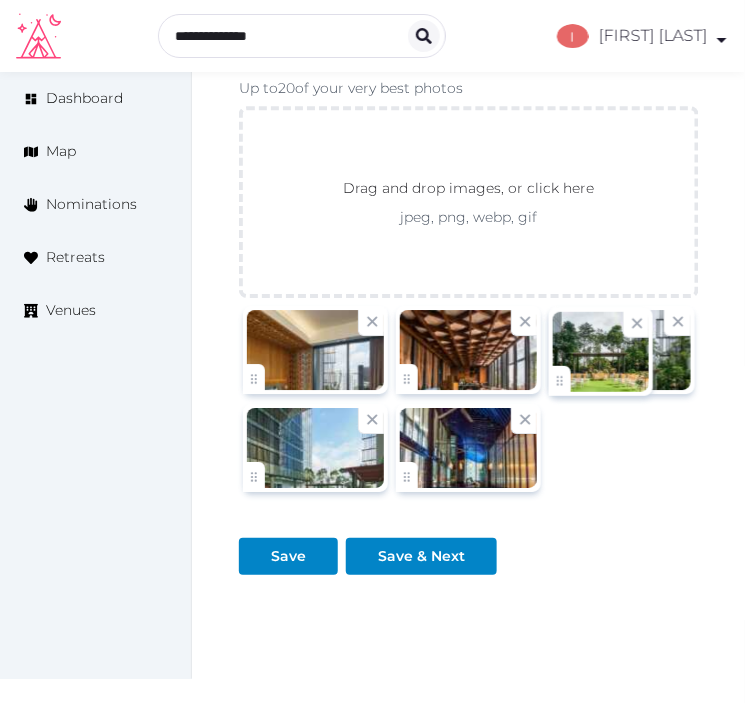 click on "**********" at bounding box center (372, -1452) 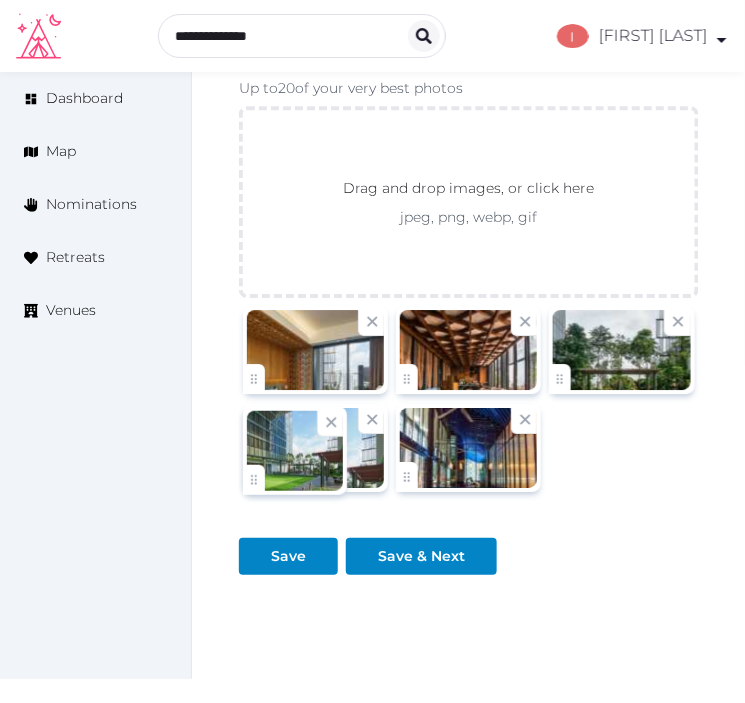 click on "**********" at bounding box center [372, -1452] 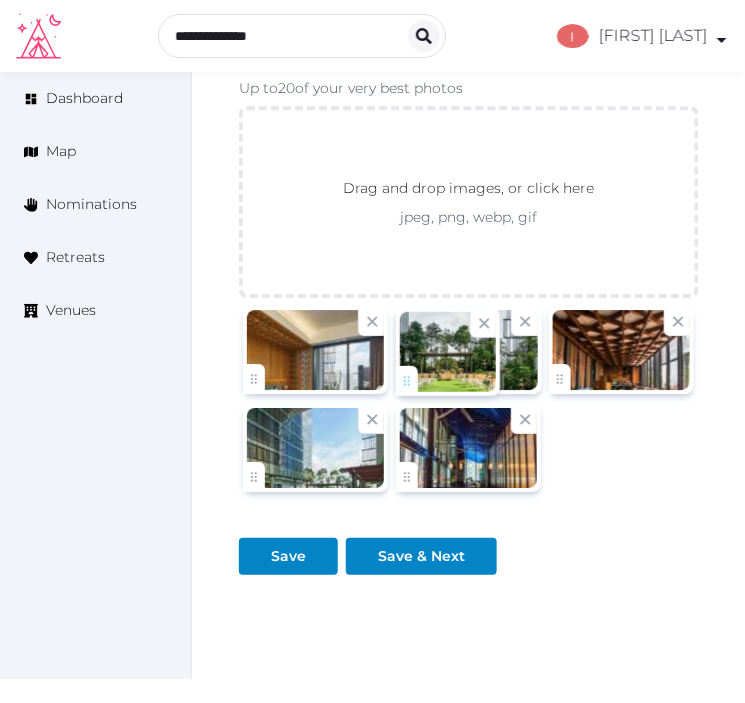 drag, startPoint x: 566, startPoint y: 371, endPoint x: 387, endPoint y: 372, distance: 179.00279 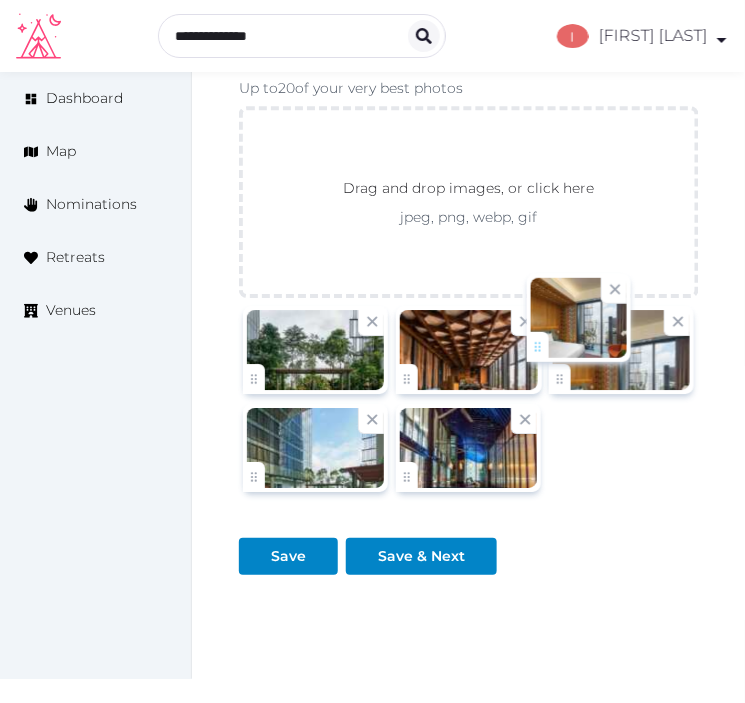 drag, startPoint x: 245, startPoint y: 362, endPoint x: 530, endPoint y: 327, distance: 287.14108 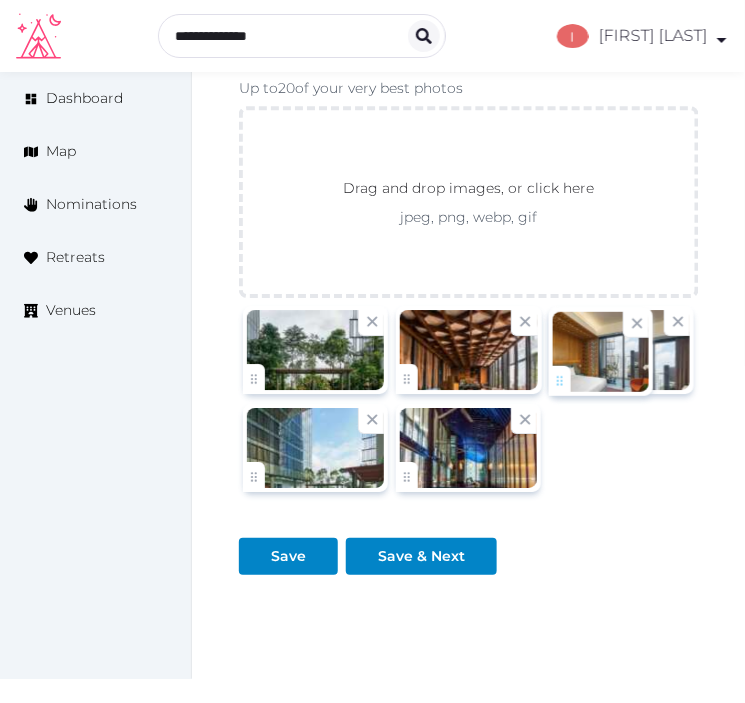click on "**********" at bounding box center [372, -1452] 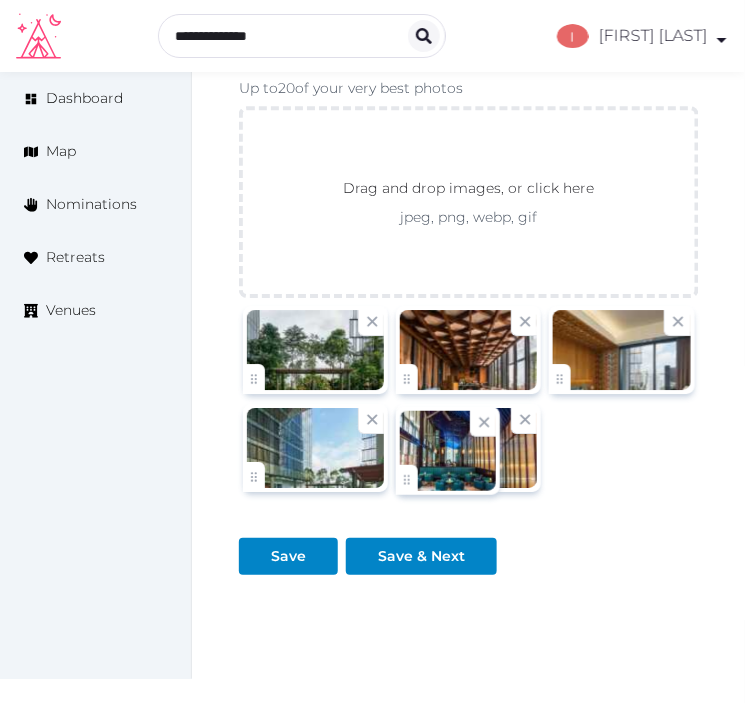 click on "**********" at bounding box center [372, -1452] 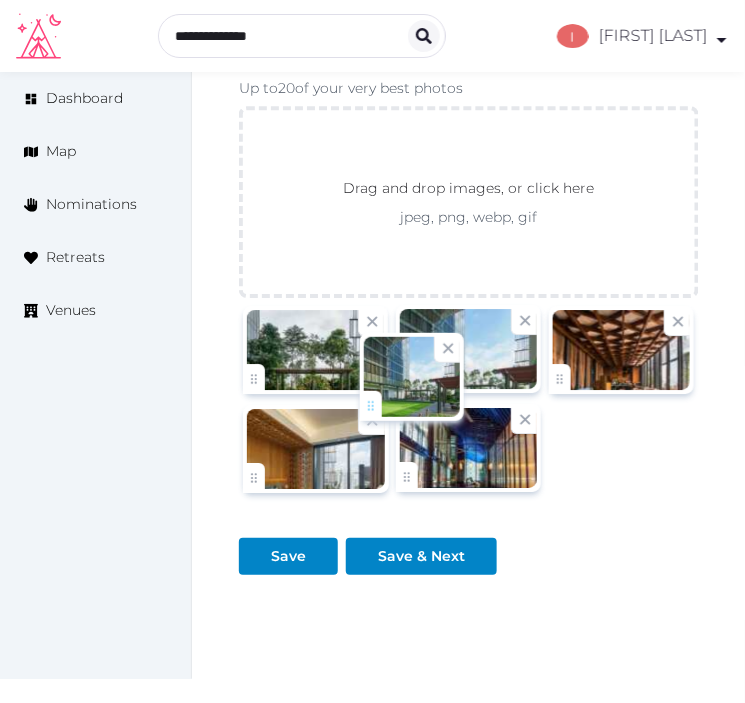 drag, startPoint x: 267, startPoint y: 483, endPoint x: 384, endPoint y: 408, distance: 138.97482 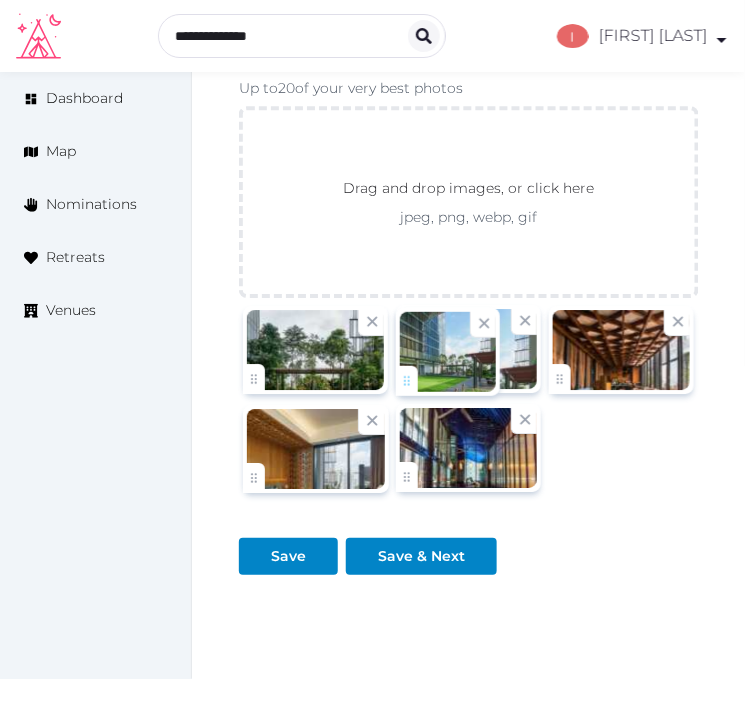 click on "**********" at bounding box center [372, -1452] 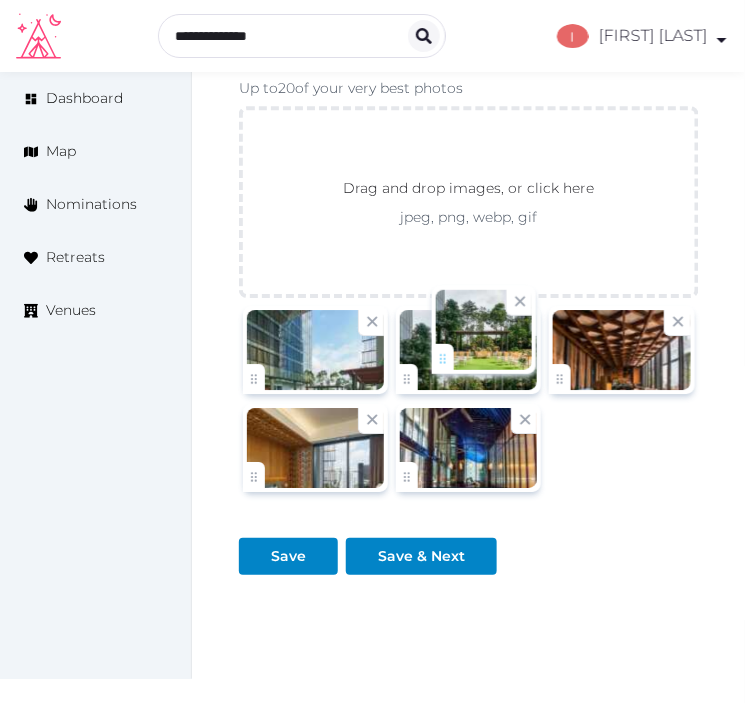 drag, startPoint x: 246, startPoint y: 368, endPoint x: 435, endPoint y: 346, distance: 190.27611 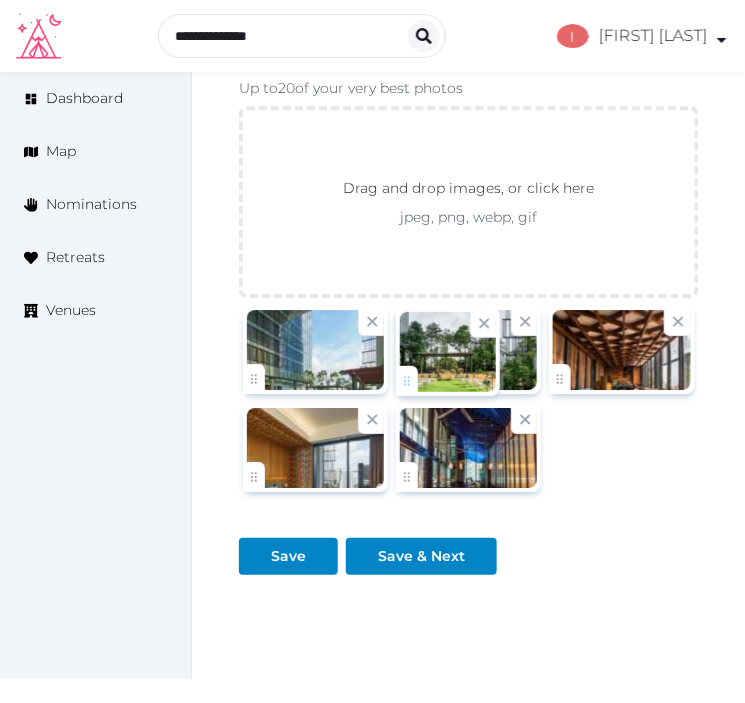 click on "**********" at bounding box center [372, -1452] 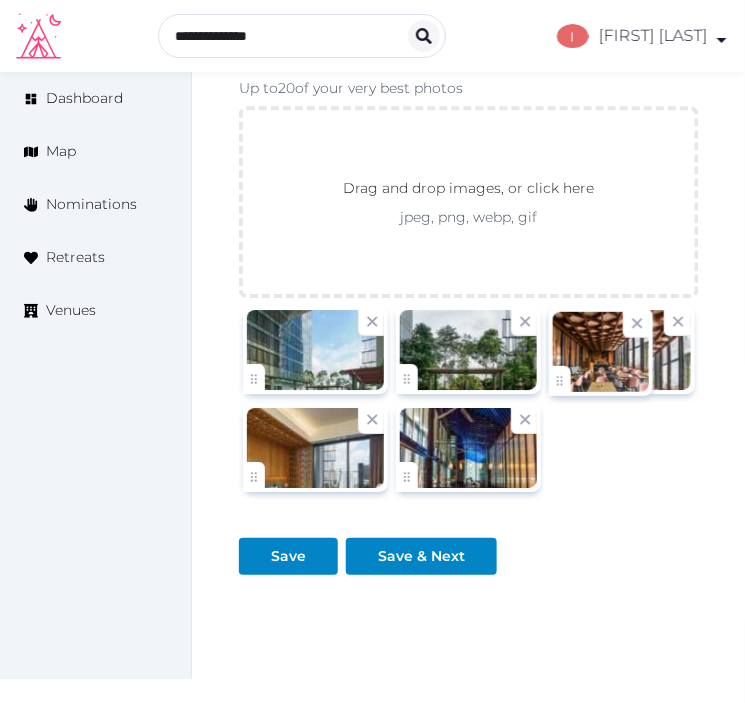 click on "**********" at bounding box center (372, -1452) 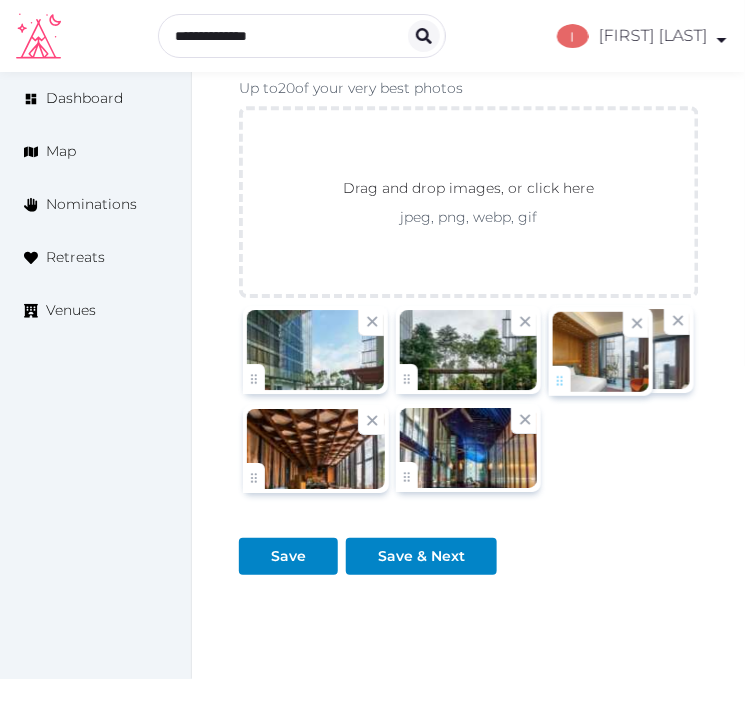drag, startPoint x: 255, startPoint y: 477, endPoint x: 534, endPoint y: 388, distance: 292.8515 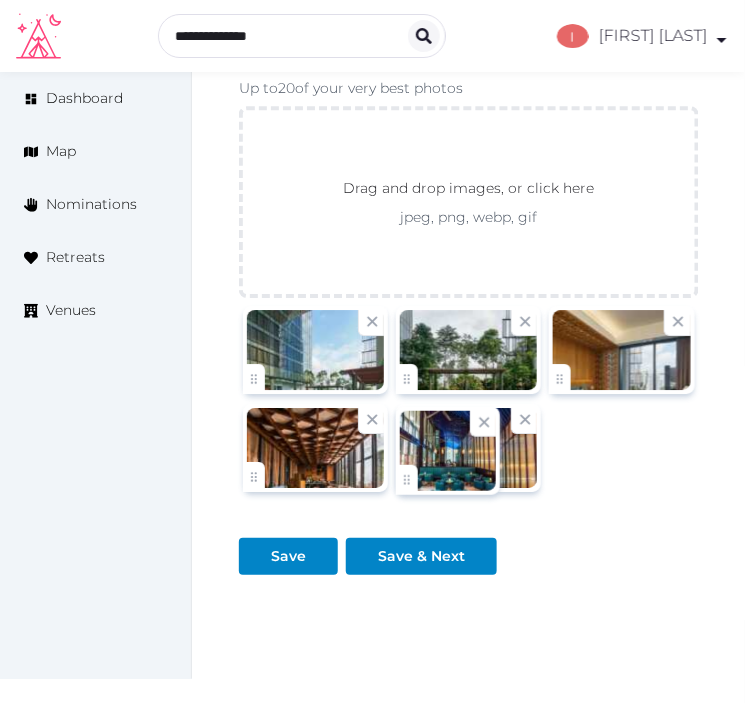 click on "**********" at bounding box center (372, -1452) 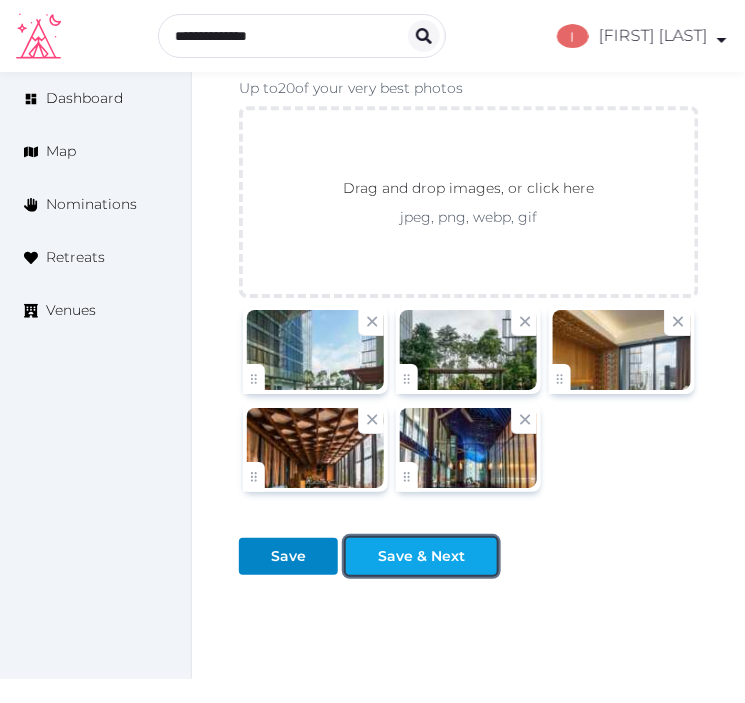 click on "Save & Next" at bounding box center (421, 556) 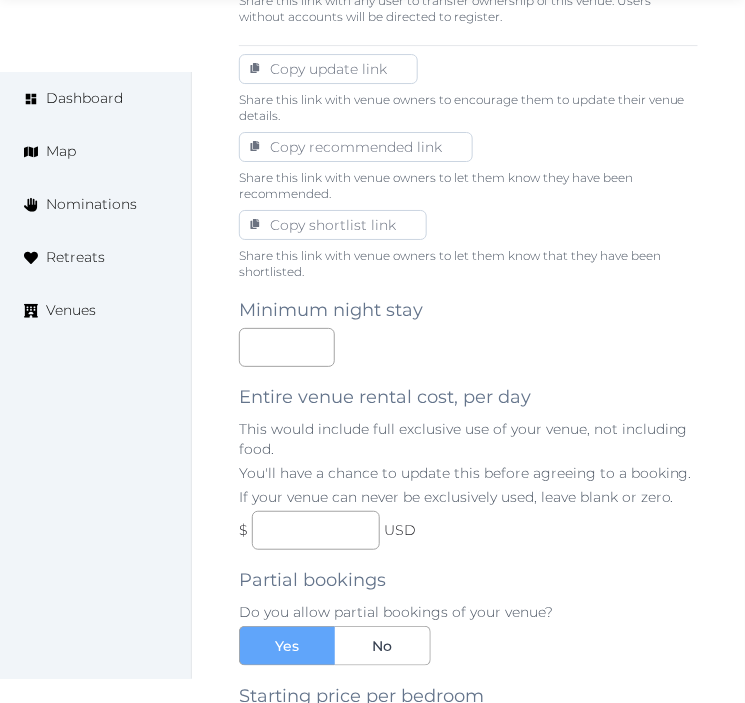 scroll, scrollTop: 1222, scrollLeft: 0, axis: vertical 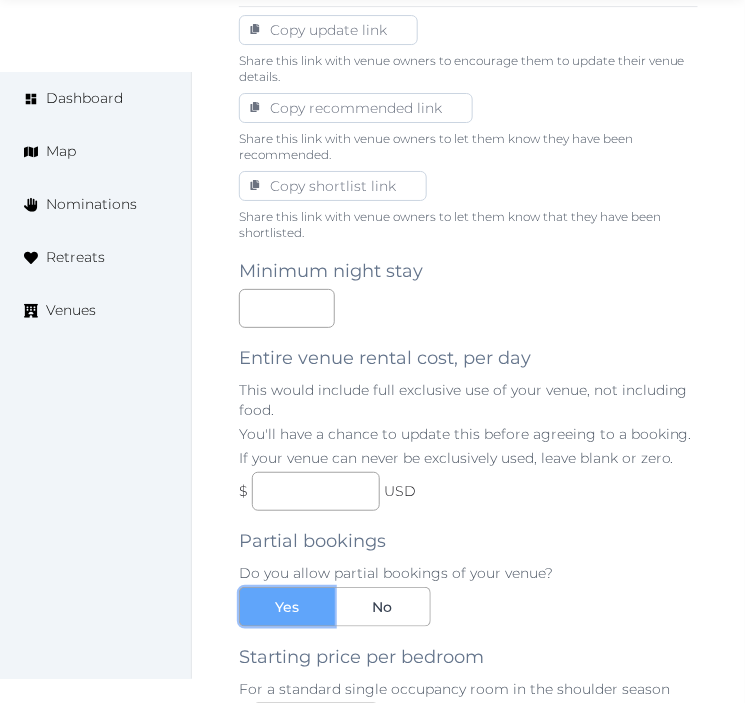 click on "Yes" at bounding box center [287, 607] 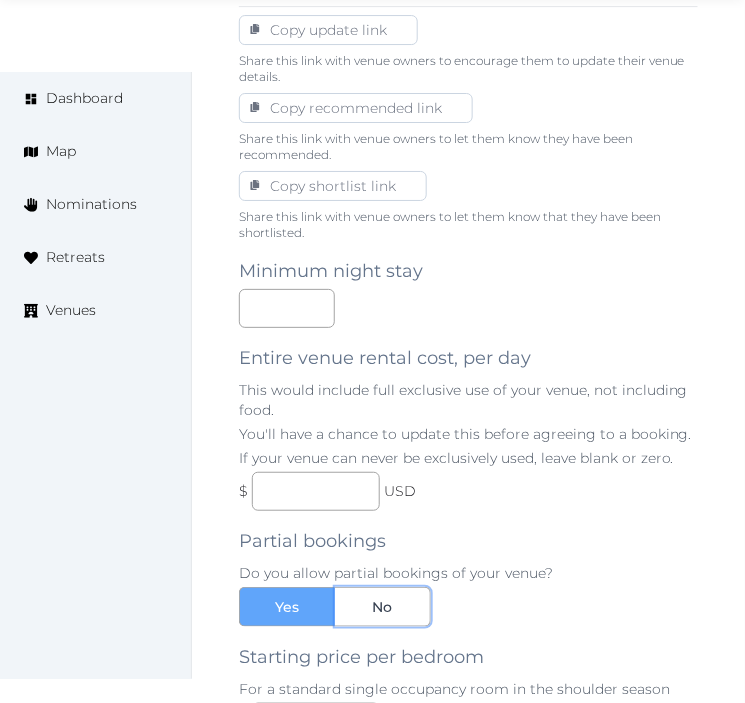 click on "No" at bounding box center (383, 607) 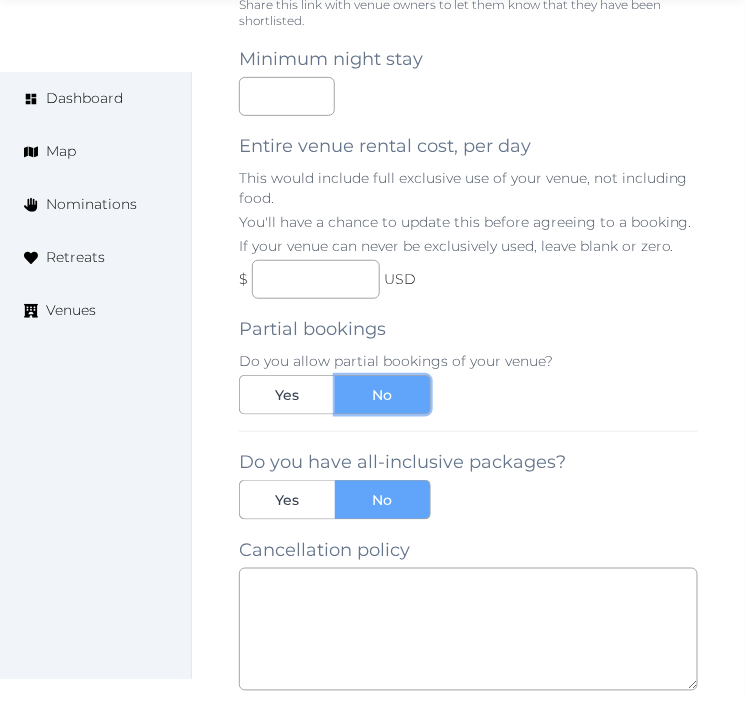 scroll, scrollTop: 1444, scrollLeft: 0, axis: vertical 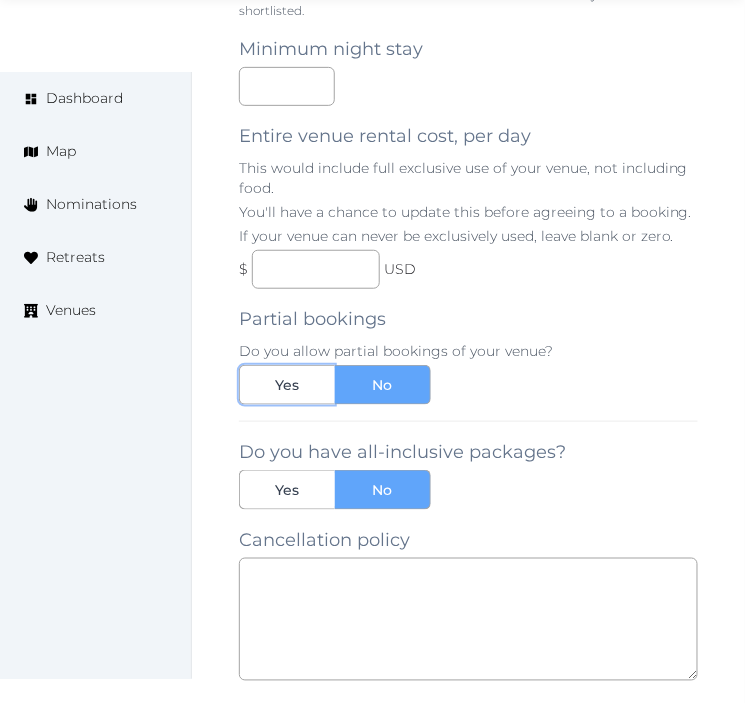 click on "Yes" at bounding box center (287, 385) 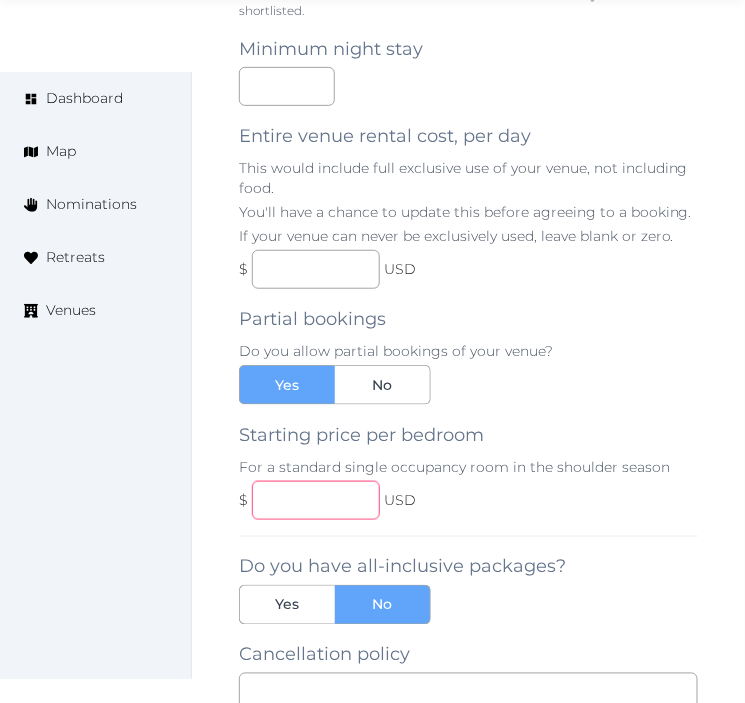 click at bounding box center [316, 500] 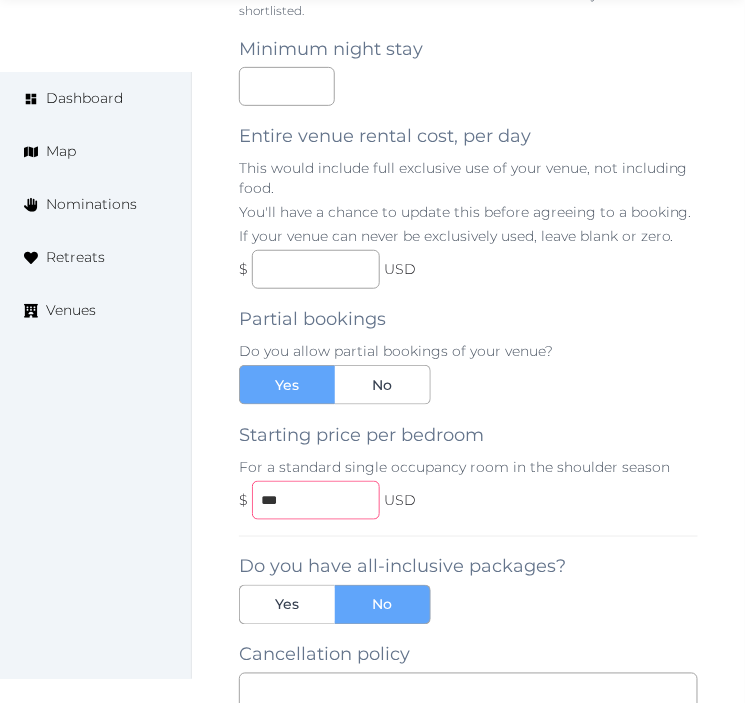 type on "***" 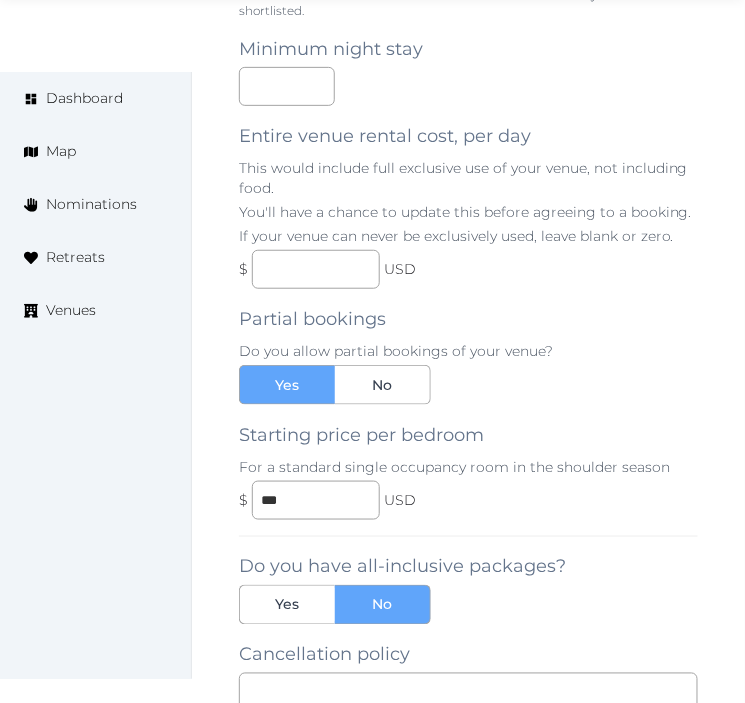 click on "Minimum night stay Entire venue rental cost, per day This would include full exclusive use of your venue, not including food. You'll have a chance to update this before agreeing to a booking. If your venue can never be exclusively used, leave blank or zero. $ USD Partial bookings Do you allow partial bookings of your venue? Yes No Starting price per bedroom For a standard single occupancy room in the shoulder season $ *** USD Do you have all-inclusive packages? Yes No" at bounding box center [468, 322] 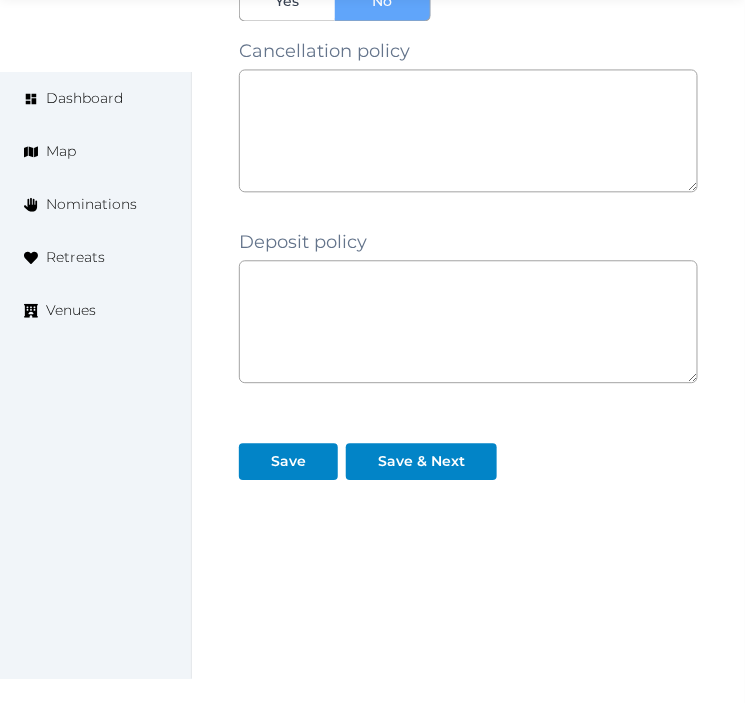 scroll, scrollTop: 2050, scrollLeft: 0, axis: vertical 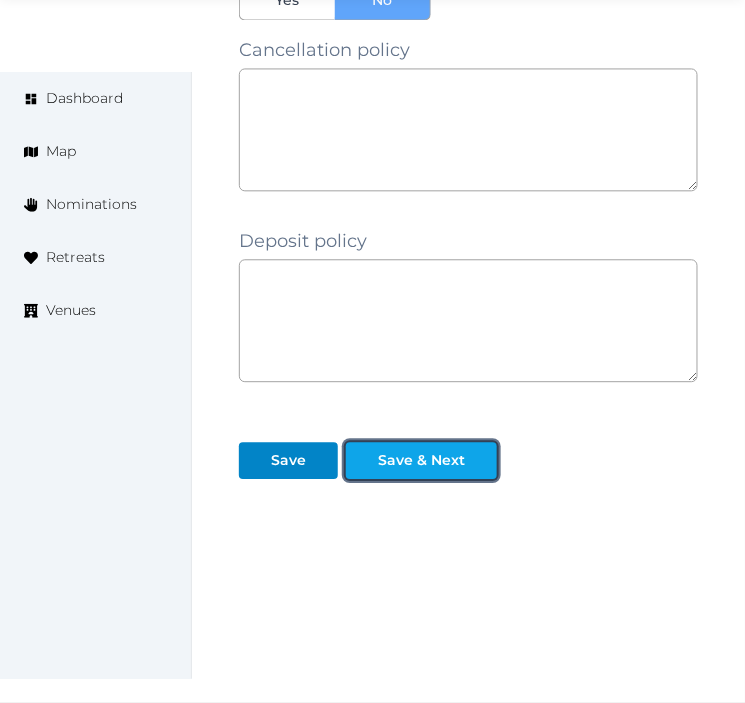 click on "Save & Next" at bounding box center (421, 460) 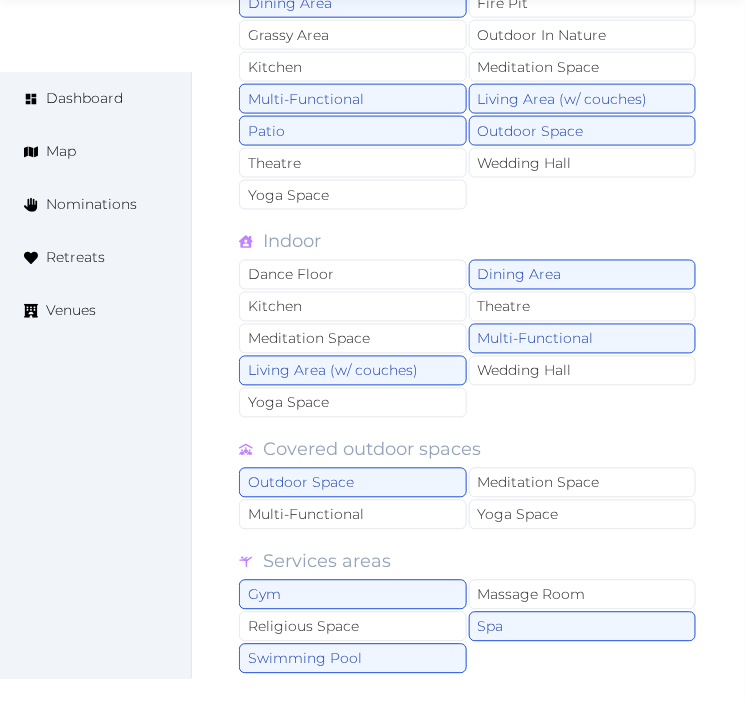 scroll, scrollTop: 2080, scrollLeft: 0, axis: vertical 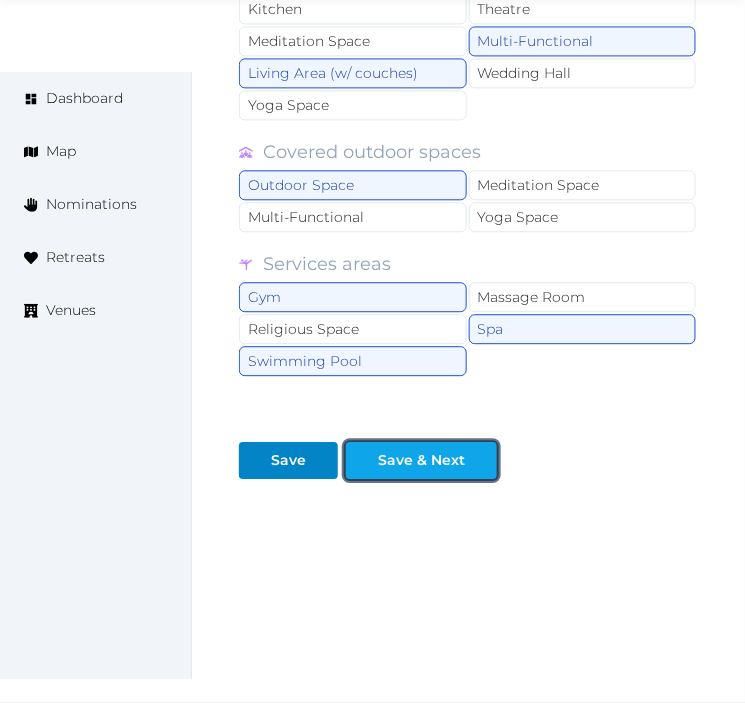 click on "Save & Next" at bounding box center (421, 460) 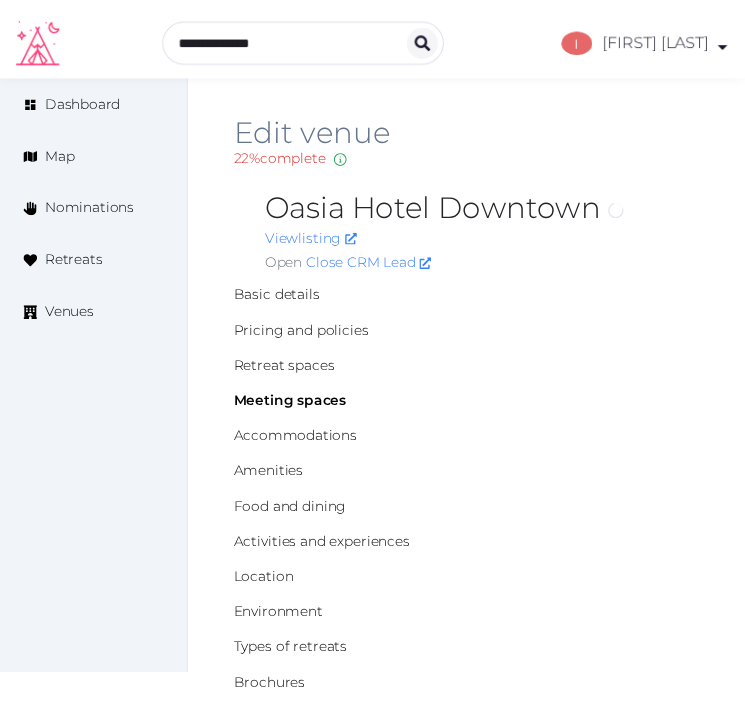 scroll, scrollTop: 0, scrollLeft: 0, axis: both 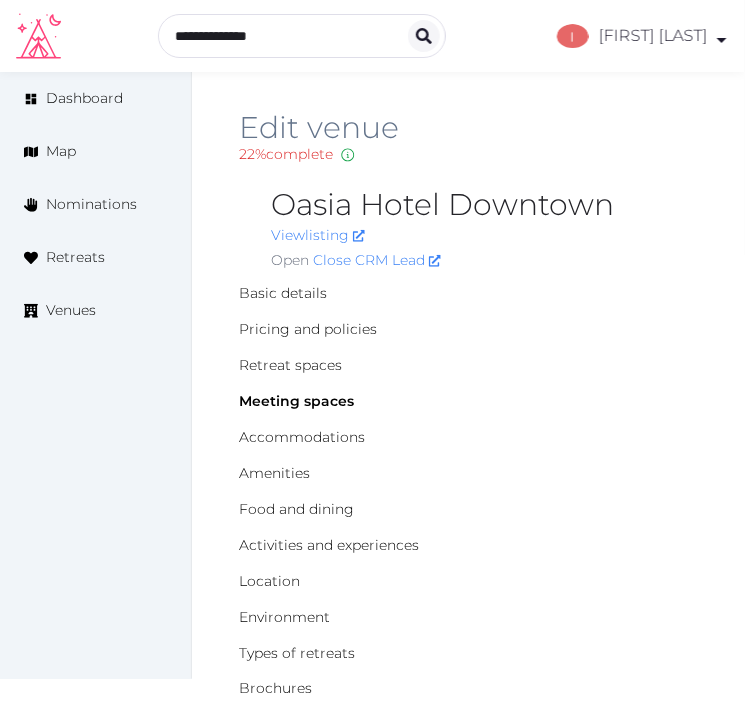 click on "Oasia Hotel Downtown" at bounding box center (484, 205) 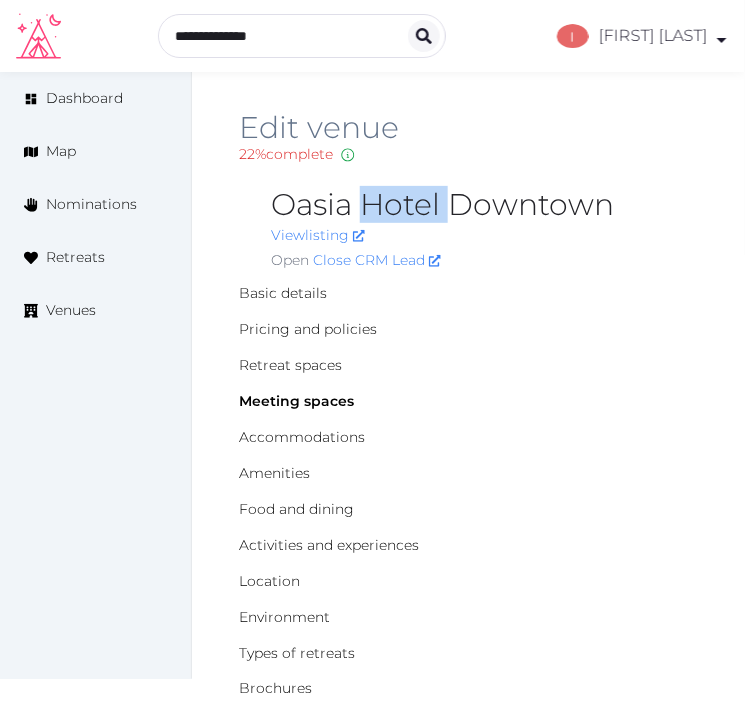 click on "[HOTEL NAME]" at bounding box center [484, 205] 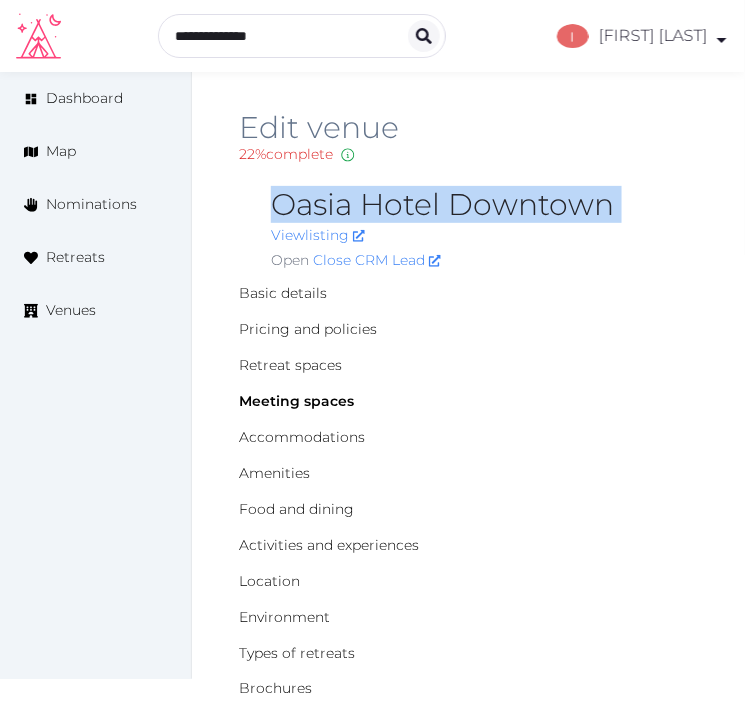 click on "[HOTEL NAME]" at bounding box center (484, 205) 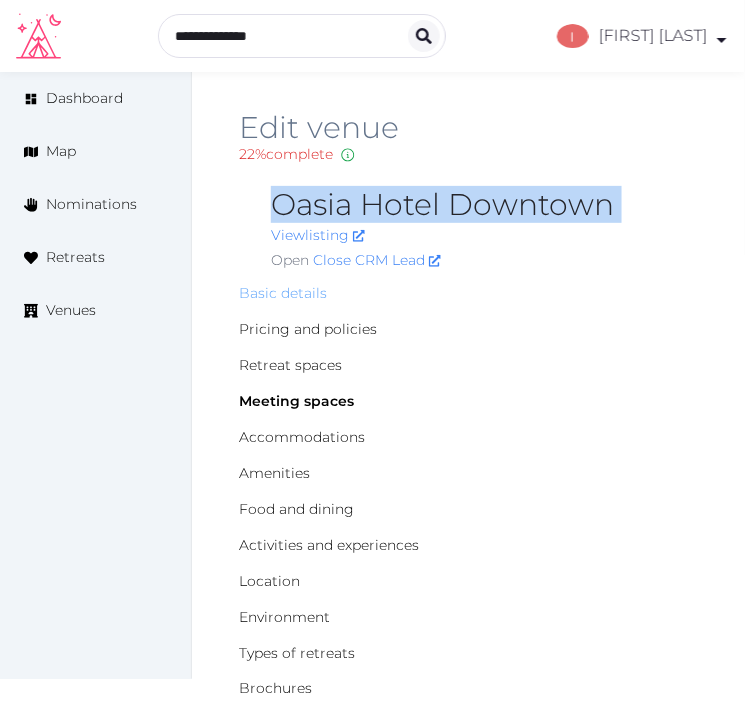 click on "Basic details" at bounding box center (283, 293) 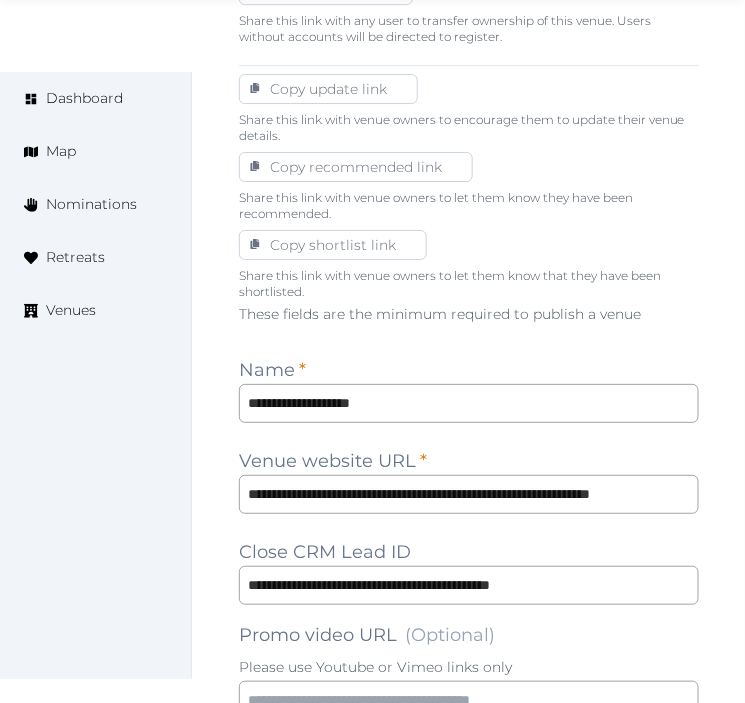 scroll, scrollTop: 1222, scrollLeft: 0, axis: vertical 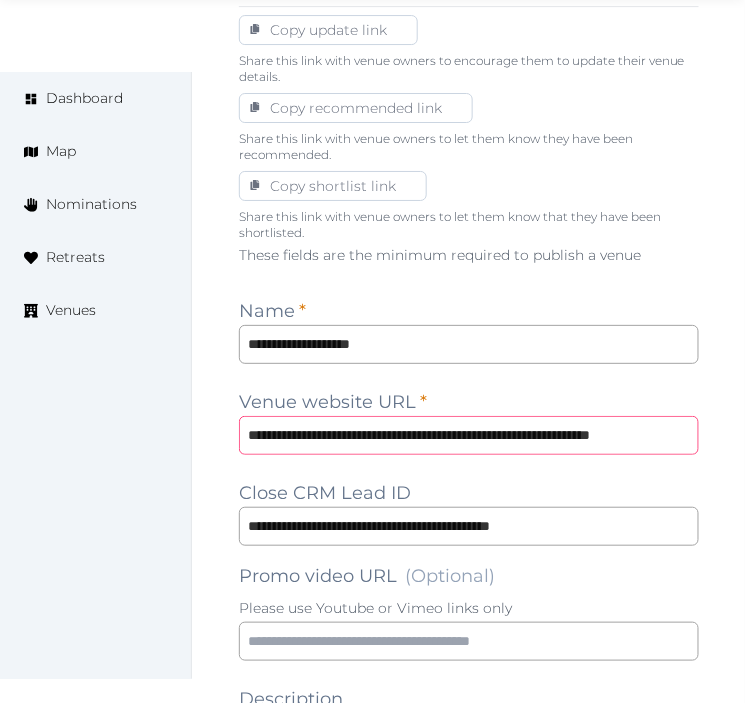 click on "**********" at bounding box center [469, 435] 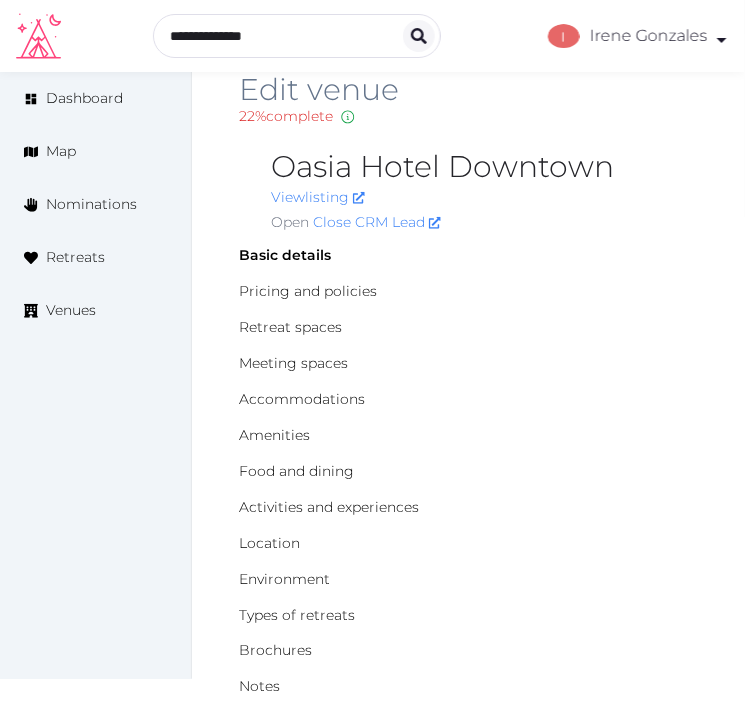 scroll, scrollTop: 0, scrollLeft: 0, axis: both 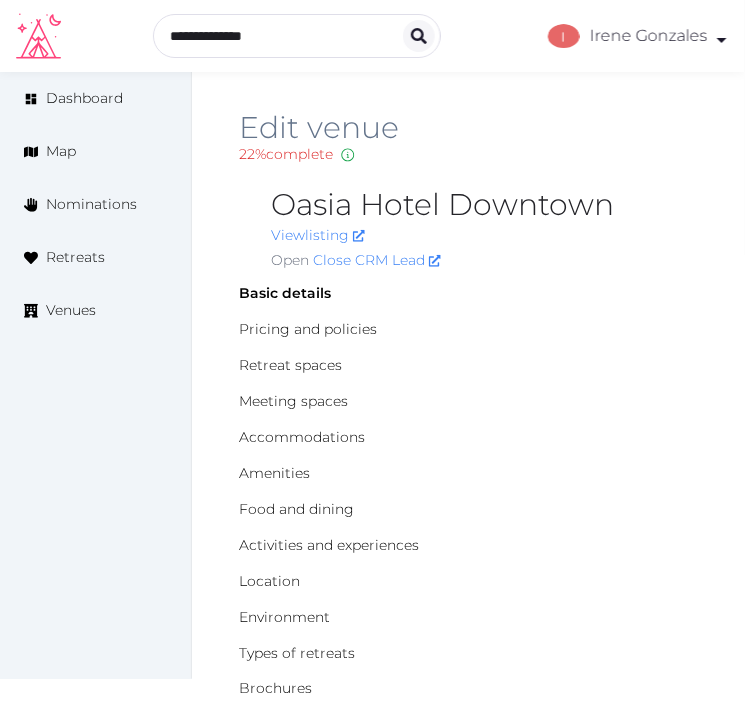 click on "Oasia Hotel Downtown" at bounding box center (484, 205) 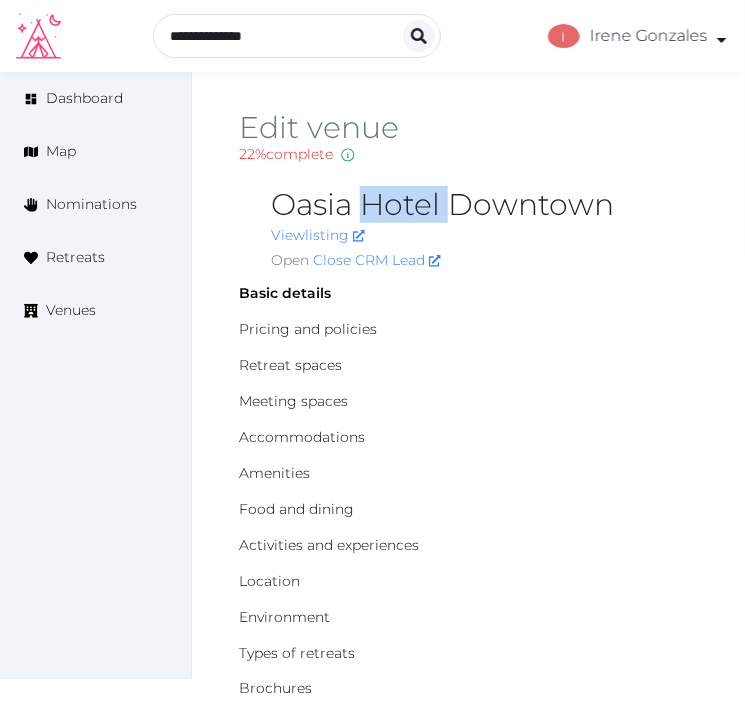click on "Oasia Hotel Downtown" at bounding box center (484, 205) 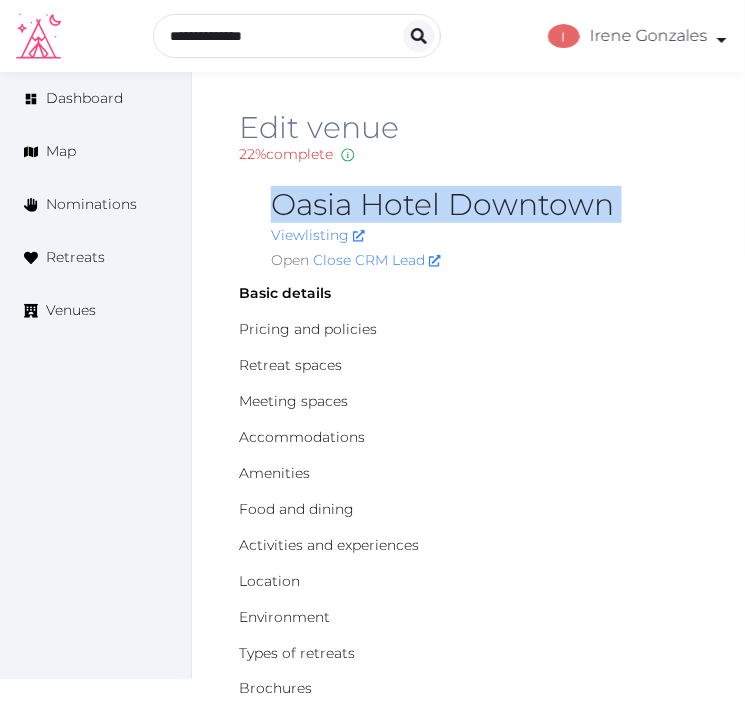 click on "Oasia Hotel Downtown" at bounding box center (484, 205) 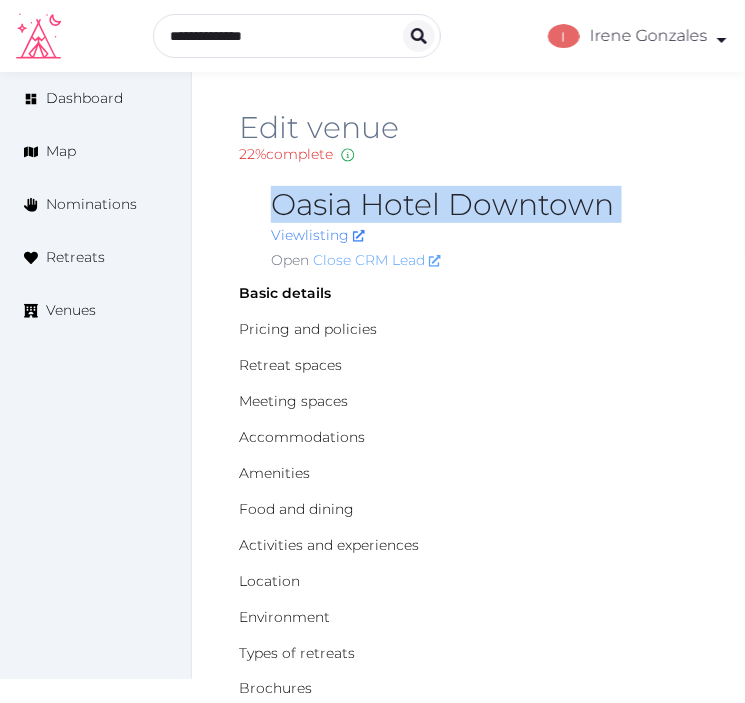 click on "Close CRM Lead" at bounding box center (377, 260) 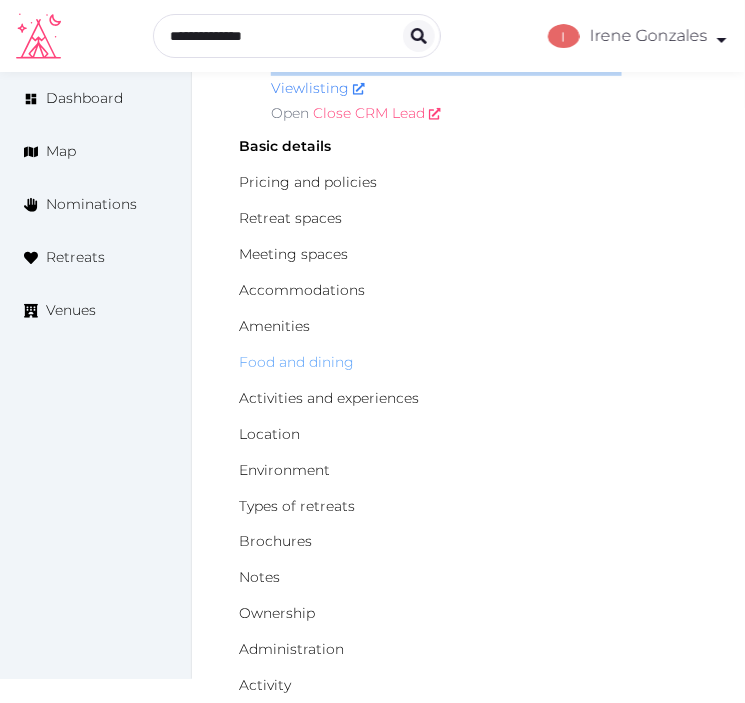 scroll, scrollTop: 222, scrollLeft: 0, axis: vertical 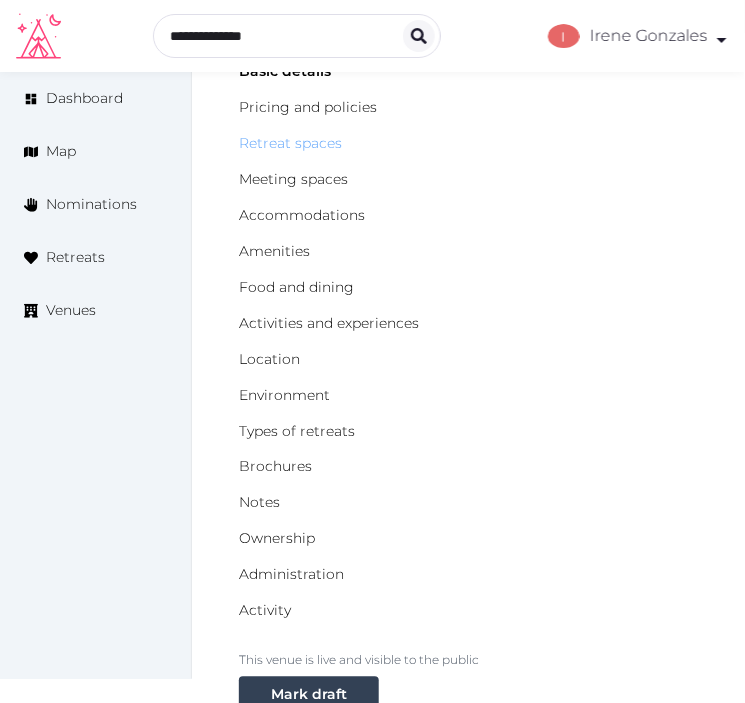 click on "Retreat spaces" at bounding box center (290, 143) 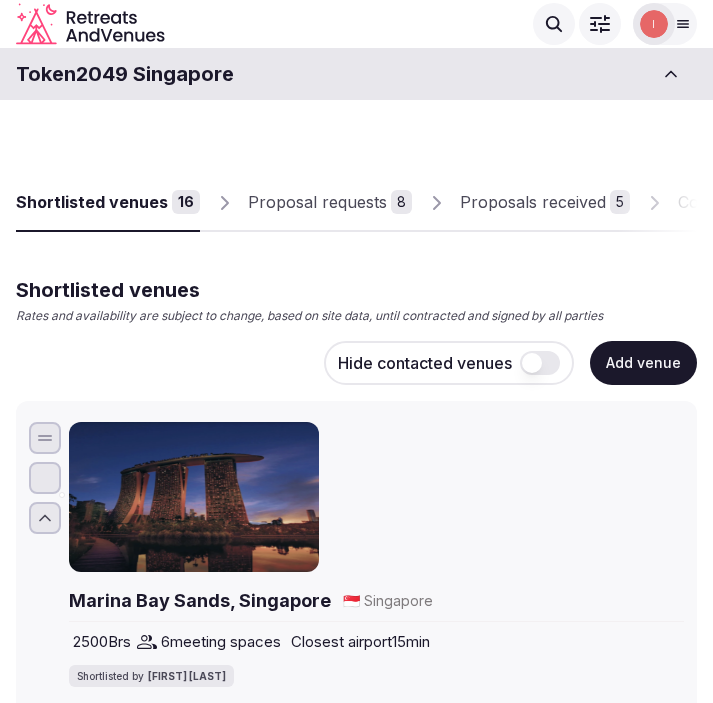scroll, scrollTop: 0, scrollLeft: 0, axis: both 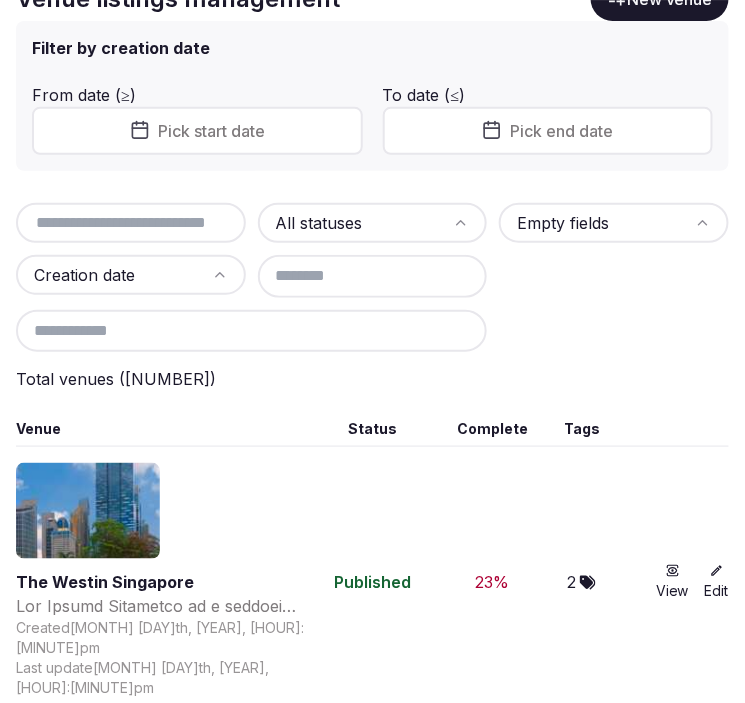 click at bounding box center (131, 223) 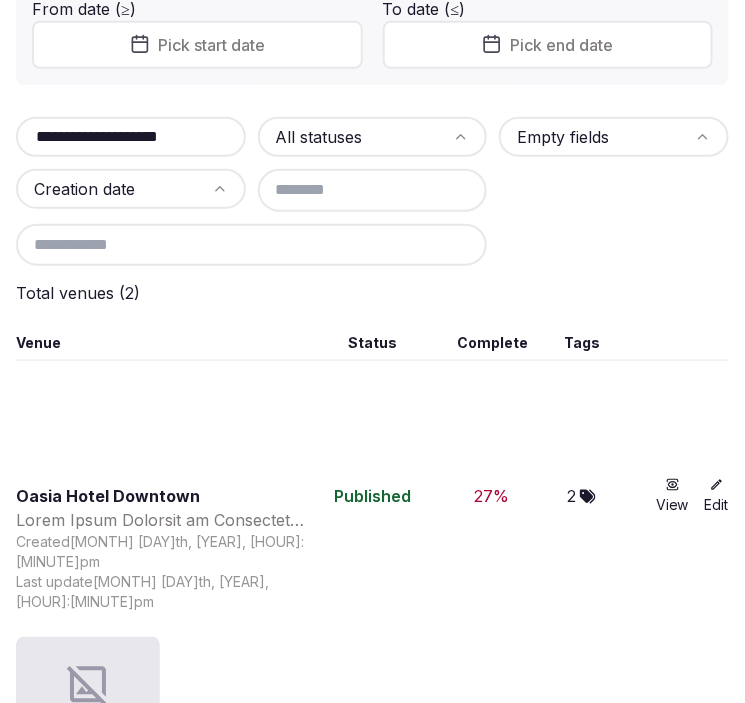 scroll, scrollTop: 266, scrollLeft: 0, axis: vertical 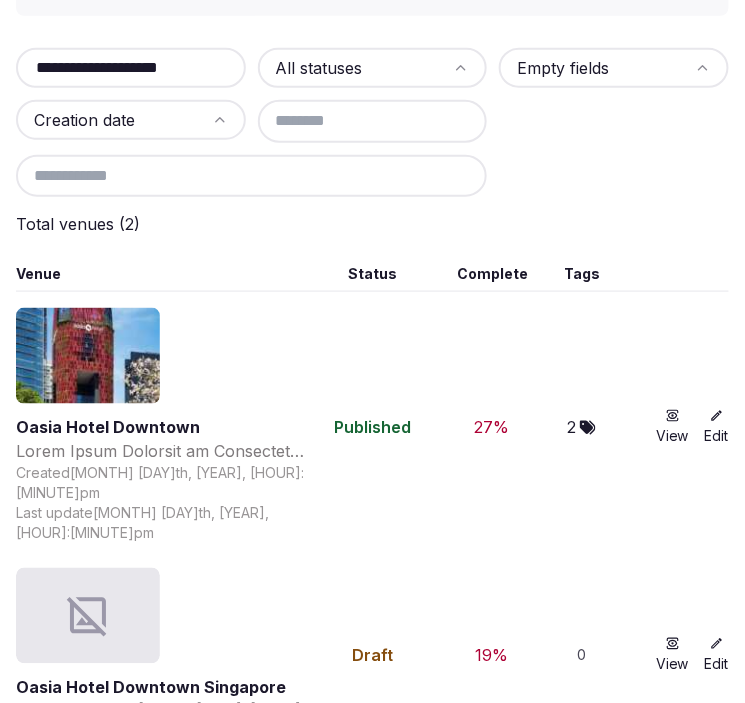 type on "**********" 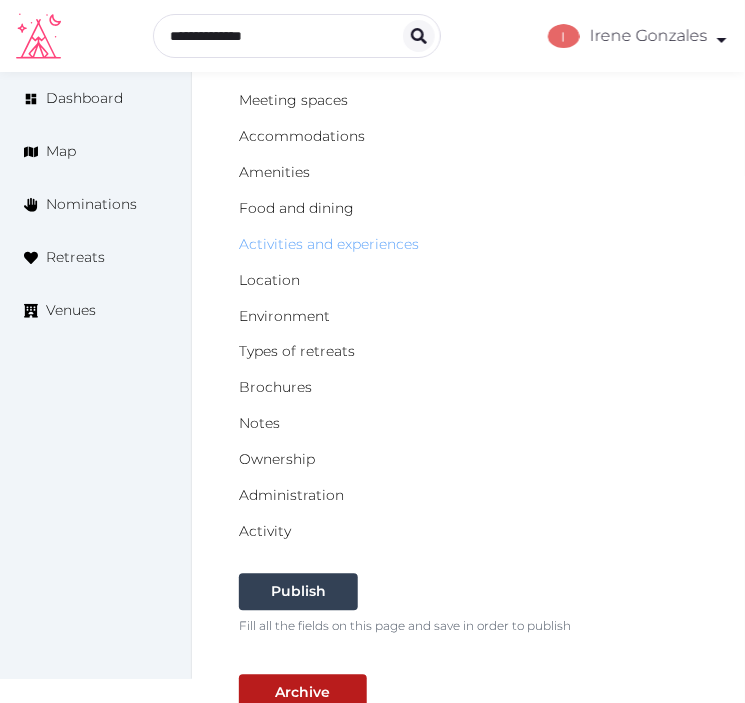 scroll, scrollTop: 0, scrollLeft: 0, axis: both 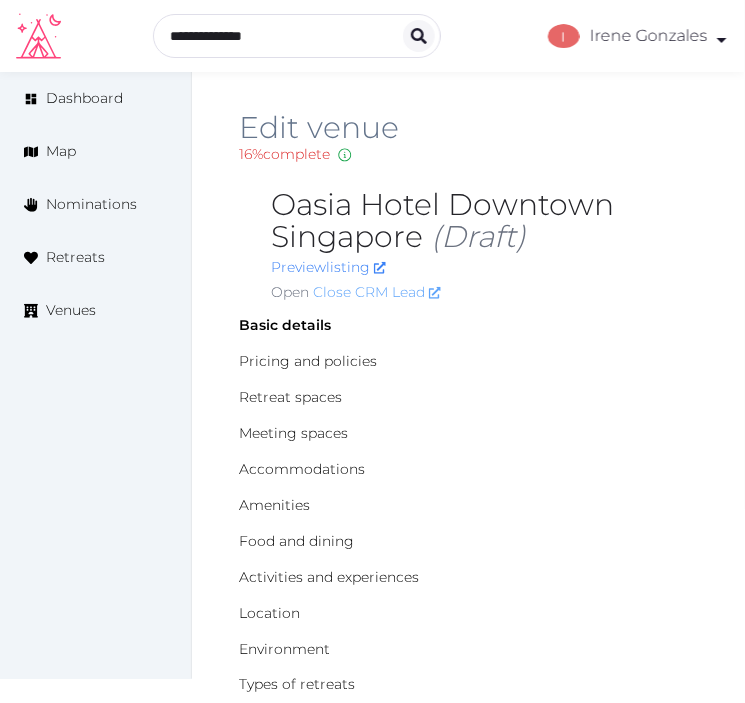 click on "Close CRM Lead" at bounding box center (377, 292) 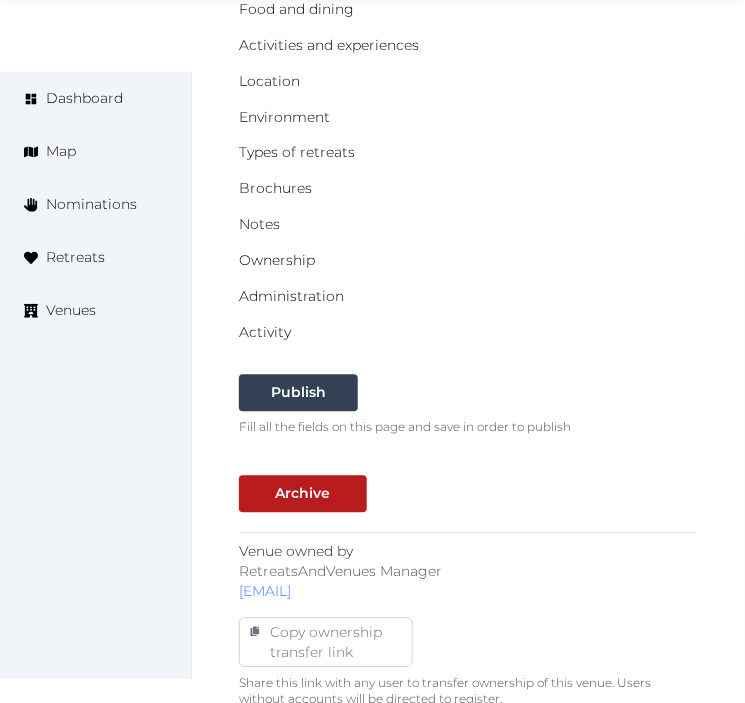 scroll, scrollTop: 777, scrollLeft: 0, axis: vertical 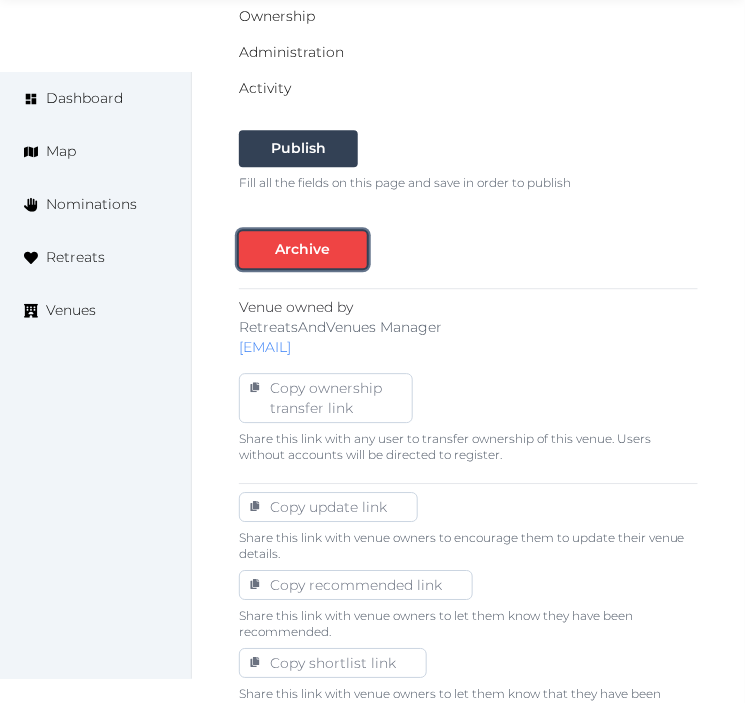 click at bounding box center [351, 249] 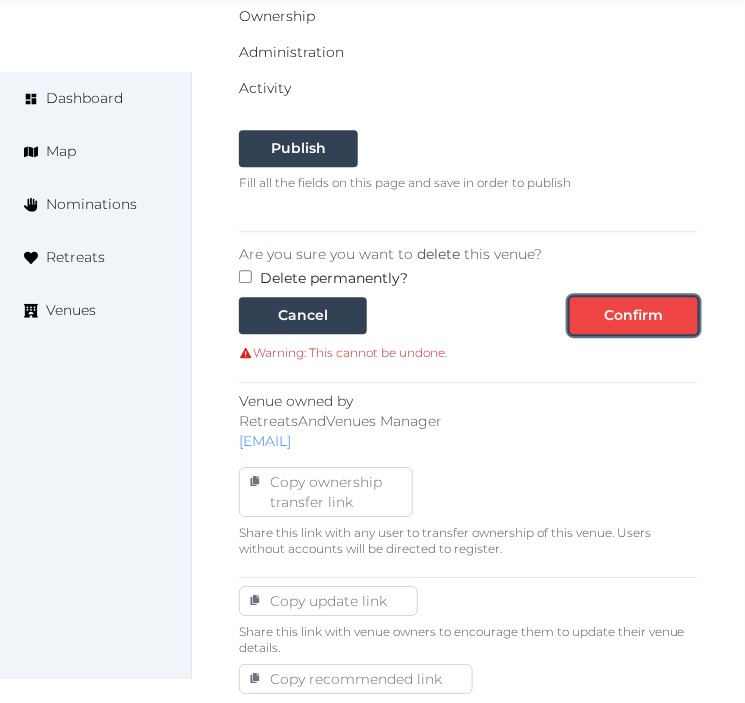click on "Confirm" at bounding box center [634, 315] 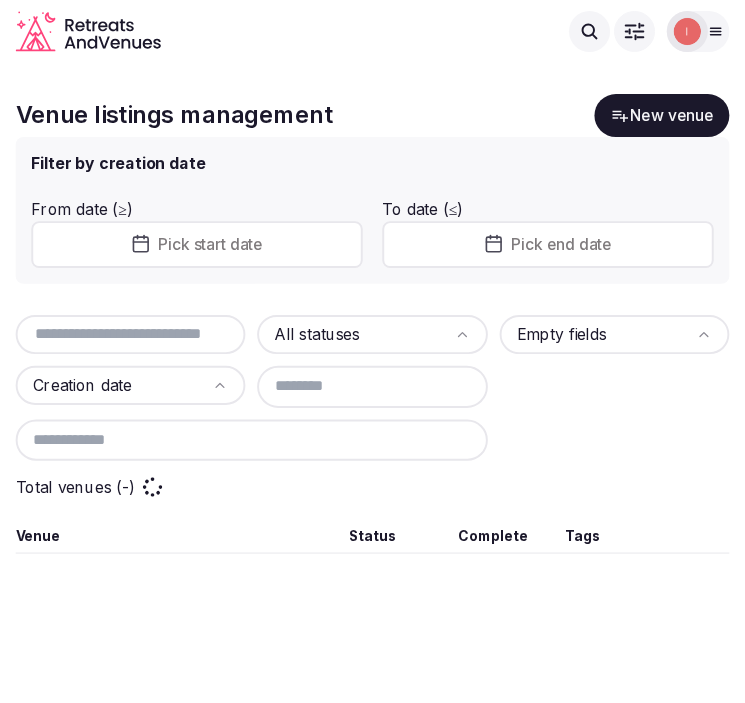 scroll, scrollTop: 0, scrollLeft: 0, axis: both 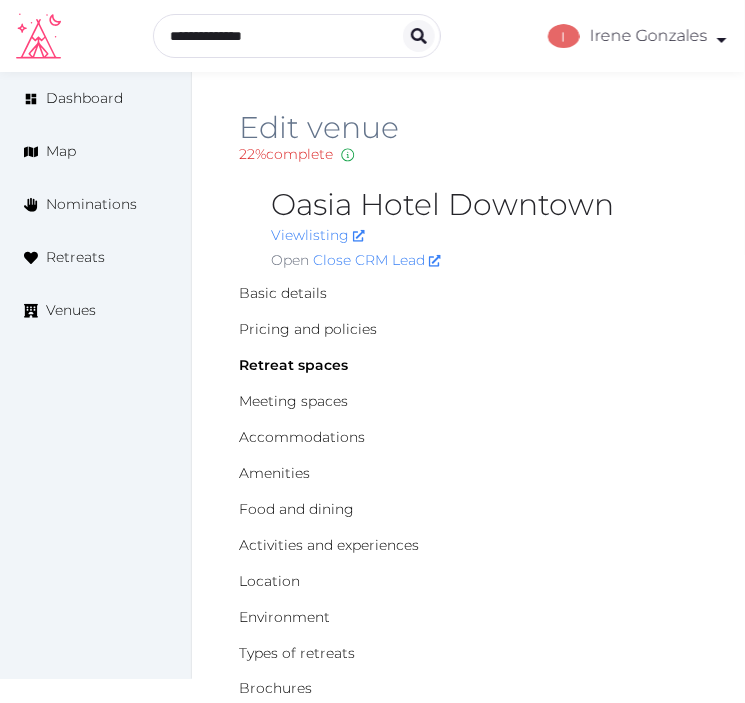 click on "Oasia Hotel Downtown" at bounding box center [484, 205] 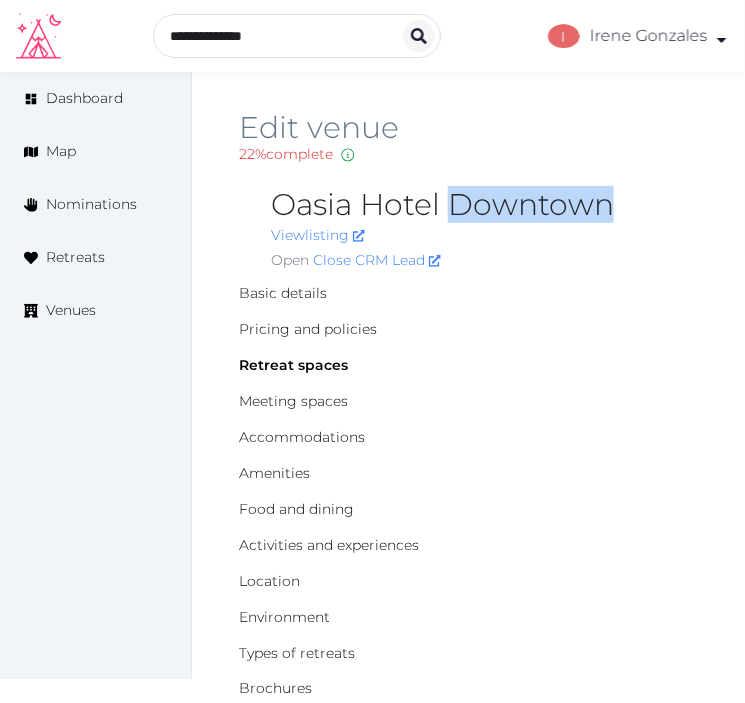 click on "Oasia Hotel Downtown" at bounding box center (484, 205) 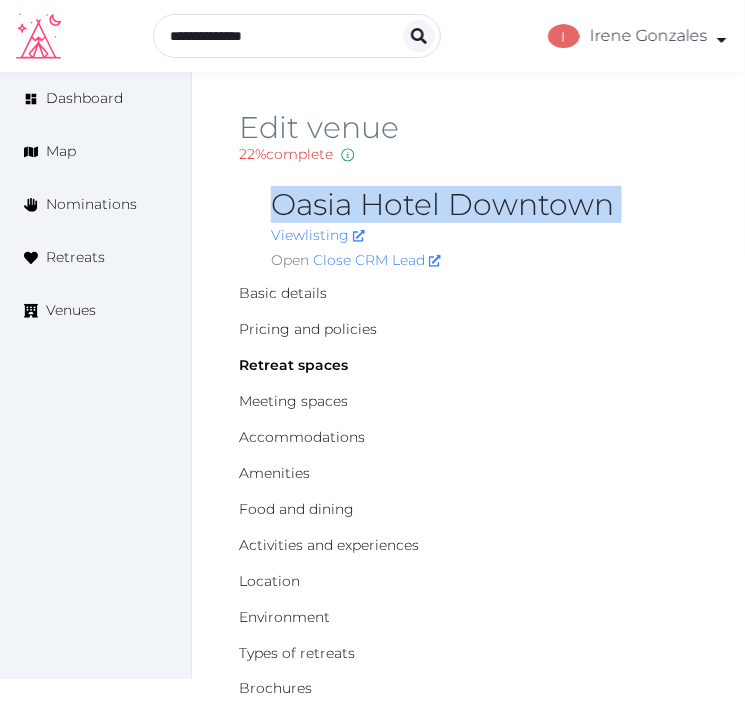 click on "Oasia Hotel Downtown" at bounding box center [484, 205] 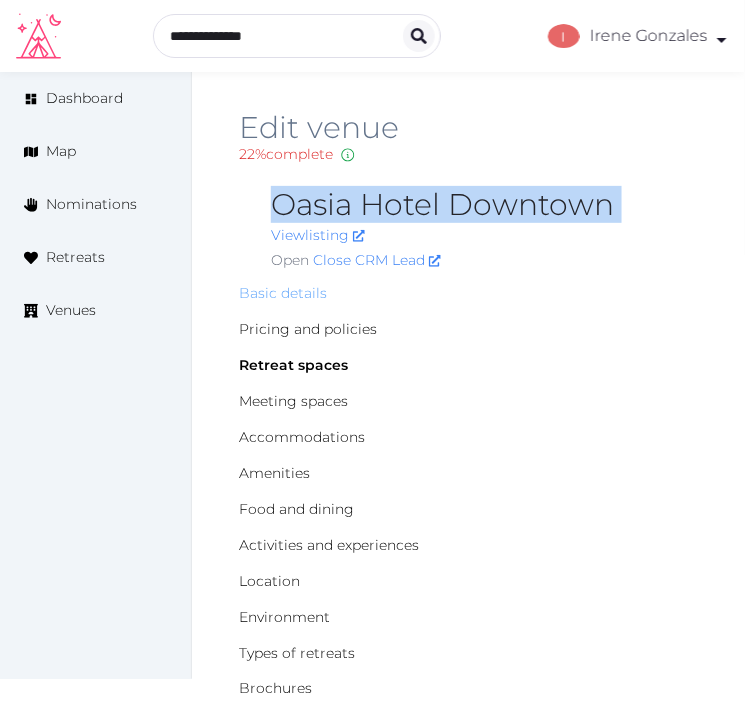 click on "Basic details" at bounding box center (283, 293) 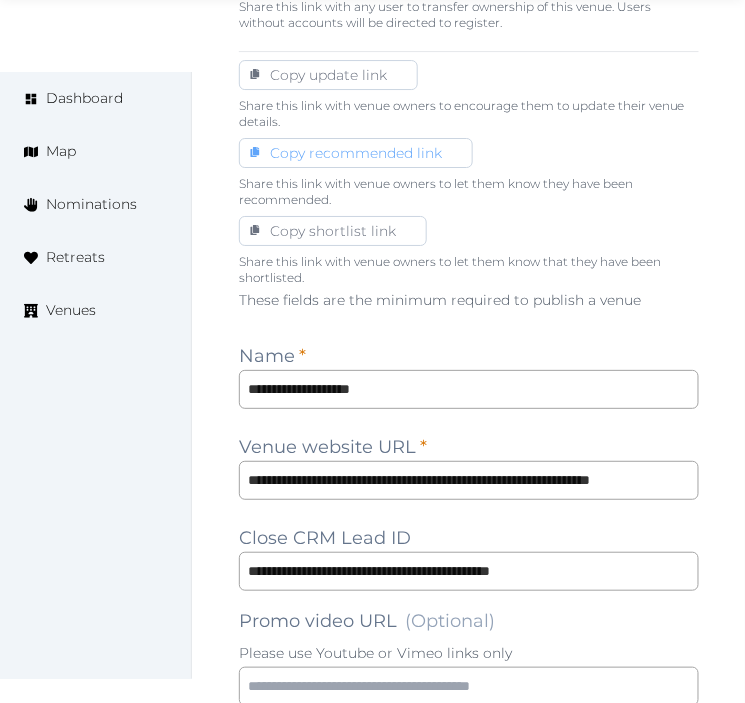 scroll, scrollTop: 1333, scrollLeft: 0, axis: vertical 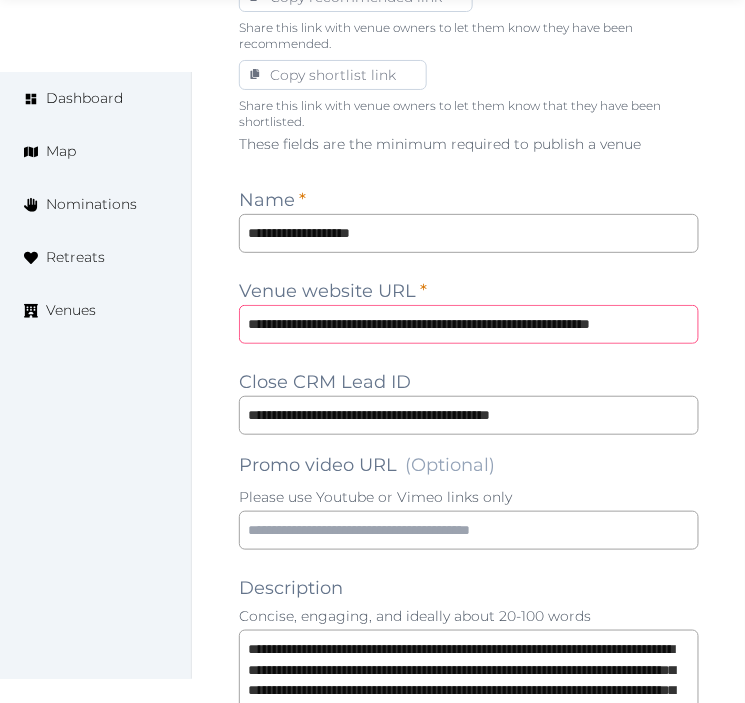 click on "**********" at bounding box center (469, 324) 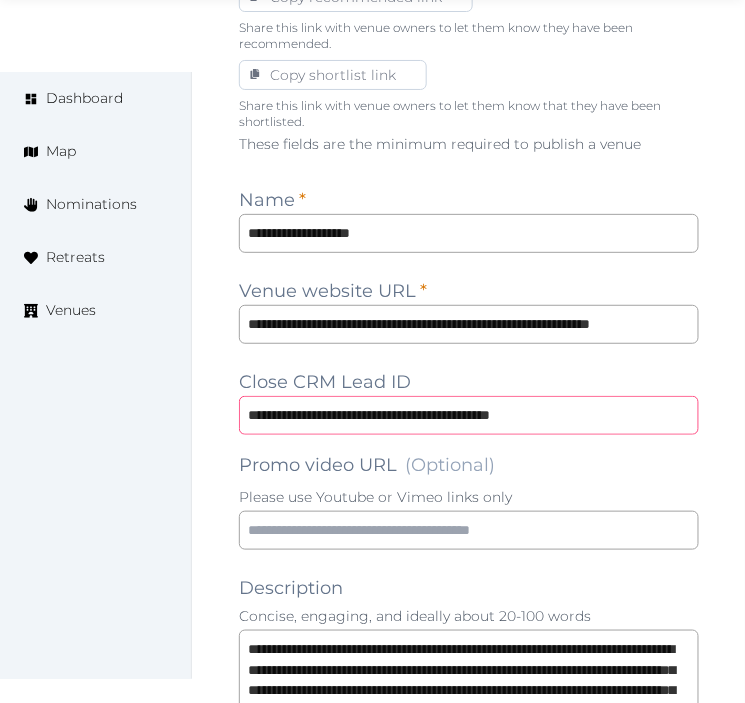 click on "**********" at bounding box center (469, 415) 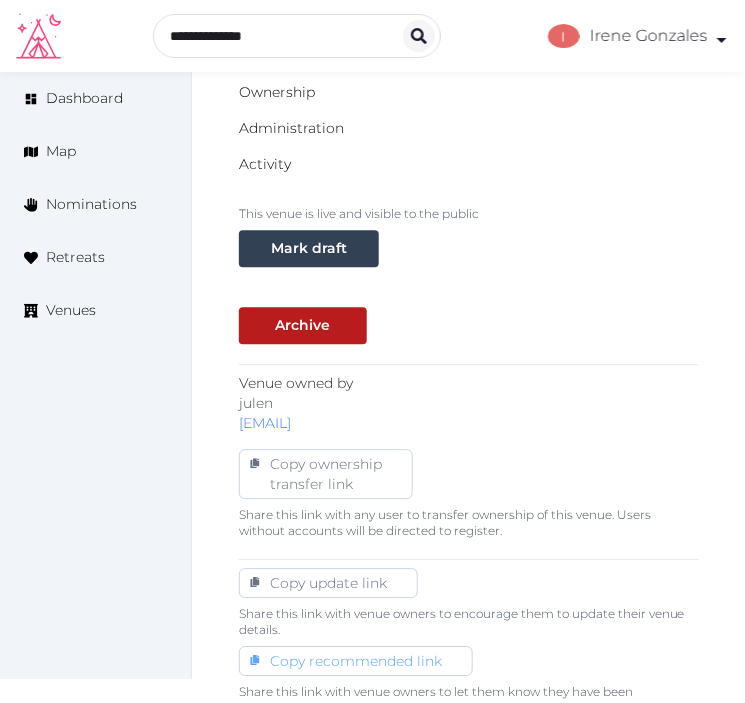 scroll, scrollTop: 666, scrollLeft: 0, axis: vertical 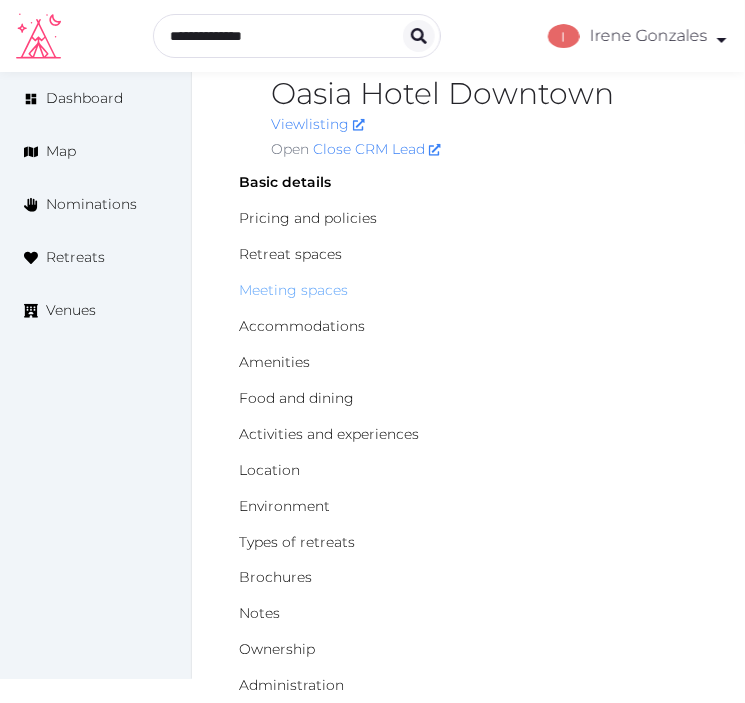 click on "Meeting spaces" at bounding box center (293, 290) 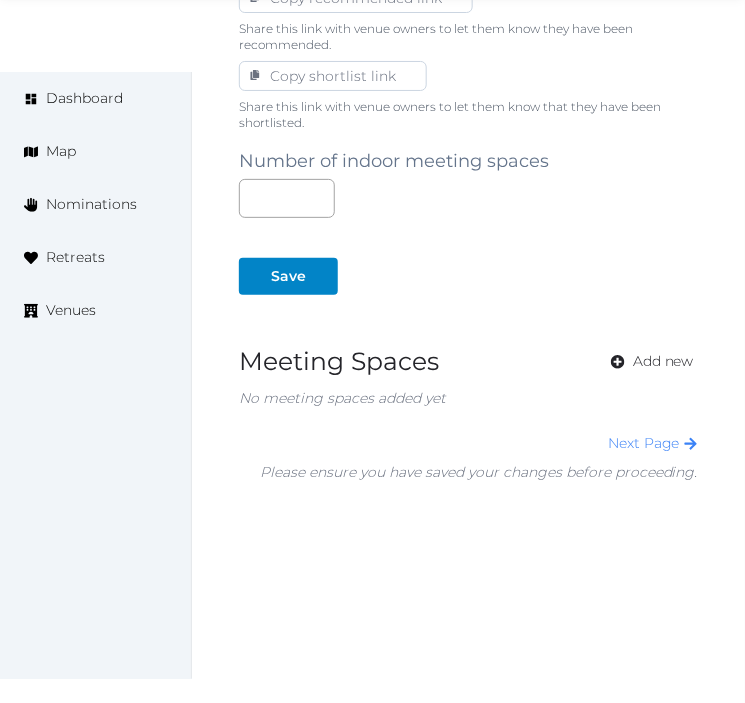 scroll, scrollTop: 1336, scrollLeft: 0, axis: vertical 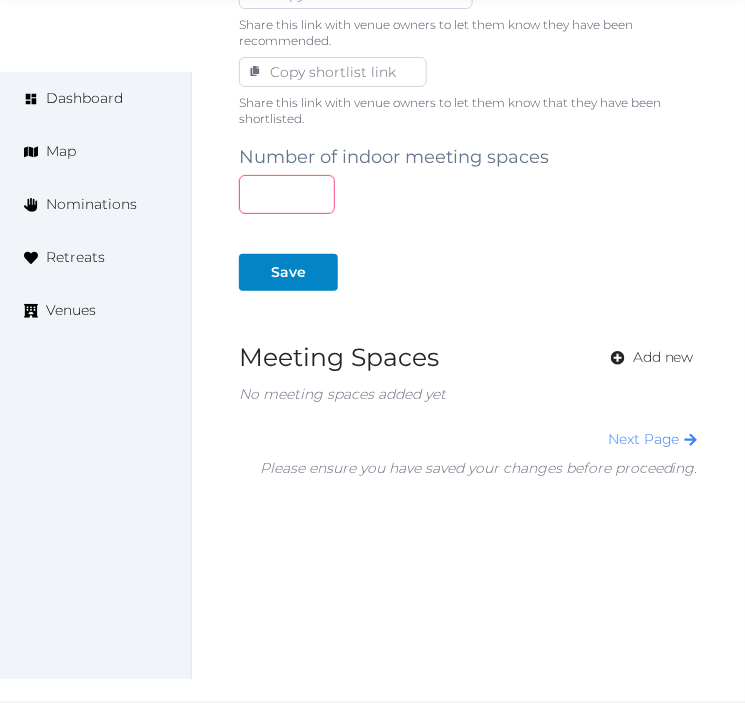 click at bounding box center (287, 194) 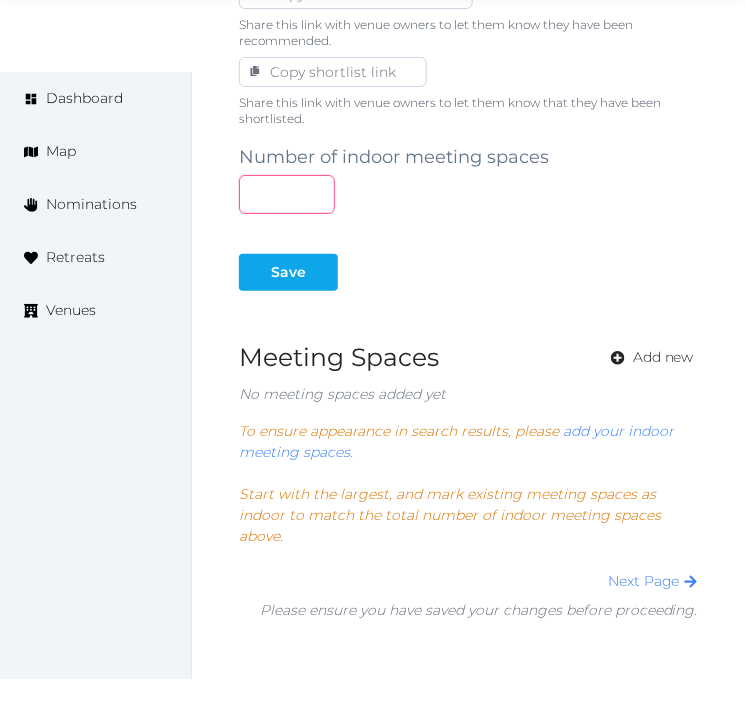 type on "*" 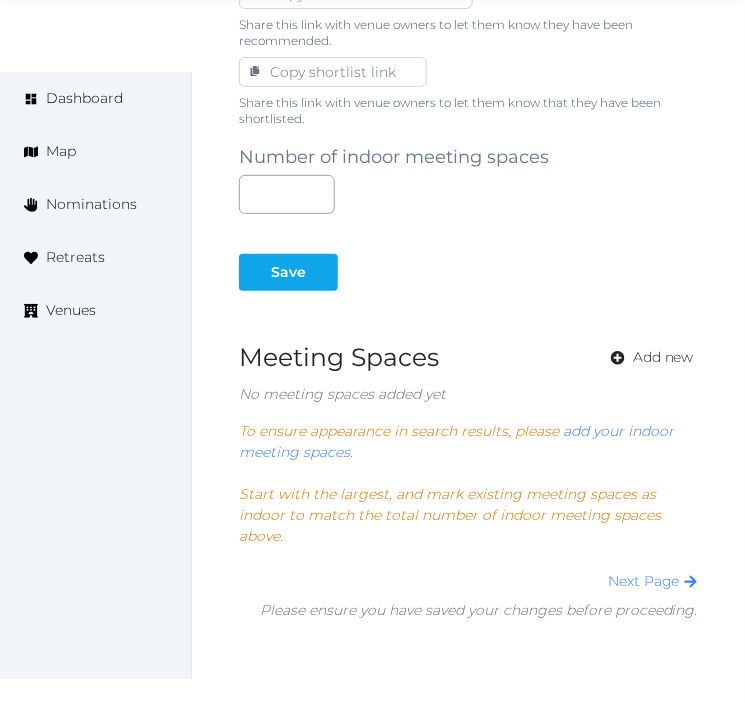 drag, startPoint x: 306, startPoint y: 255, endPoint x: 302, endPoint y: 270, distance: 15.524175 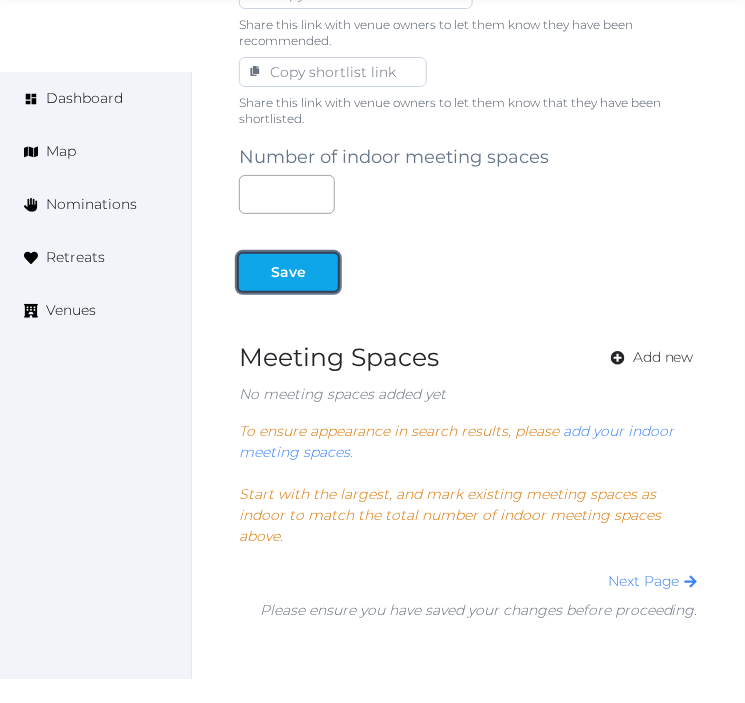 click on "Save" at bounding box center [288, 272] 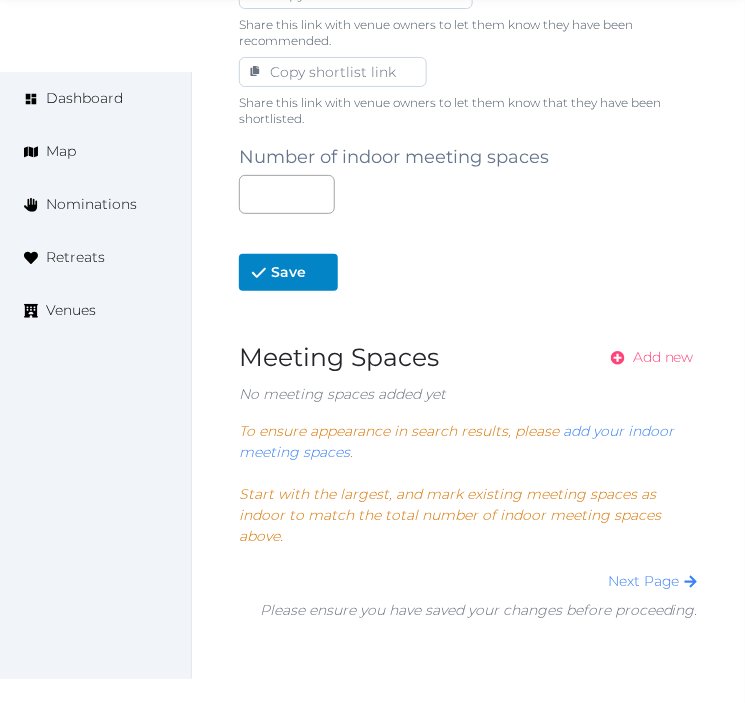 click on "Add new" at bounding box center (663, 357) 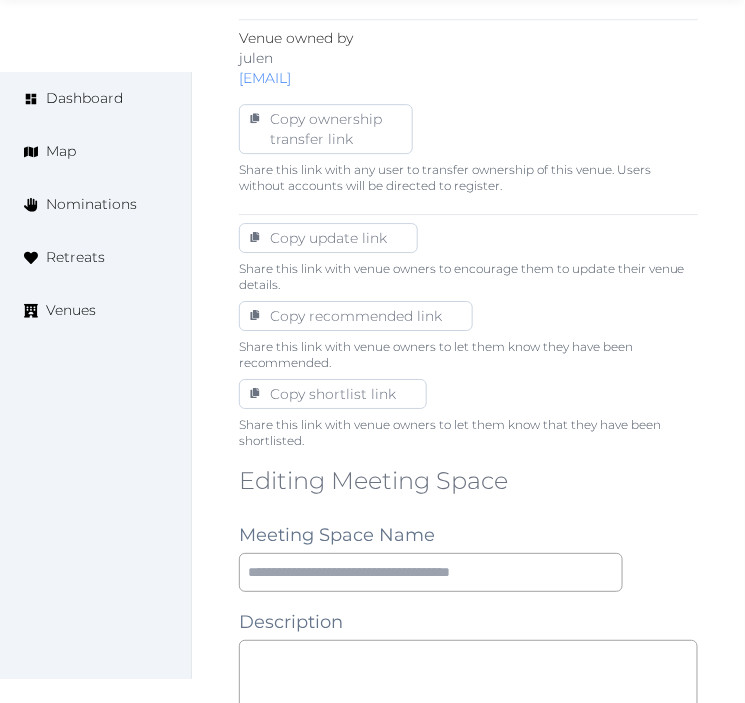 scroll, scrollTop: 1111, scrollLeft: 0, axis: vertical 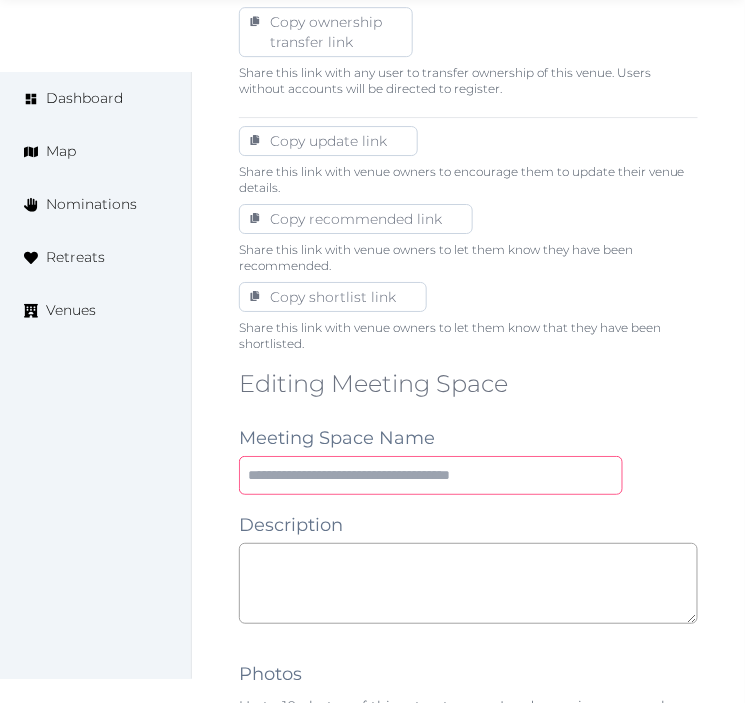 click at bounding box center (431, 475) 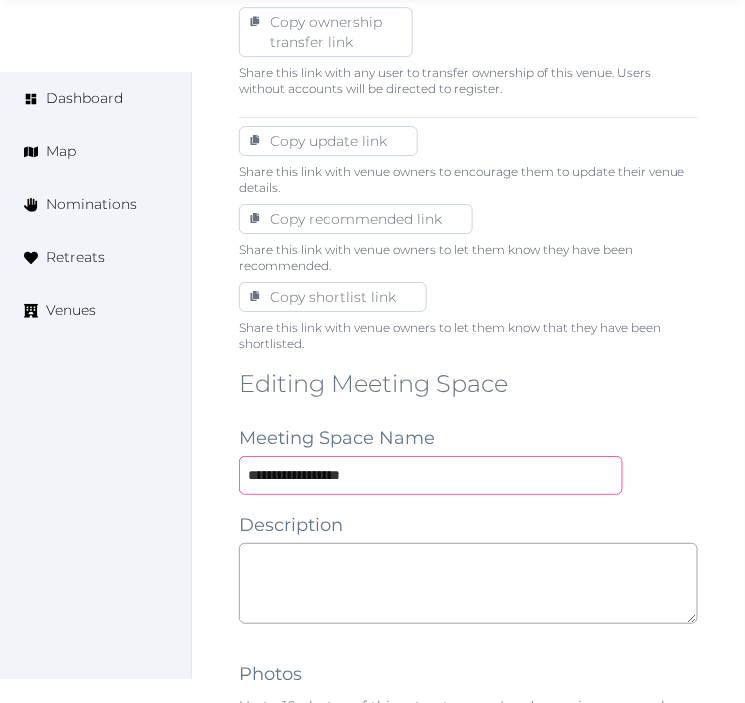 type on "**********" 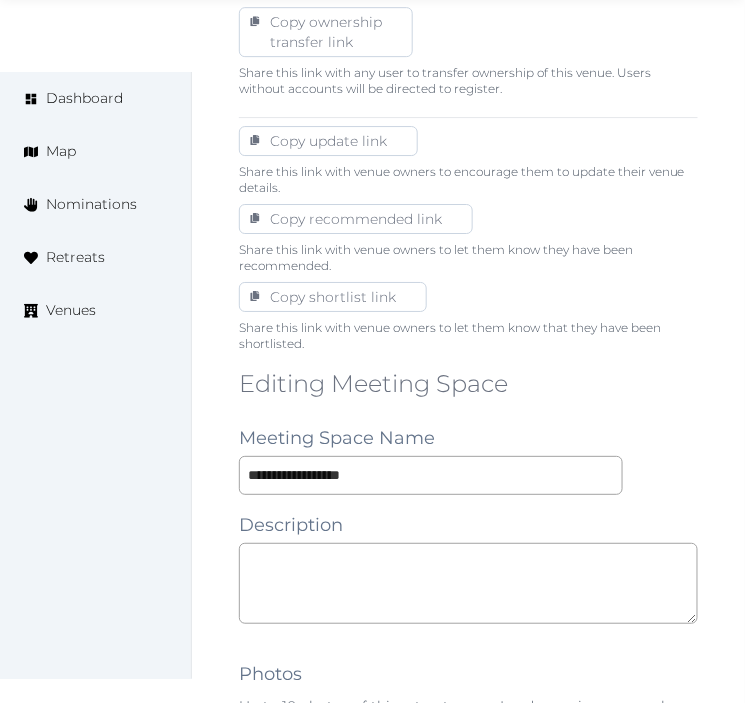 click at bounding box center [468, 636] 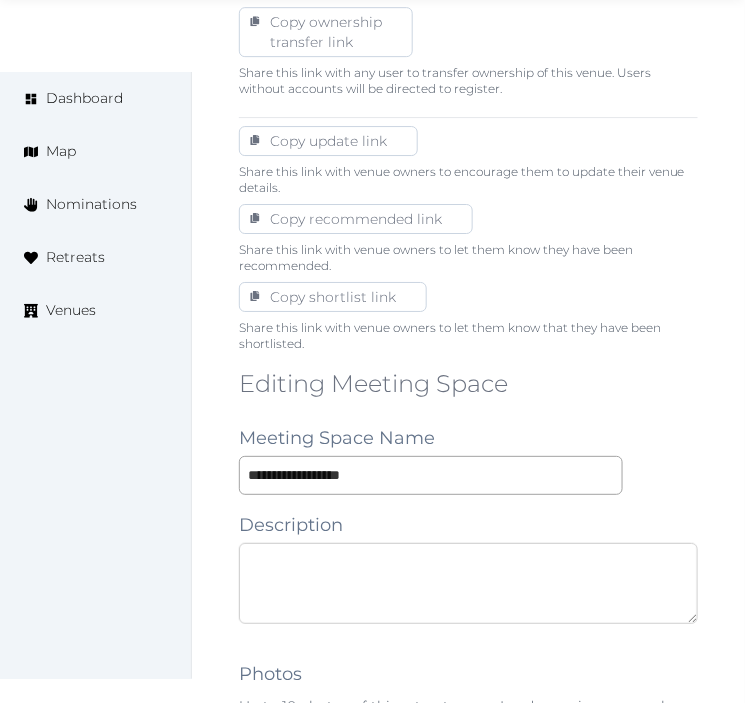 click at bounding box center (468, 583) 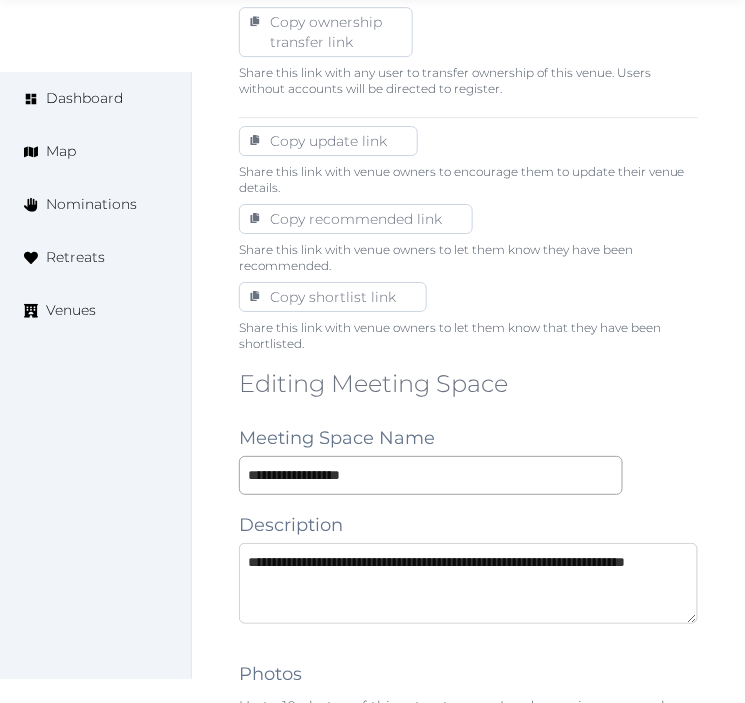 scroll, scrollTop: 11, scrollLeft: 0, axis: vertical 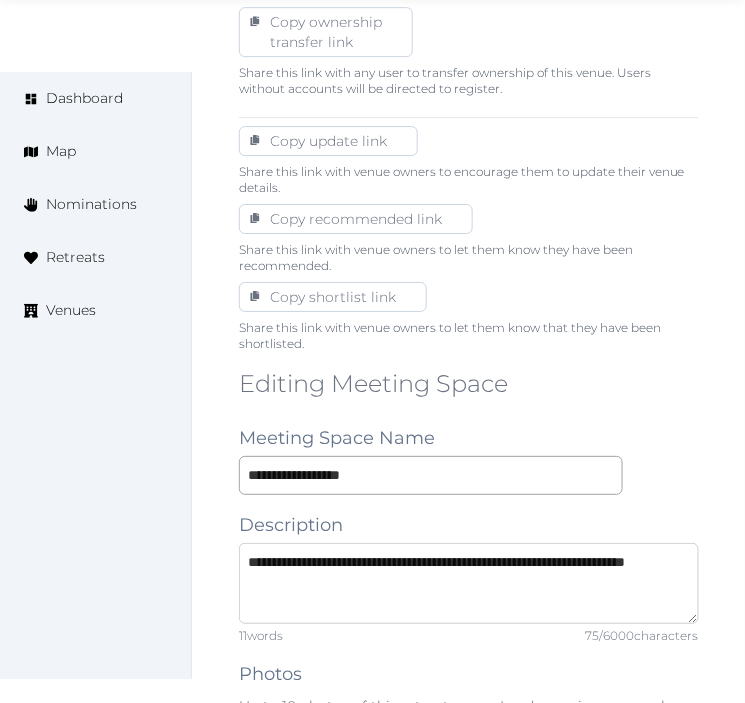 type on "**********" 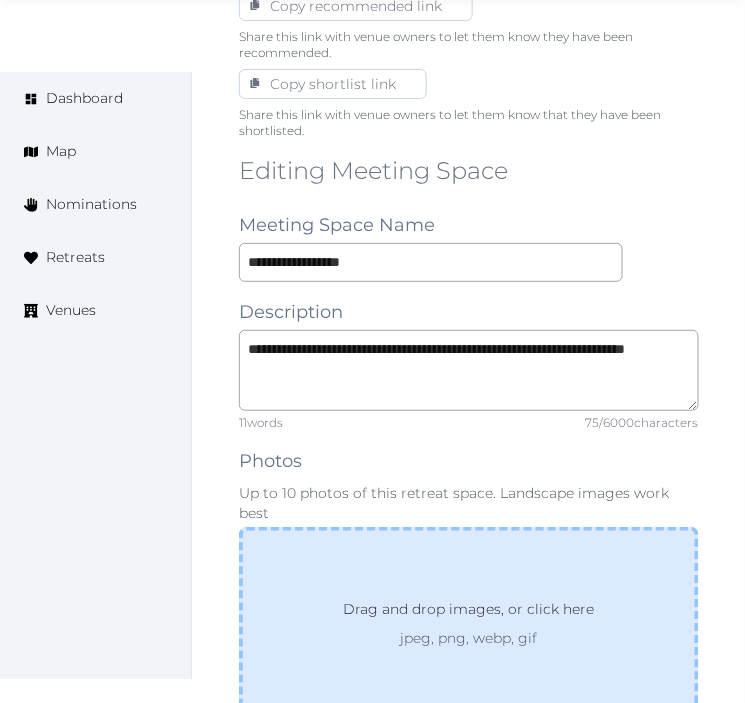 scroll, scrollTop: 1444, scrollLeft: 0, axis: vertical 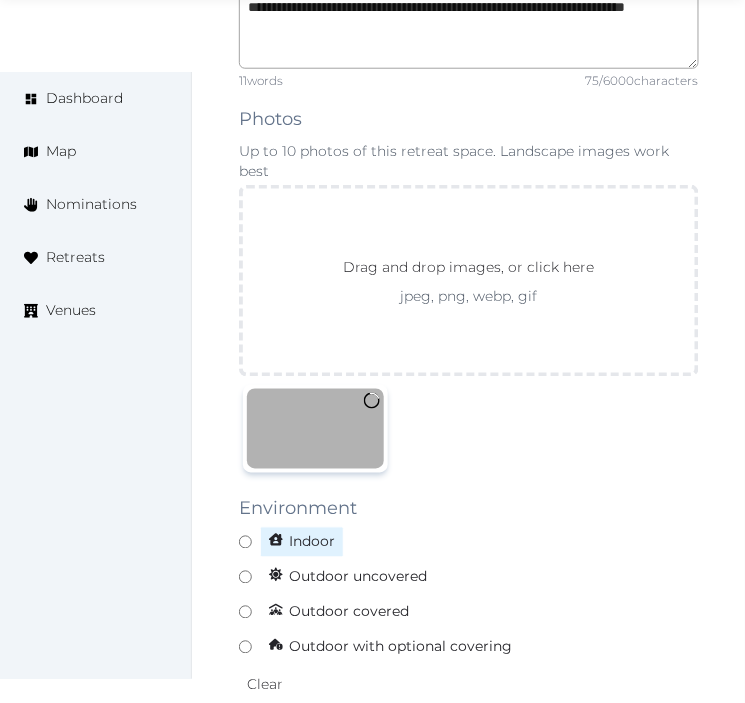 drag, startPoint x: 236, startPoint y: 521, endPoint x: 292, endPoint y: 510, distance: 57.070133 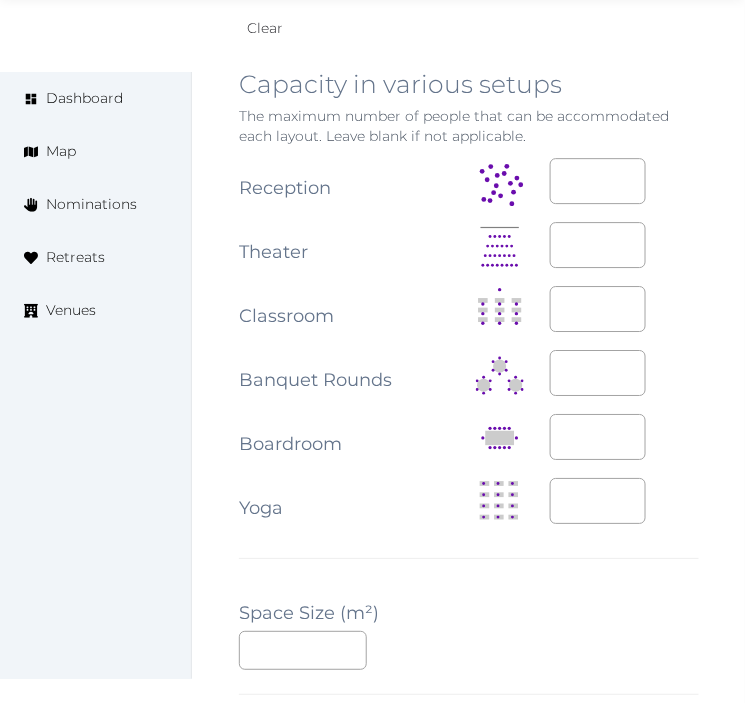 scroll, scrollTop: 2444, scrollLeft: 0, axis: vertical 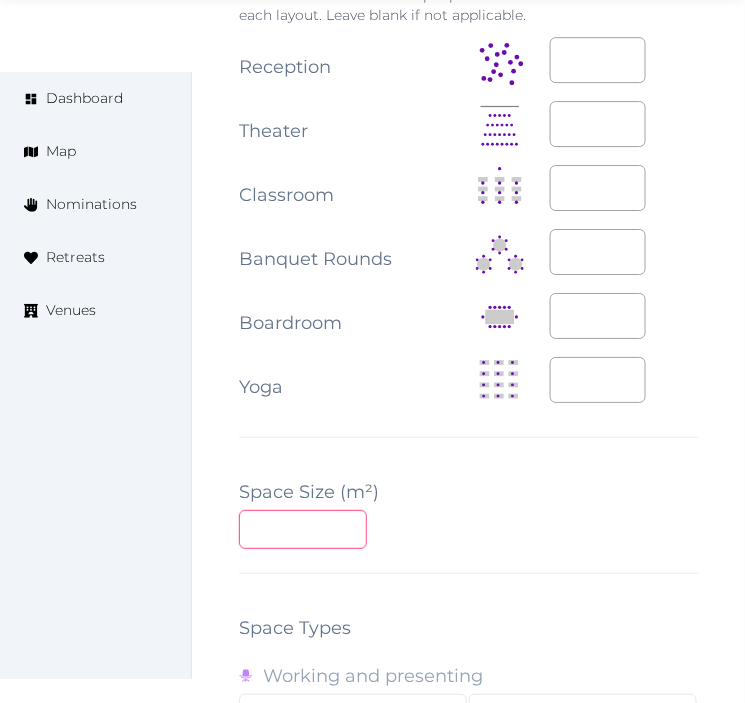 click at bounding box center (303, 529) 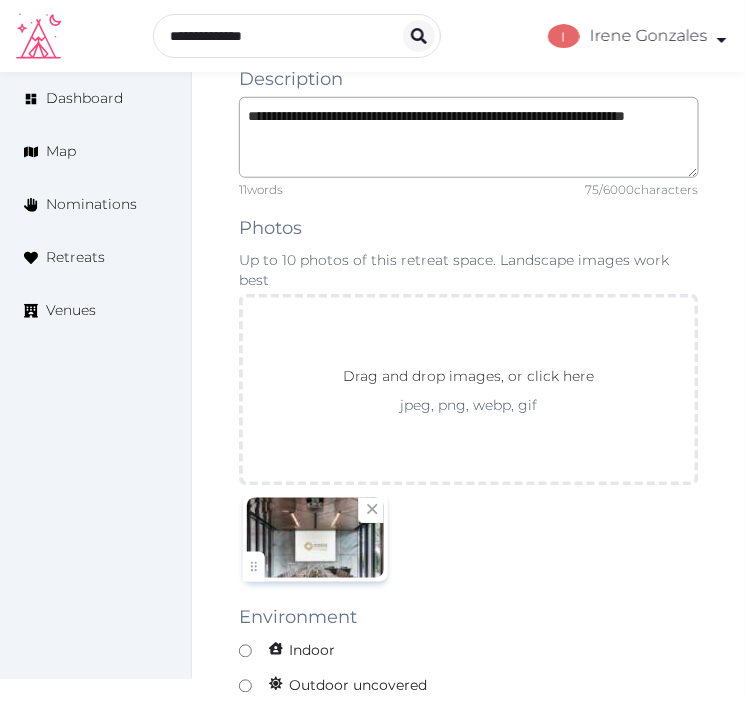 scroll, scrollTop: 1555, scrollLeft: 0, axis: vertical 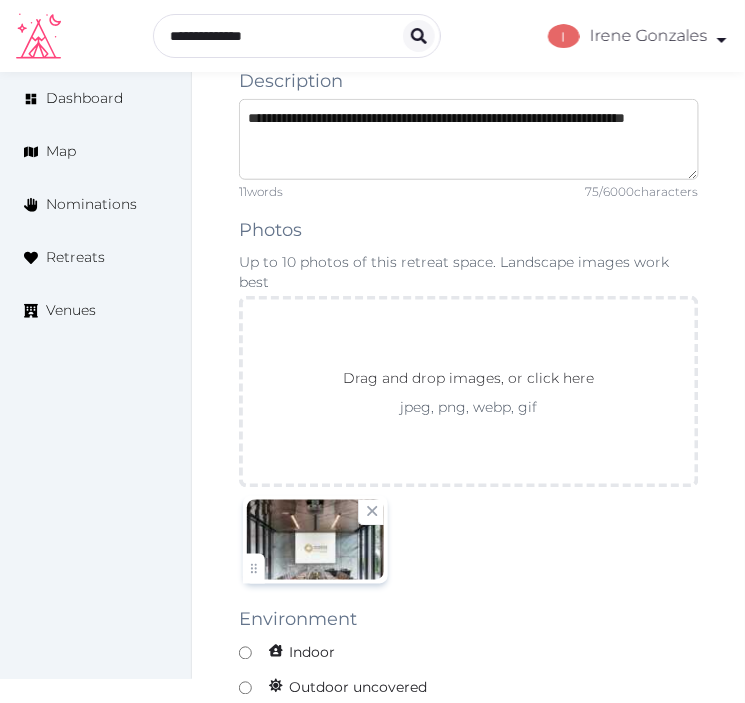 click on "**********" at bounding box center [469, 139] 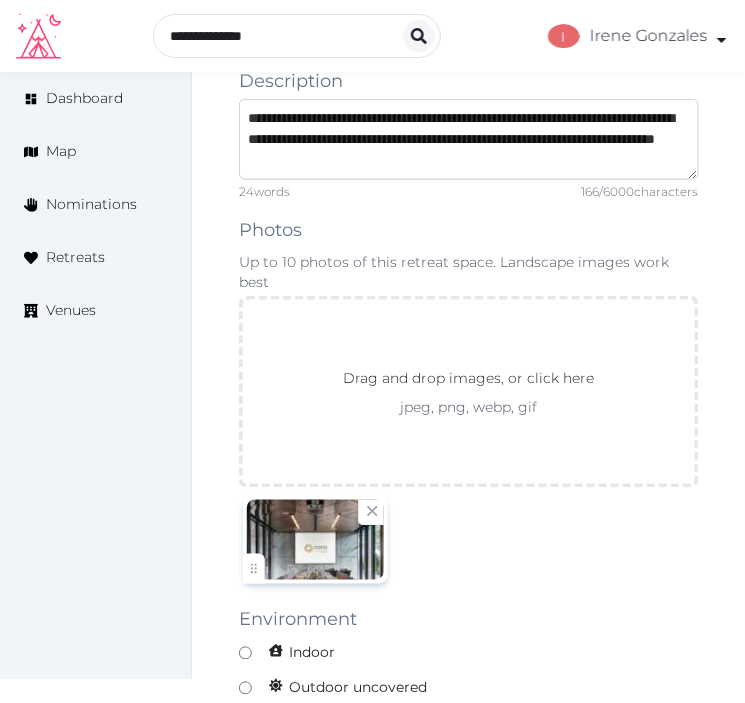 scroll, scrollTop: 0, scrollLeft: 0, axis: both 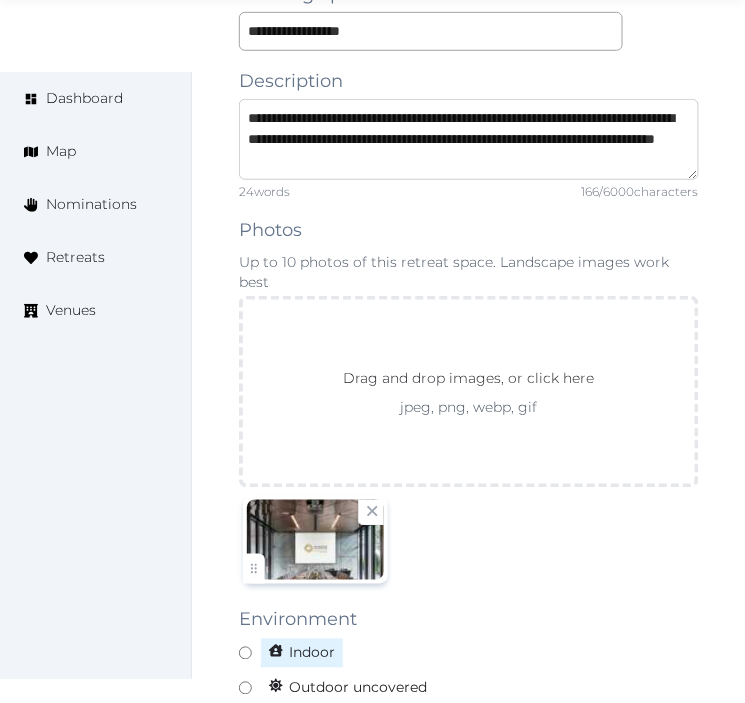 type on "**********" 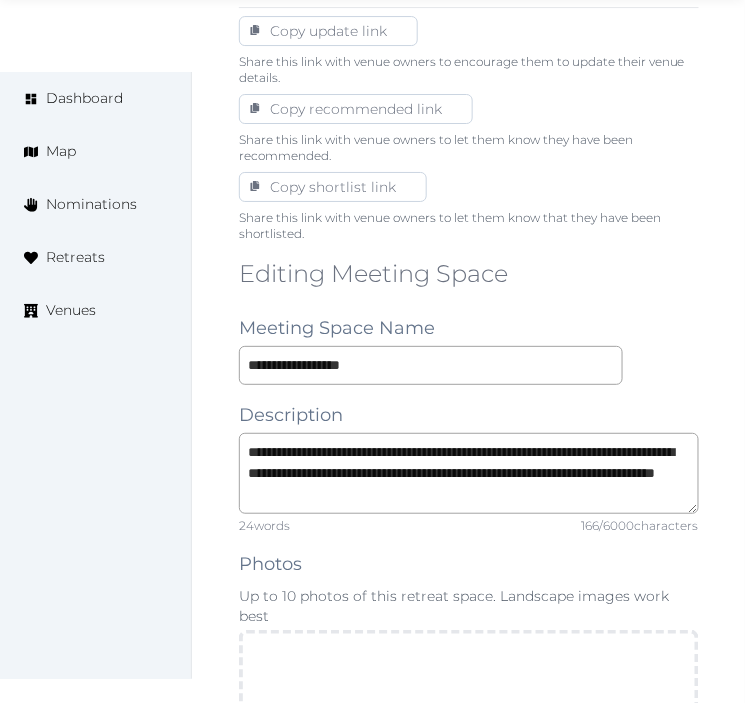 scroll, scrollTop: 1333, scrollLeft: 0, axis: vertical 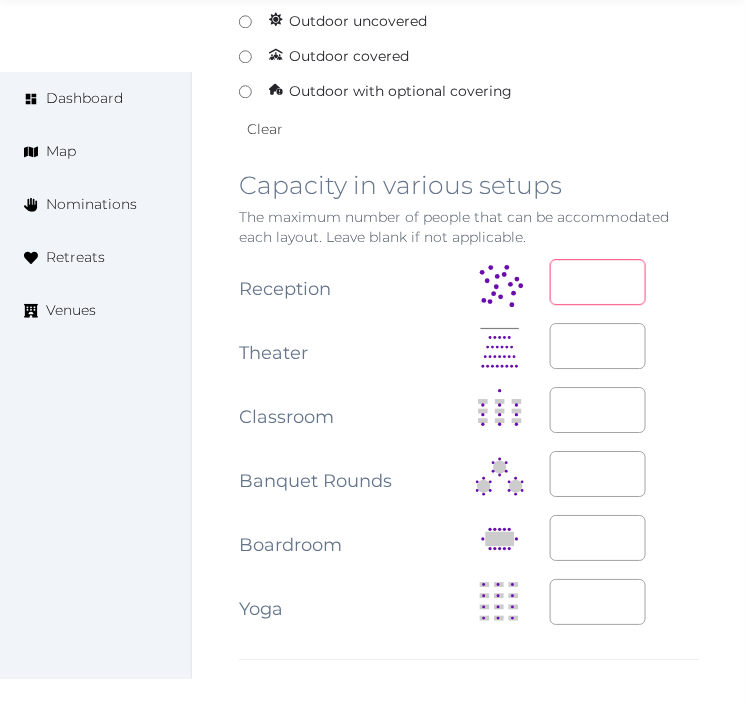 click at bounding box center (598, 282) 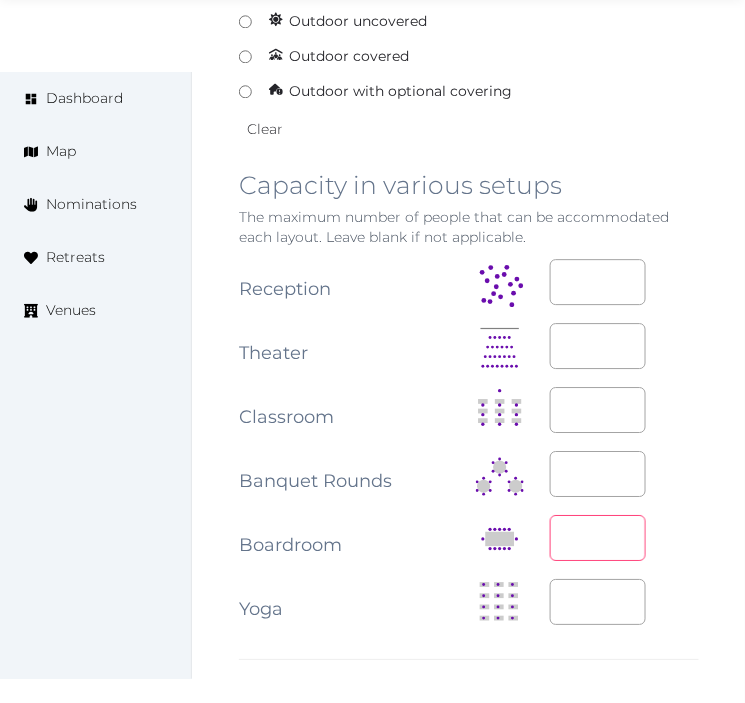 click at bounding box center [598, 538] 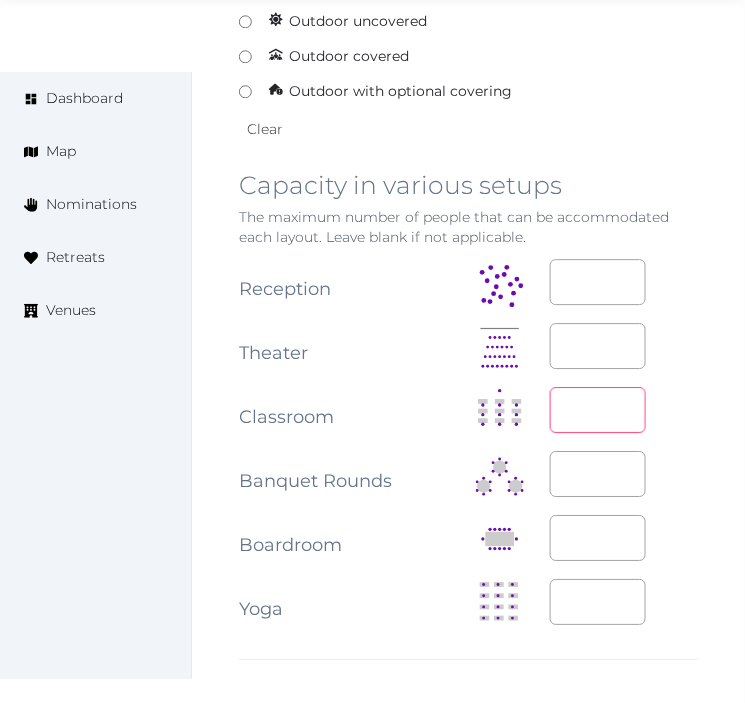 click at bounding box center [598, 410] 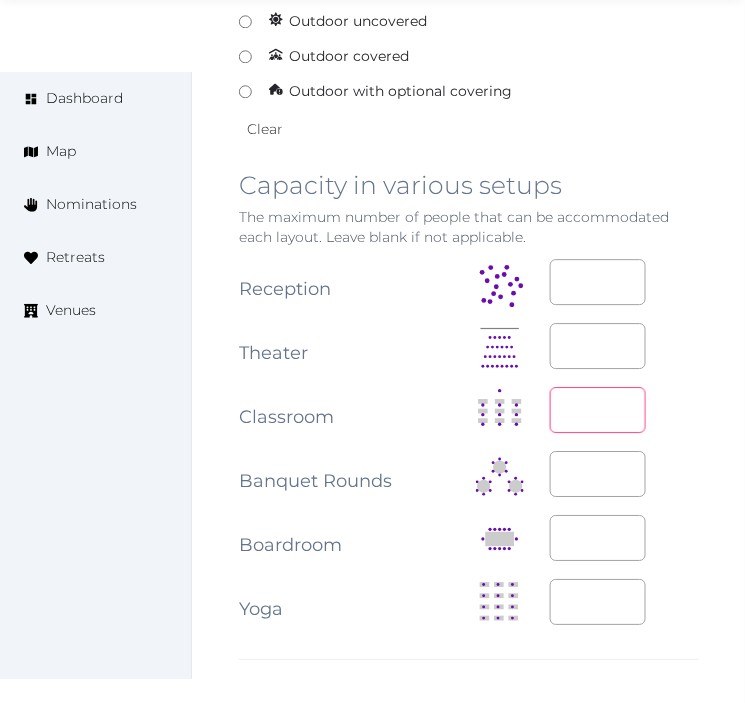 type on "**" 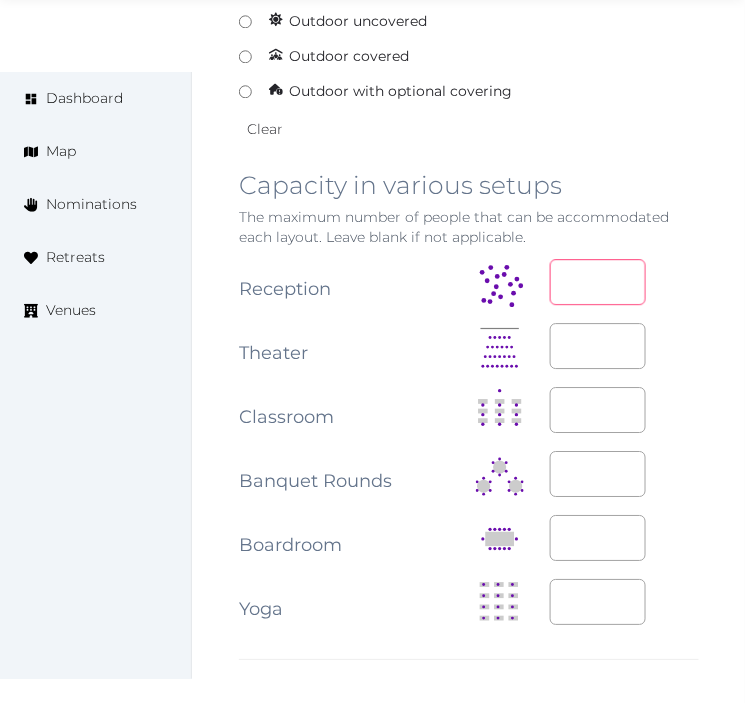 drag, startPoint x: 625, startPoint y: 267, endPoint x: 541, endPoint y: 270, distance: 84.05355 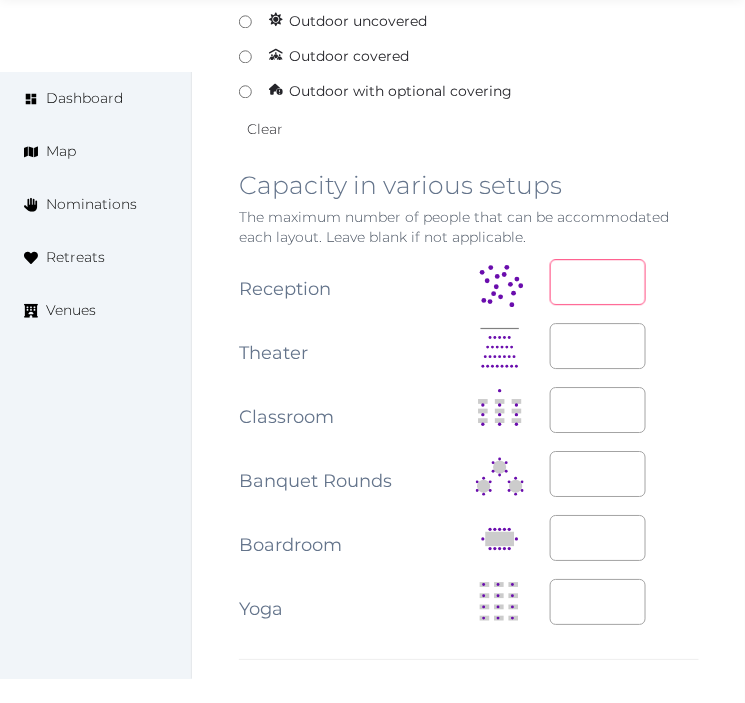 type on "**" 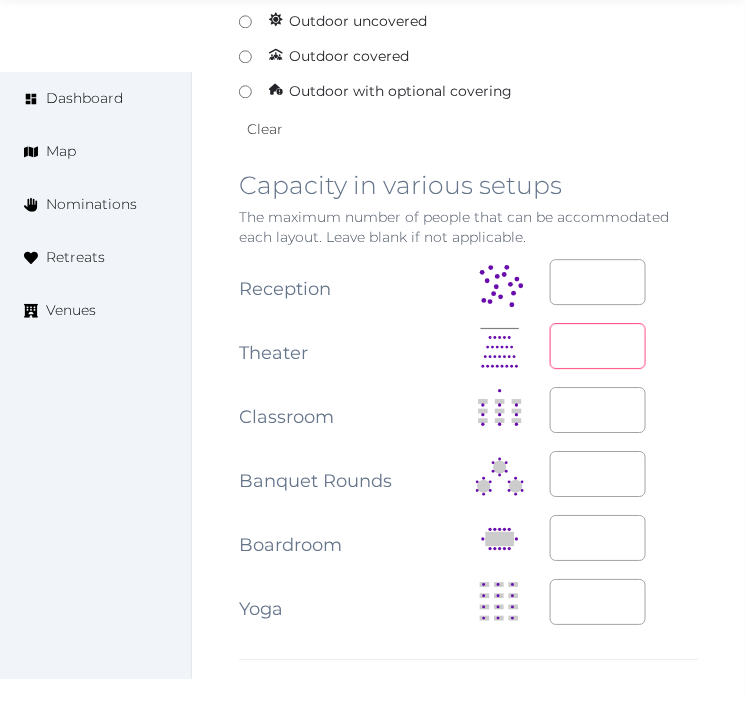 click at bounding box center (598, 346) 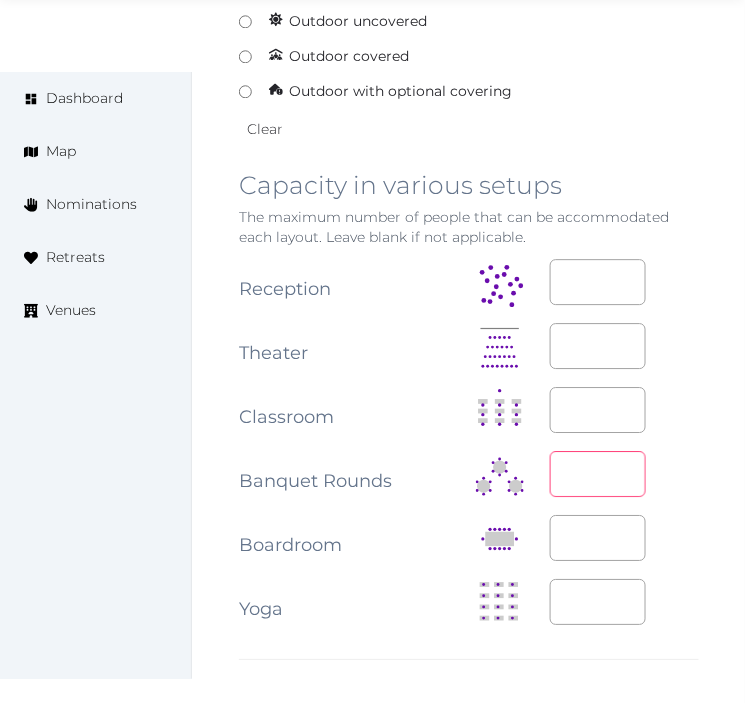 click at bounding box center (598, 474) 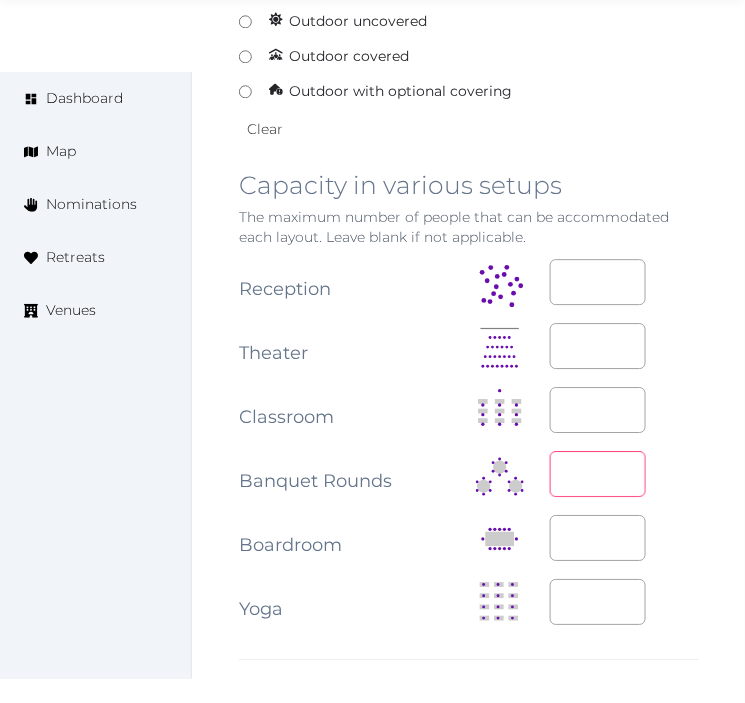 type on "**" 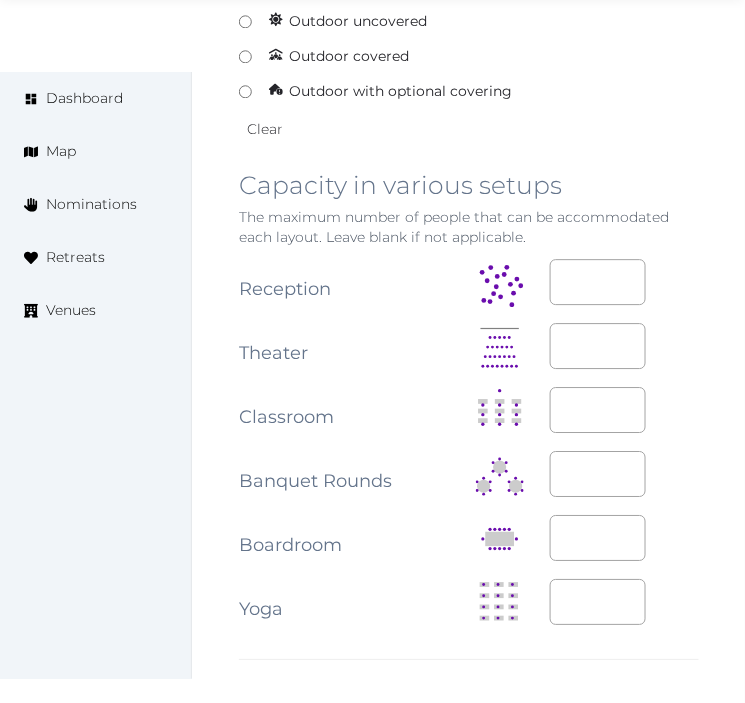 click on "**" at bounding box center [624, 474] 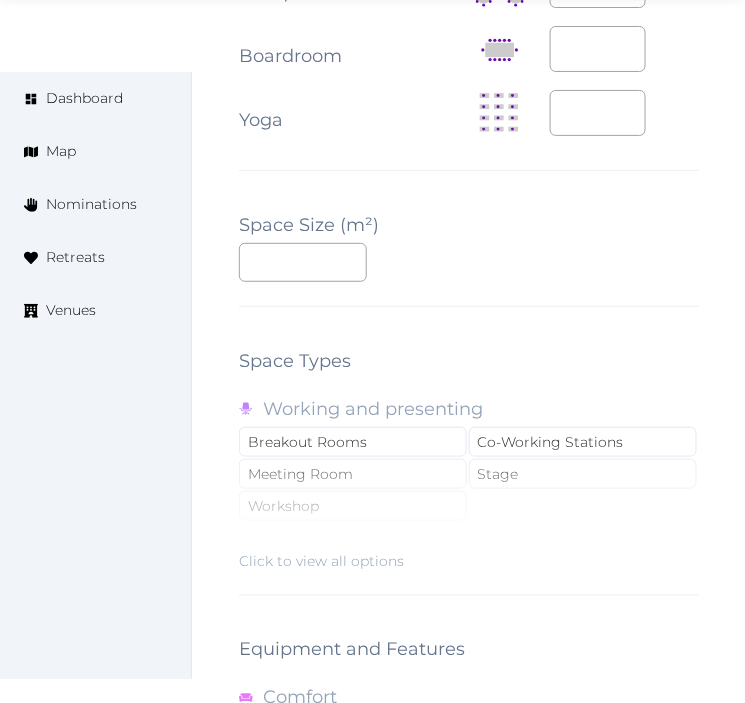 scroll, scrollTop: 2888, scrollLeft: 0, axis: vertical 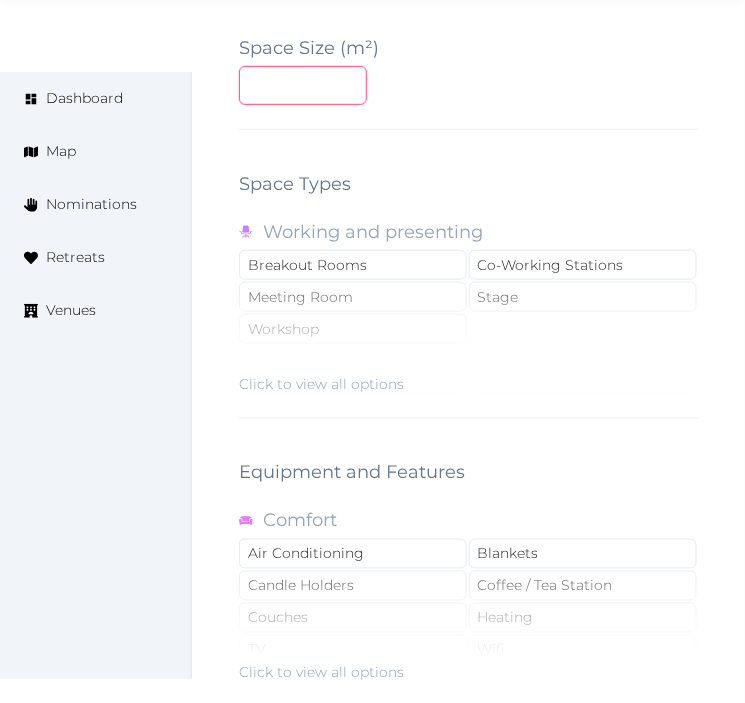 click on "**" at bounding box center [303, 85] 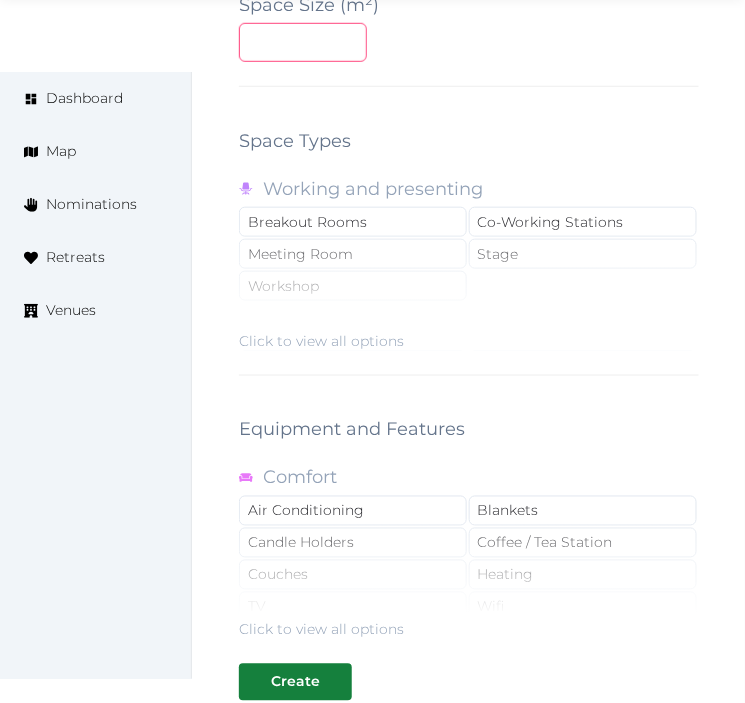 scroll, scrollTop: 3000, scrollLeft: 0, axis: vertical 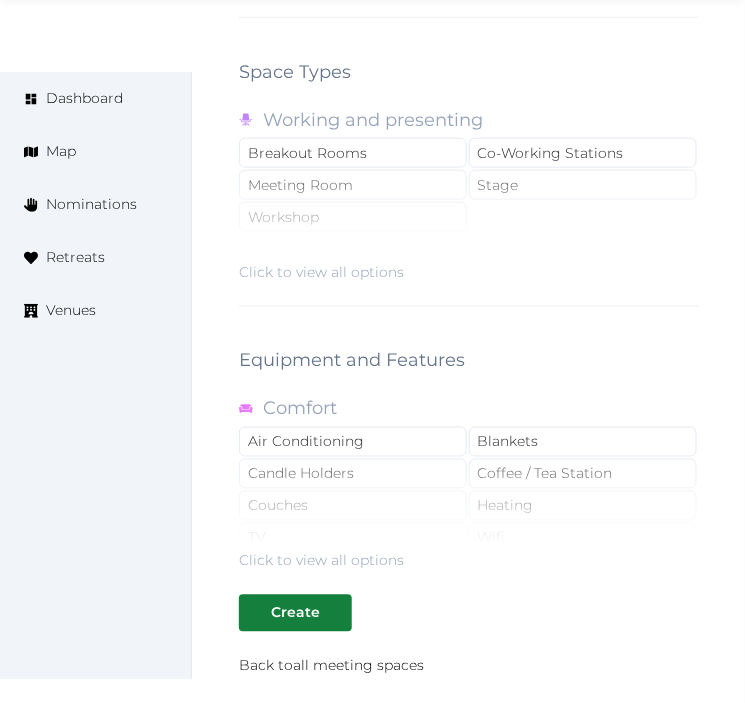 click on "Click to view all options" at bounding box center (469, 218) 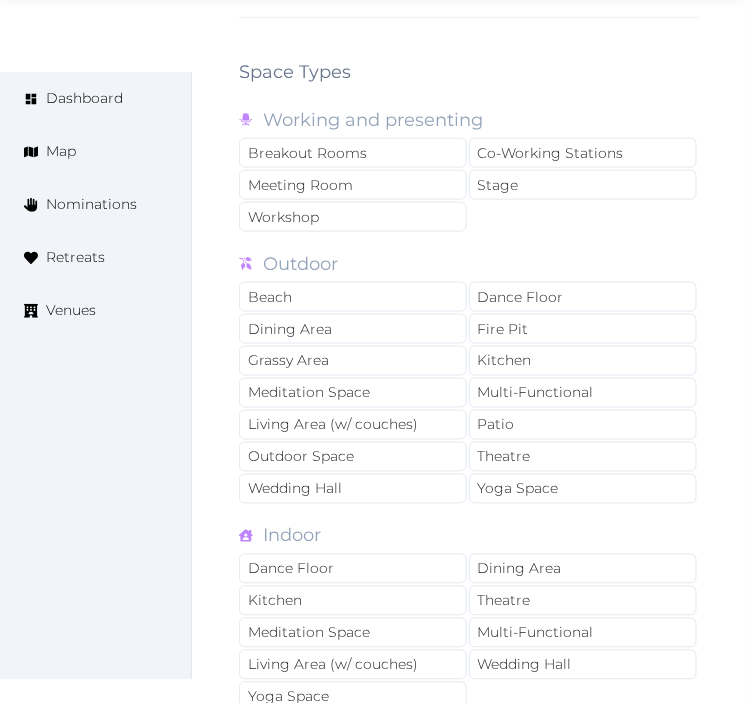 click on "Meeting Room" at bounding box center [353, 185] 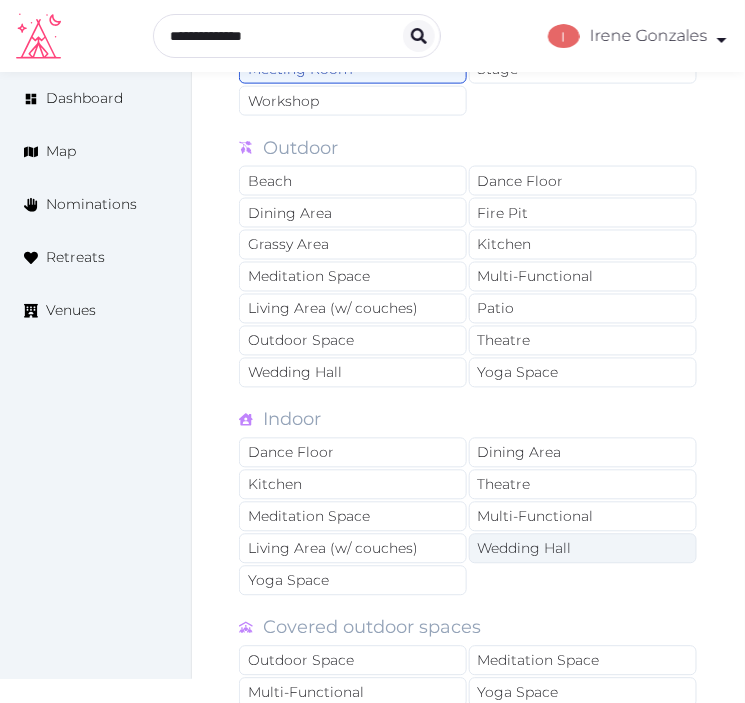 scroll, scrollTop: 3222, scrollLeft: 0, axis: vertical 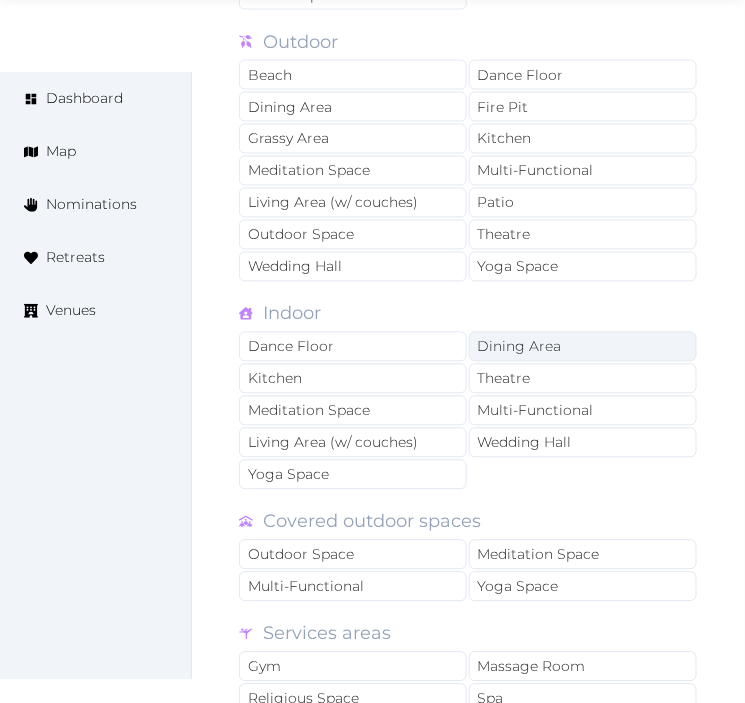 click on "Dining Area" at bounding box center (583, 347) 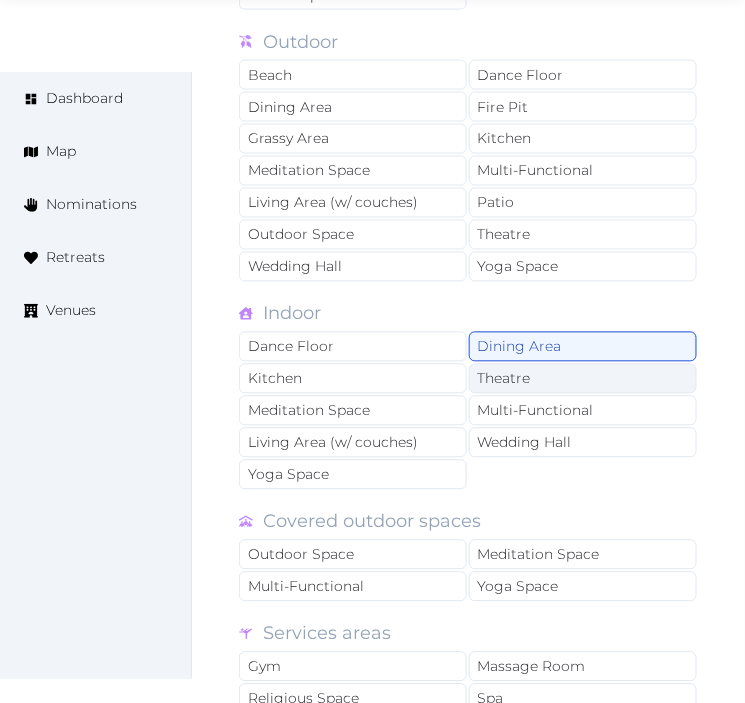 click on "Theatre" at bounding box center (583, 379) 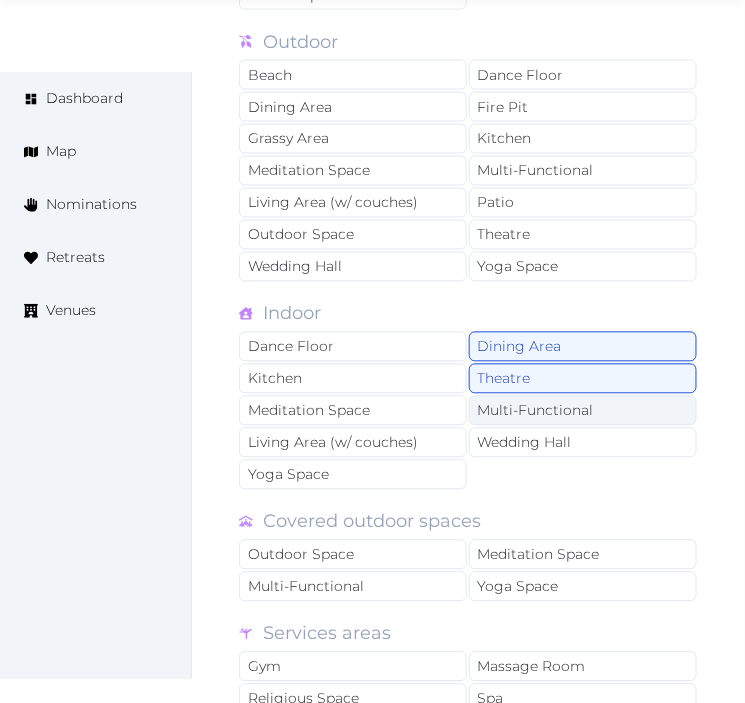 click on "Multi-Functional" at bounding box center (583, 411) 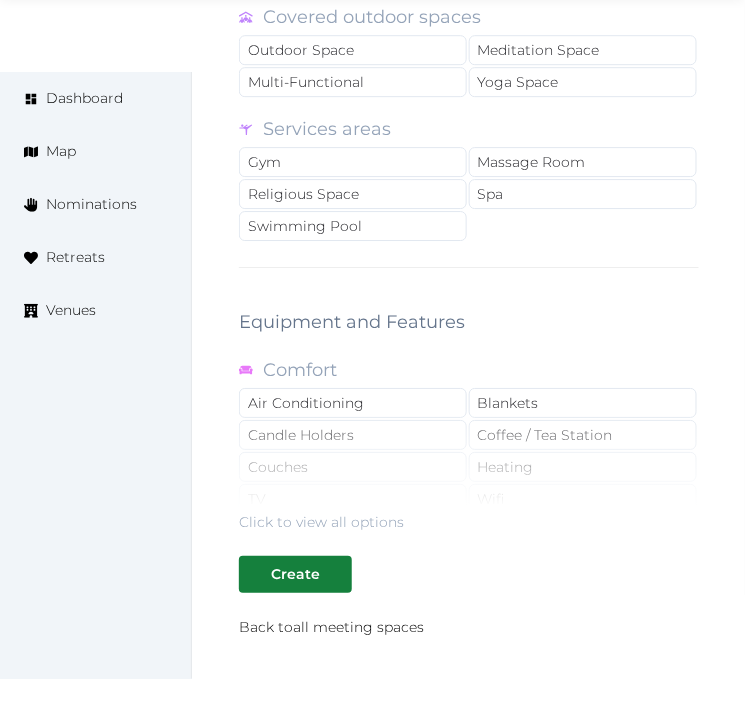 scroll, scrollTop: 3777, scrollLeft: 0, axis: vertical 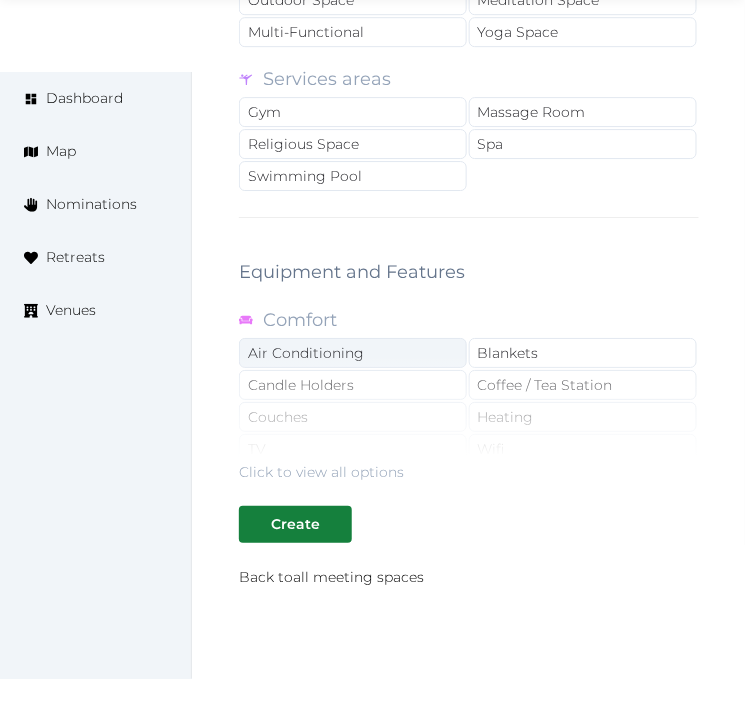 click on "Air Conditioning" at bounding box center [353, 353] 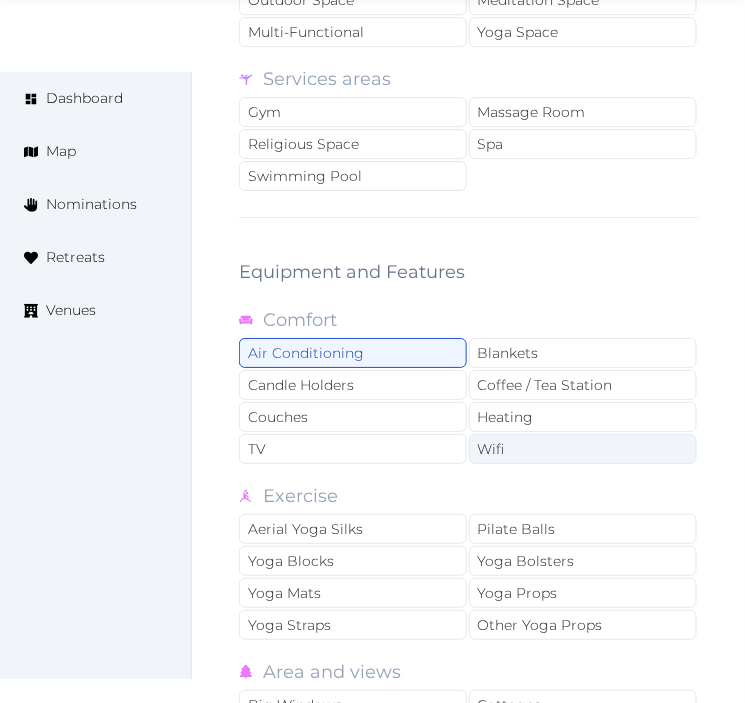 click on "Wifi" at bounding box center [583, 449] 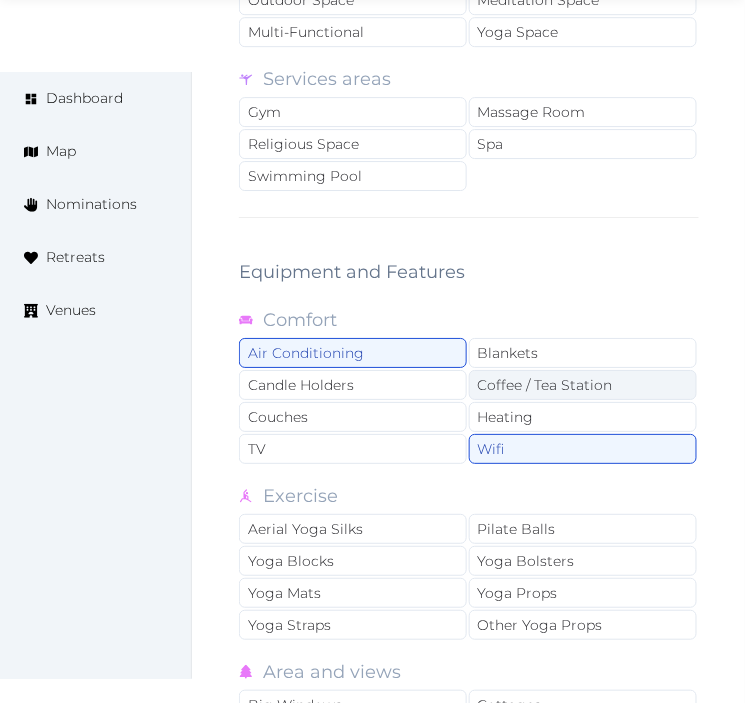 click on "Coffee / Tea Station" at bounding box center [583, 385] 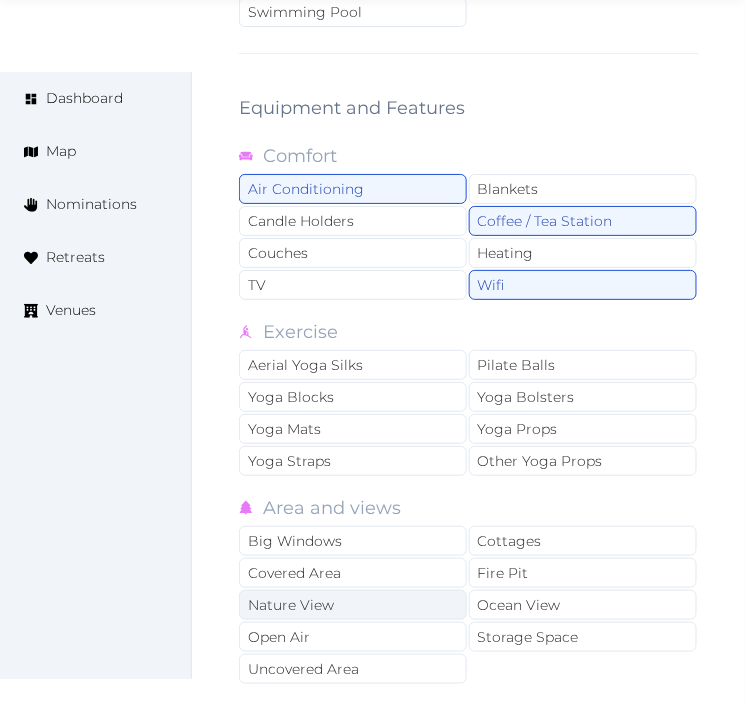 scroll, scrollTop: 4222, scrollLeft: 0, axis: vertical 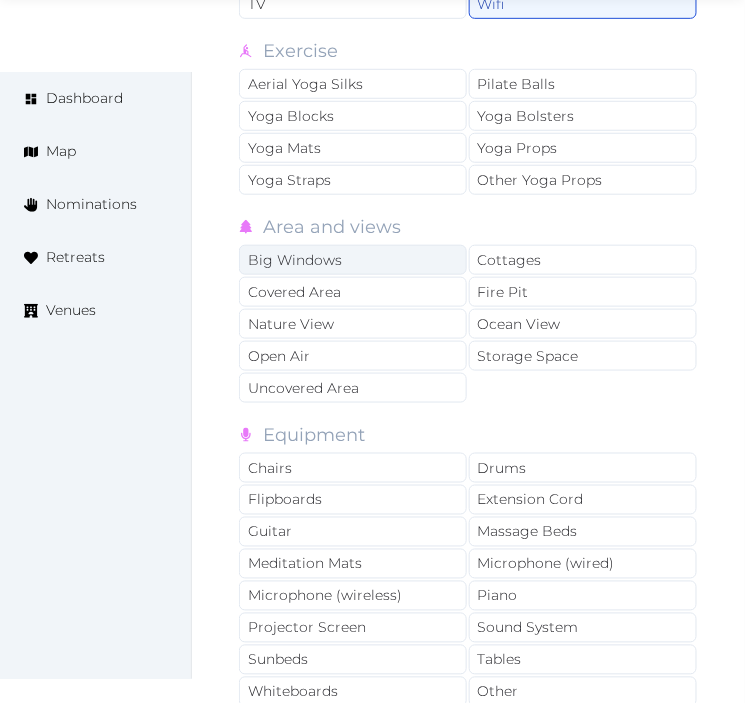 click on "Big Windows" at bounding box center (353, 260) 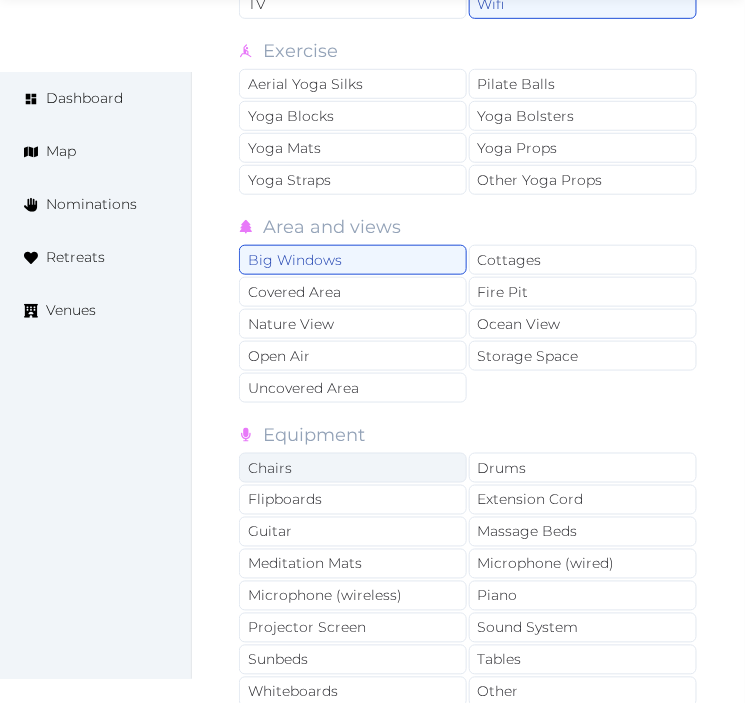 click on "Chairs" at bounding box center (353, 468) 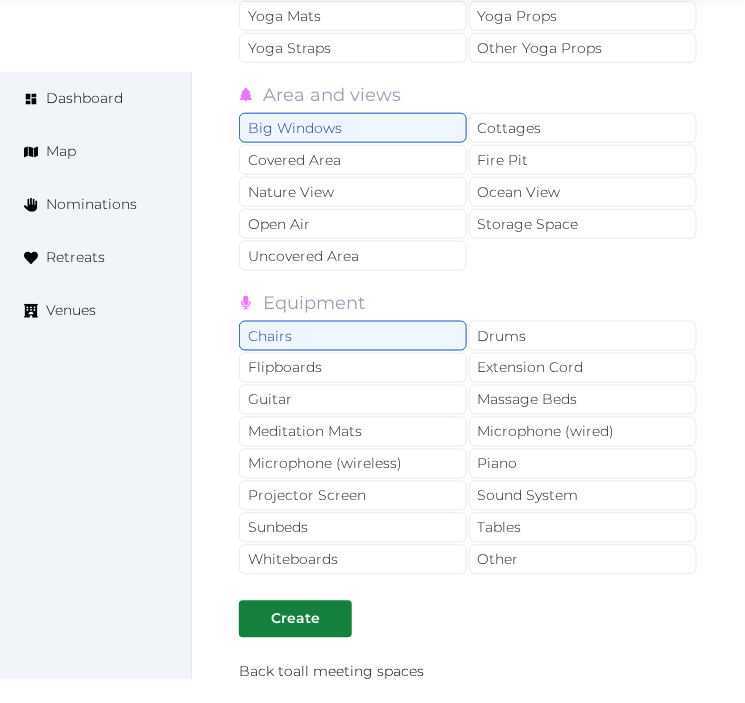 scroll, scrollTop: 4547, scrollLeft: 0, axis: vertical 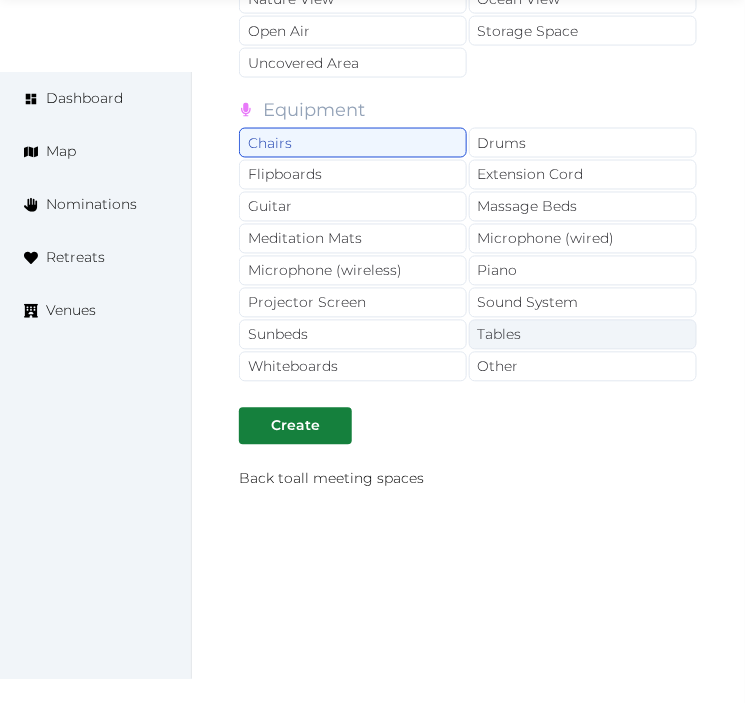click on "Tables" at bounding box center (583, 335) 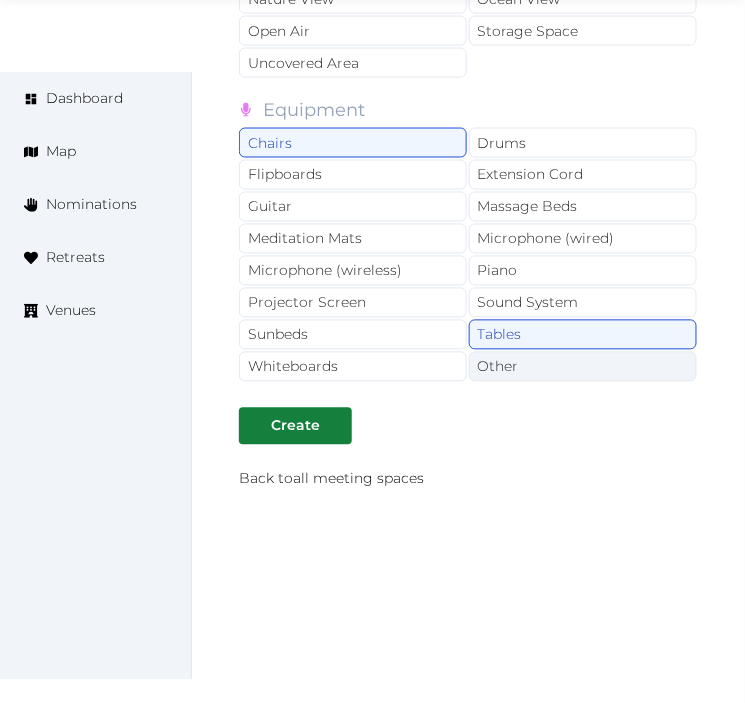 click on "Other" at bounding box center [583, 367] 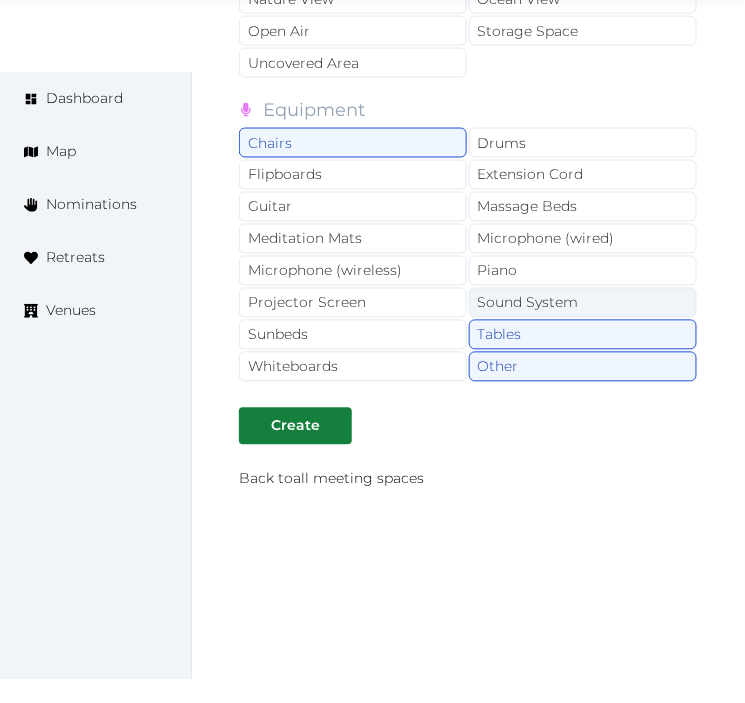 click on "Sound System" at bounding box center (583, 303) 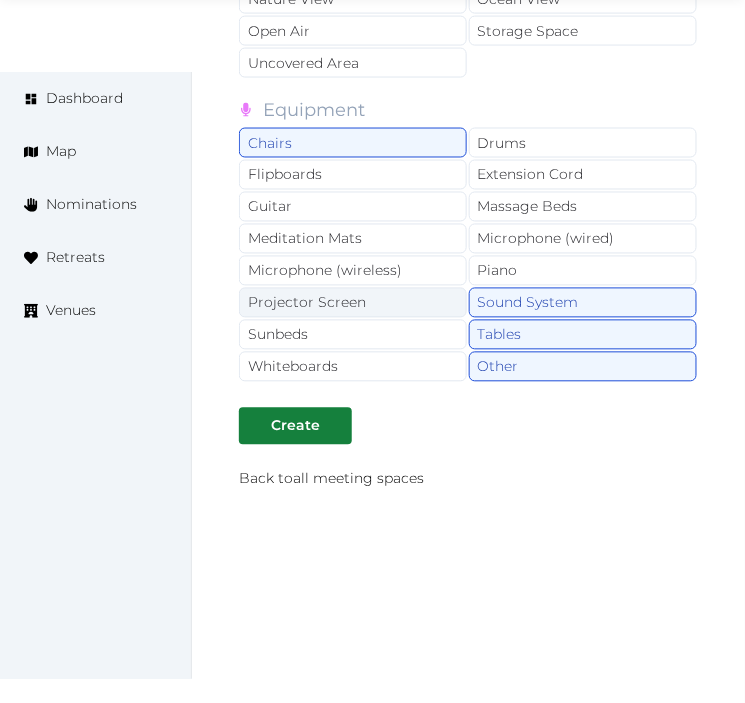 click on "Projector Screen" at bounding box center (353, 303) 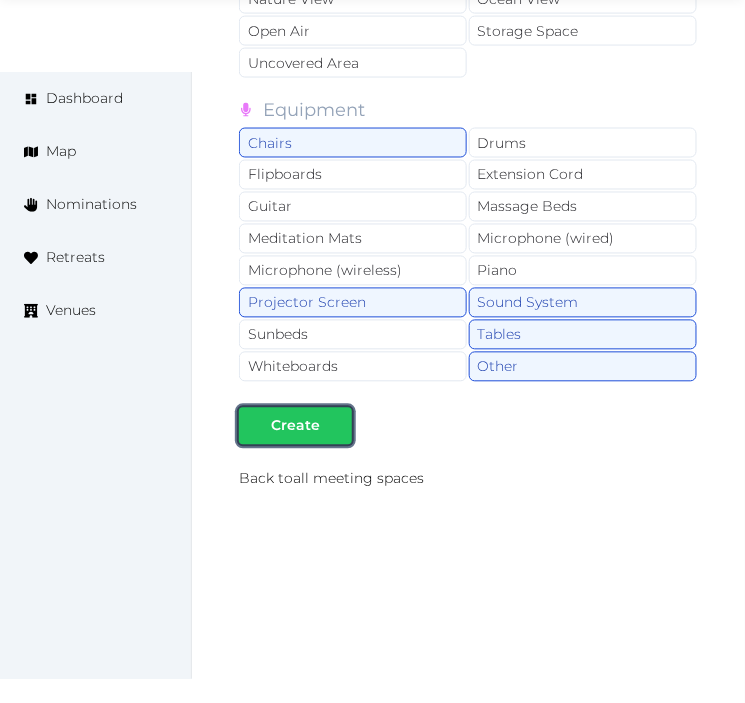 click at bounding box center [336, 426] 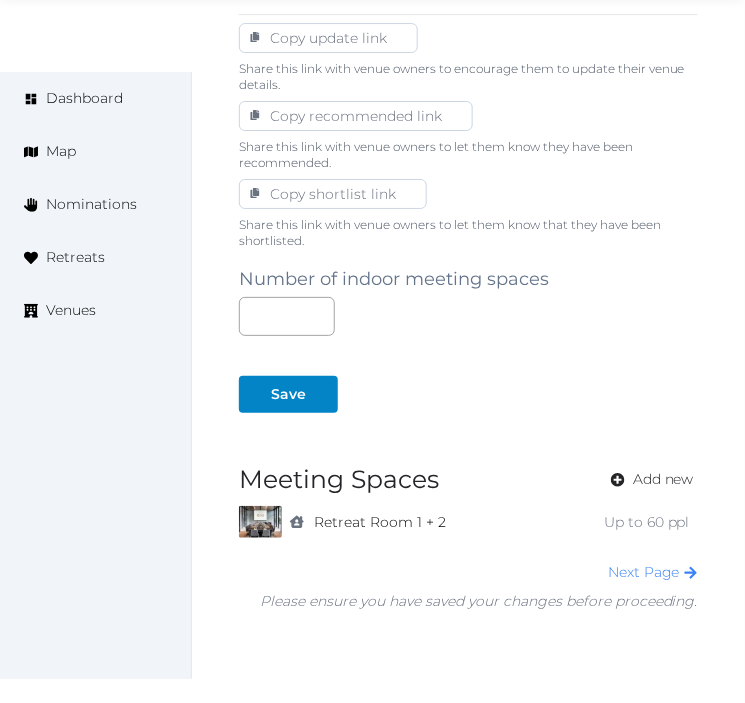 scroll, scrollTop: 1252, scrollLeft: 0, axis: vertical 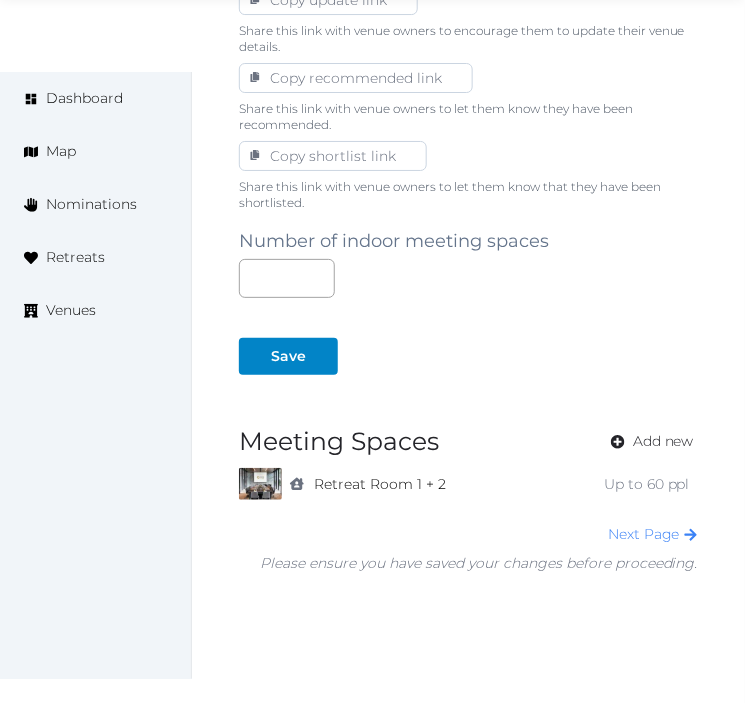 click on "Next Page" at bounding box center (479, 534) 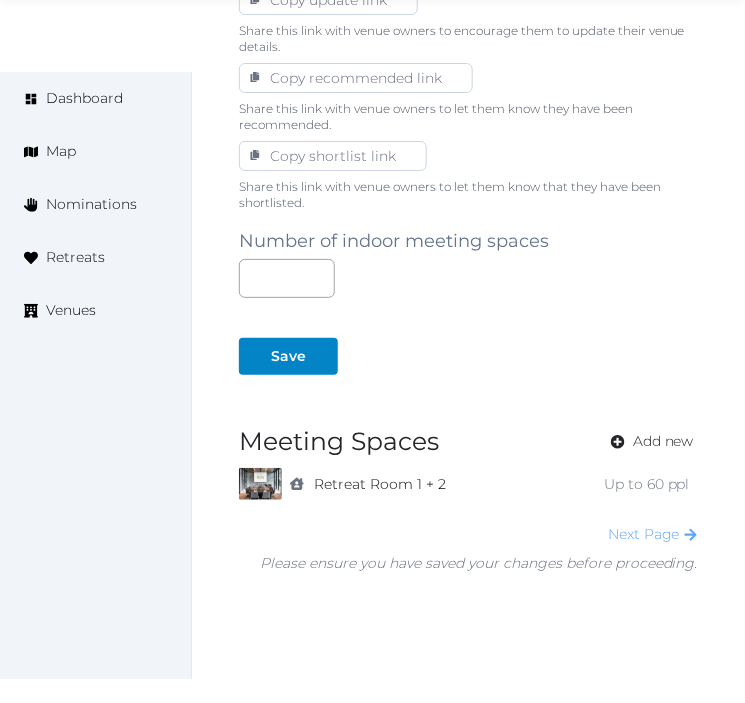 click on "Next Page" at bounding box center [653, 534] 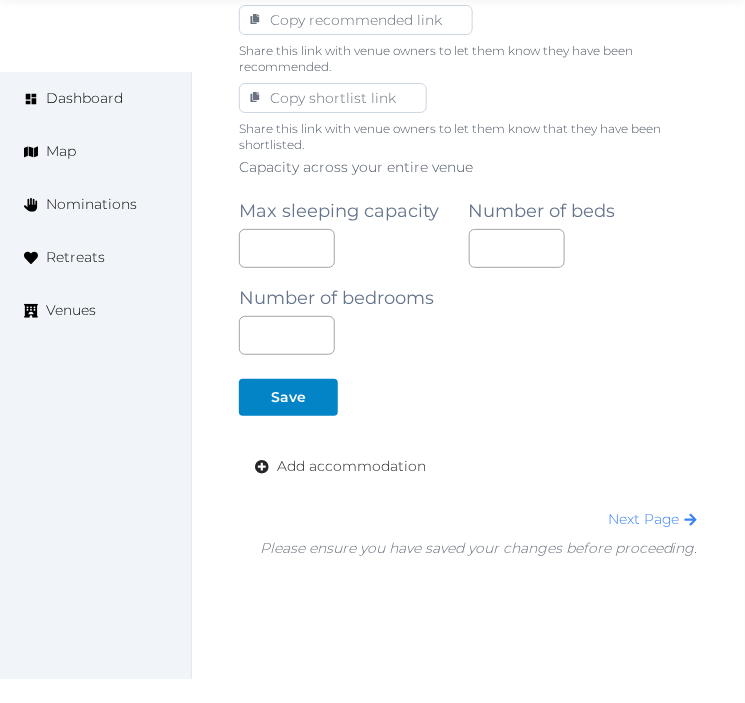 scroll, scrollTop: 1390, scrollLeft: 0, axis: vertical 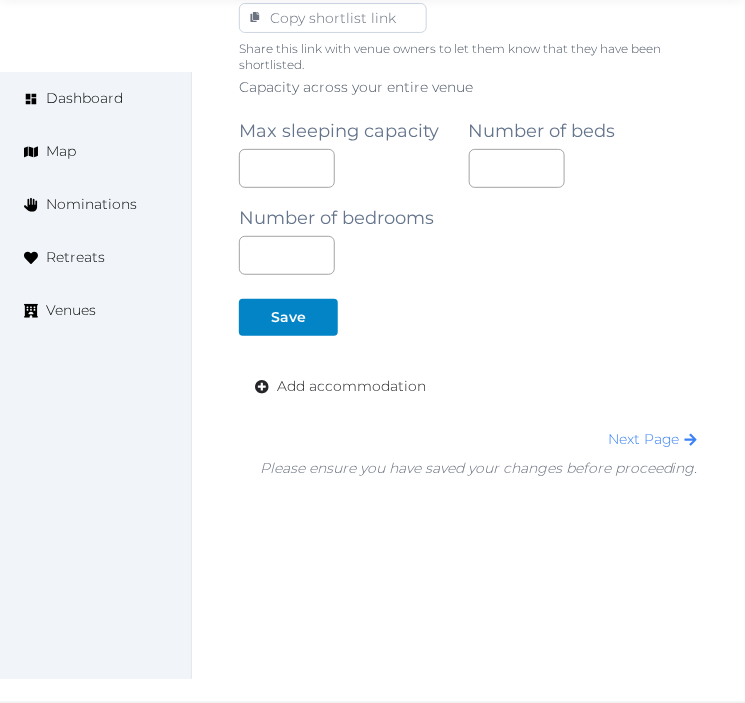 click on "Capacity across your entire venue Max sleeping capacity Number of beds Number of bedrooms *** Save  Add accommodation Next Page  Please ensure you have saved your changes before proceeding." at bounding box center [468, 278] 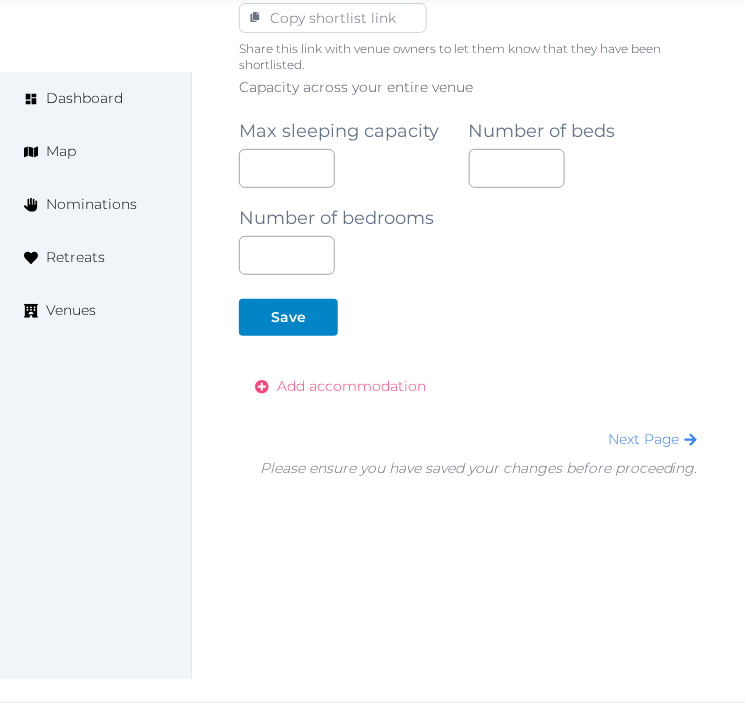 click on "Add accommodation" at bounding box center [351, 386] 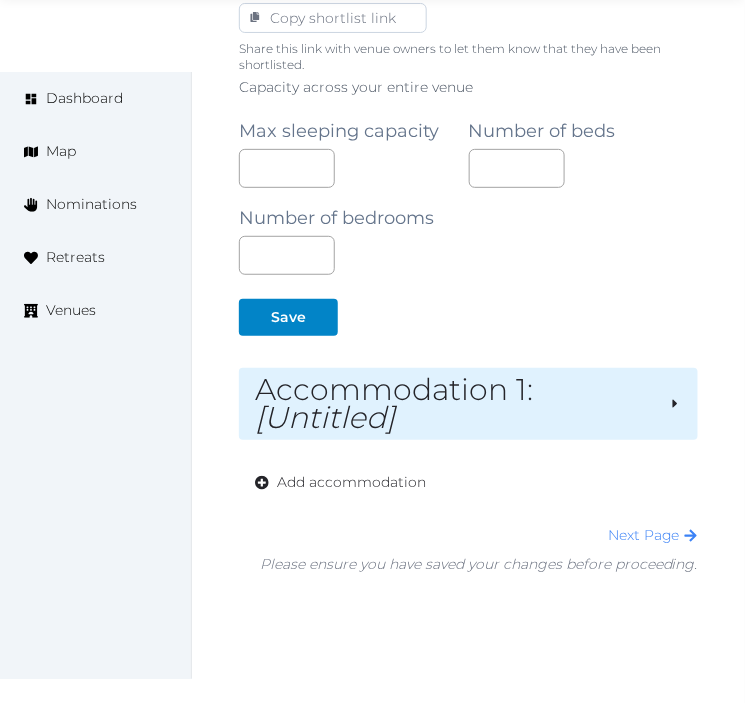 click on "[Untitled]" at bounding box center (325, 417) 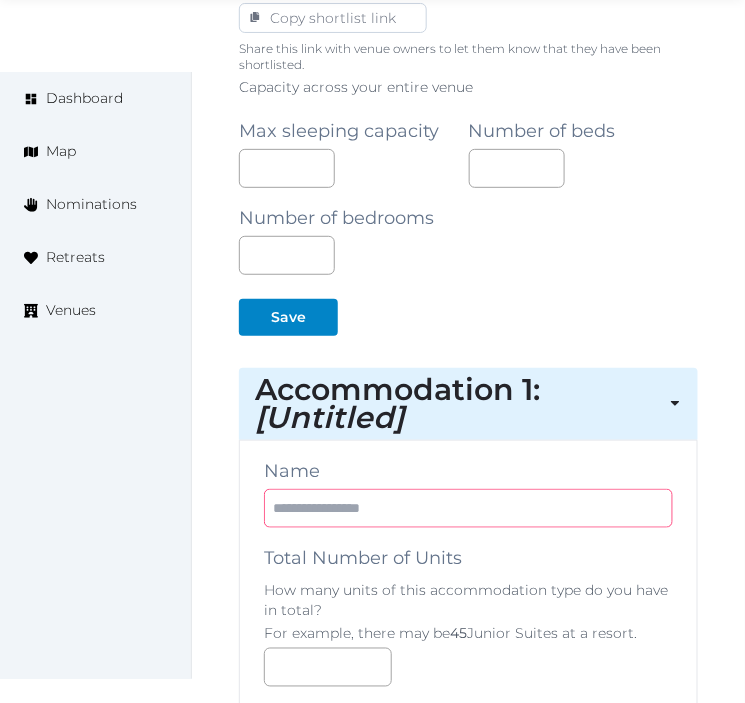 click at bounding box center (468, 508) 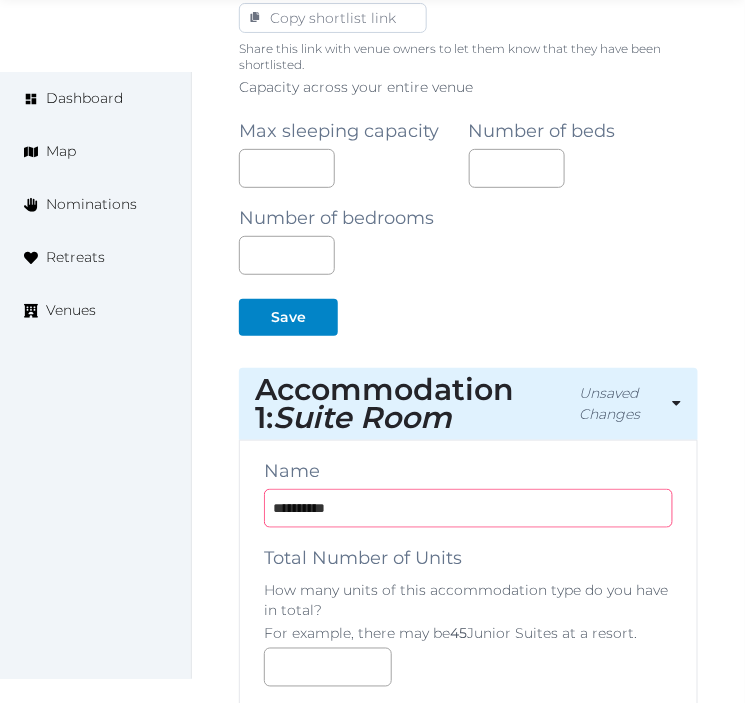drag, startPoint x: 376, startPoint y: 500, endPoint x: 391, endPoint y: 490, distance: 18.027756 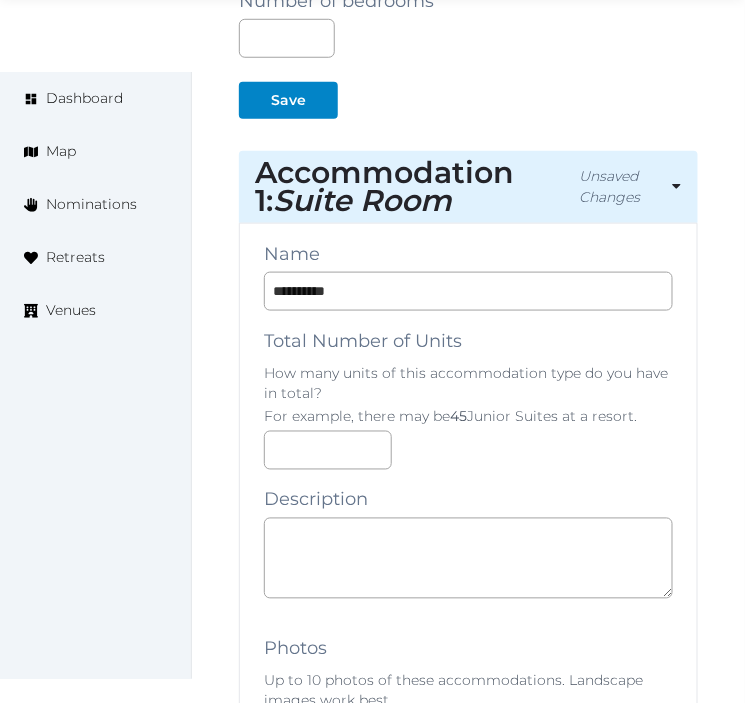 scroll, scrollTop: 1612, scrollLeft: 0, axis: vertical 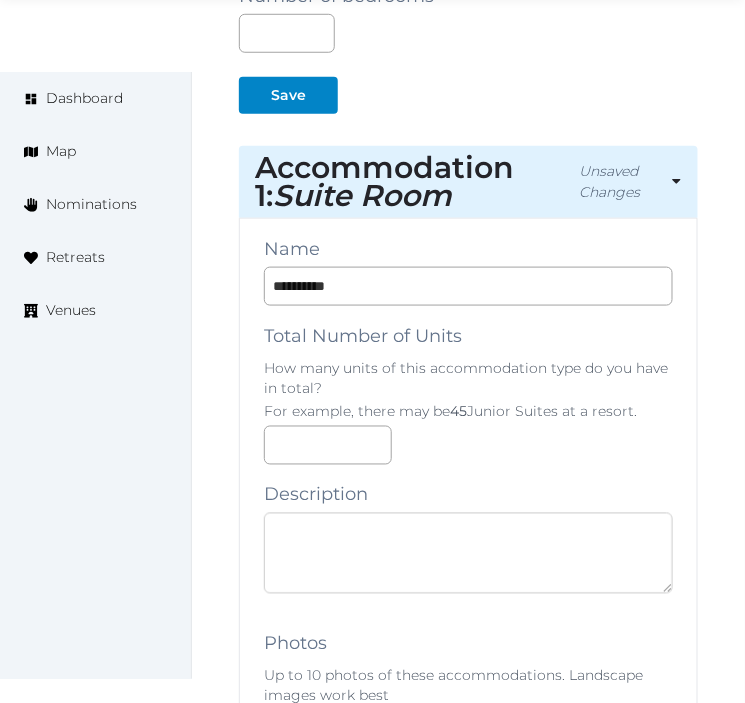 click at bounding box center (468, 553) 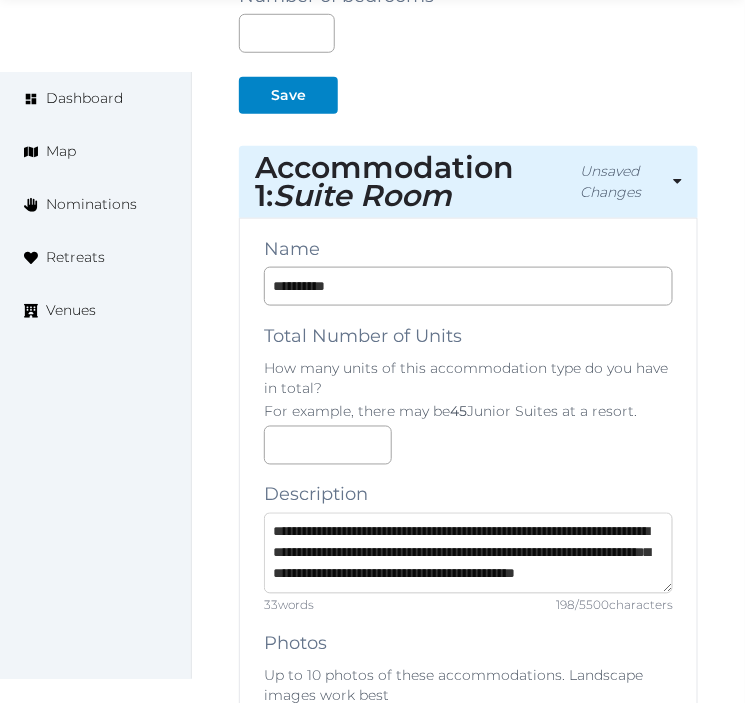 scroll, scrollTop: 21, scrollLeft: 0, axis: vertical 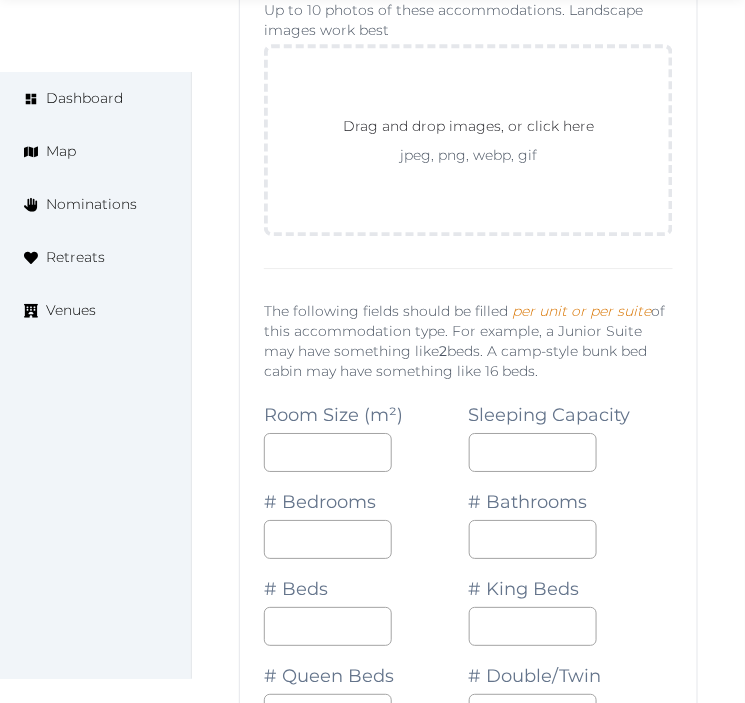 type on "**********" 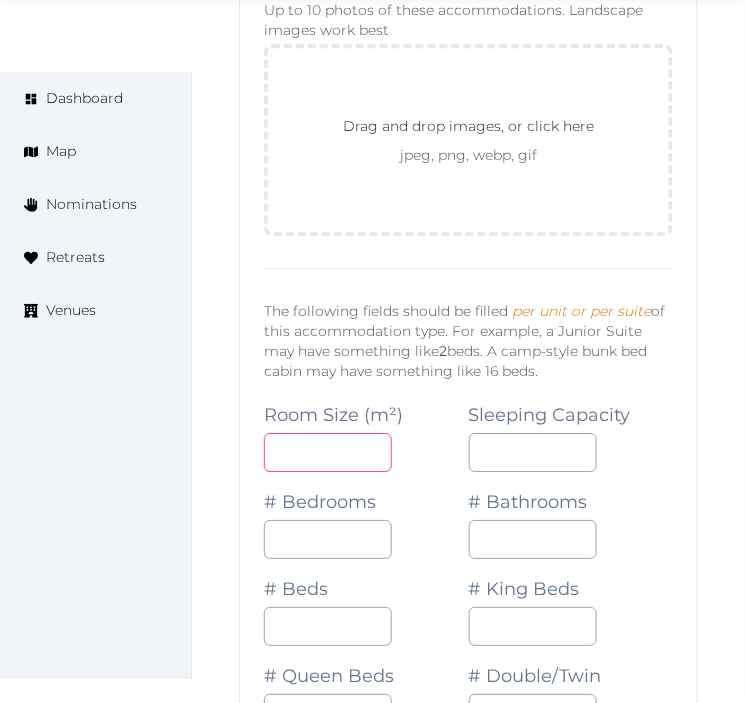 click at bounding box center [328, 452] 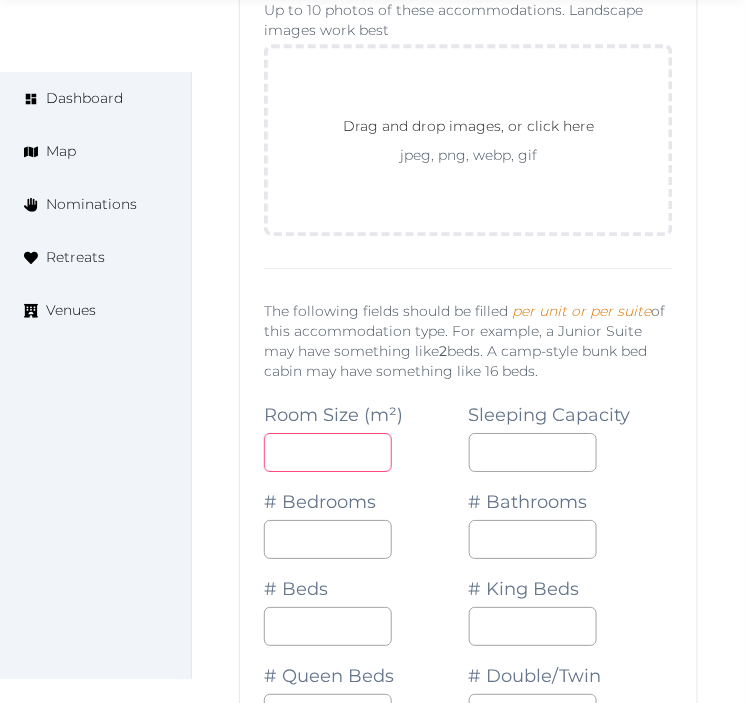 type on "**" 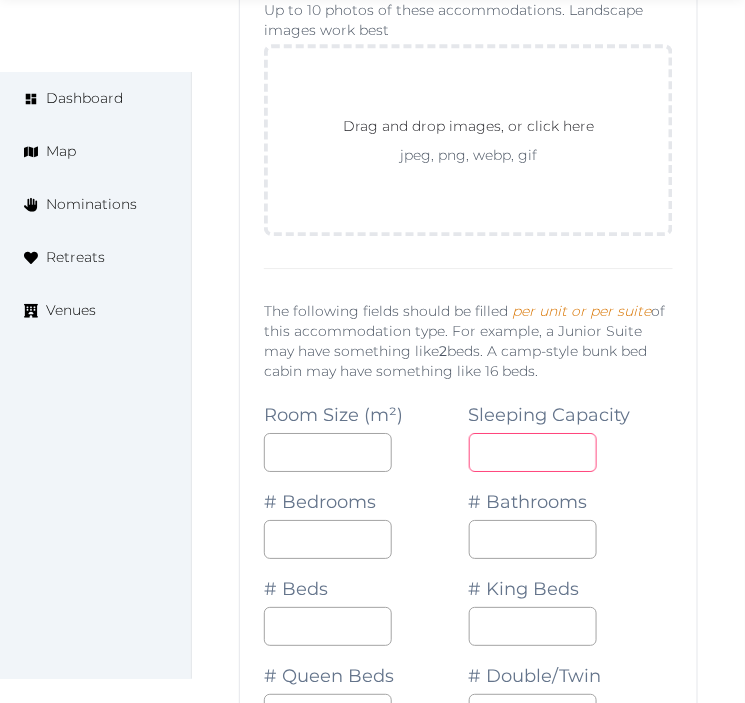 click at bounding box center (533, 452) 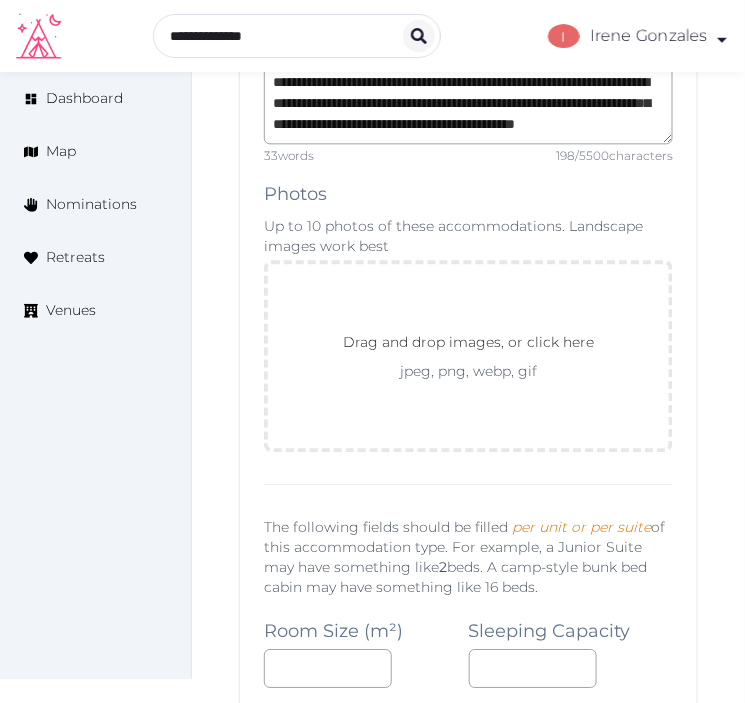 scroll, scrollTop: 2056, scrollLeft: 0, axis: vertical 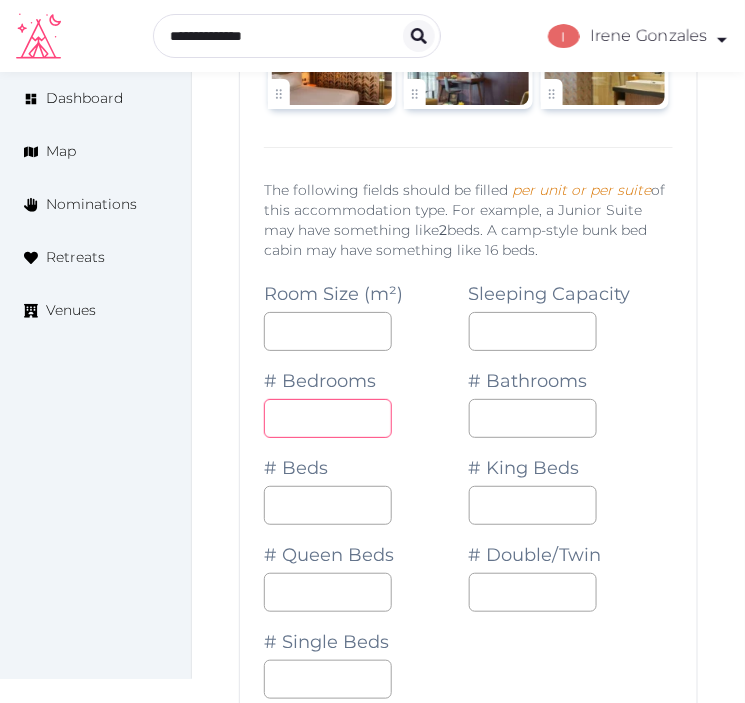 click at bounding box center [328, 418] 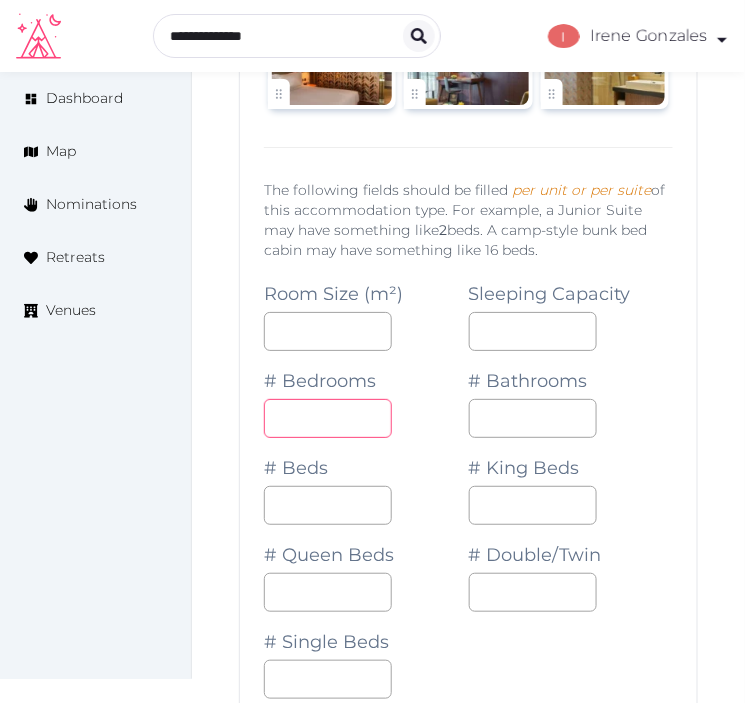 type on "*" 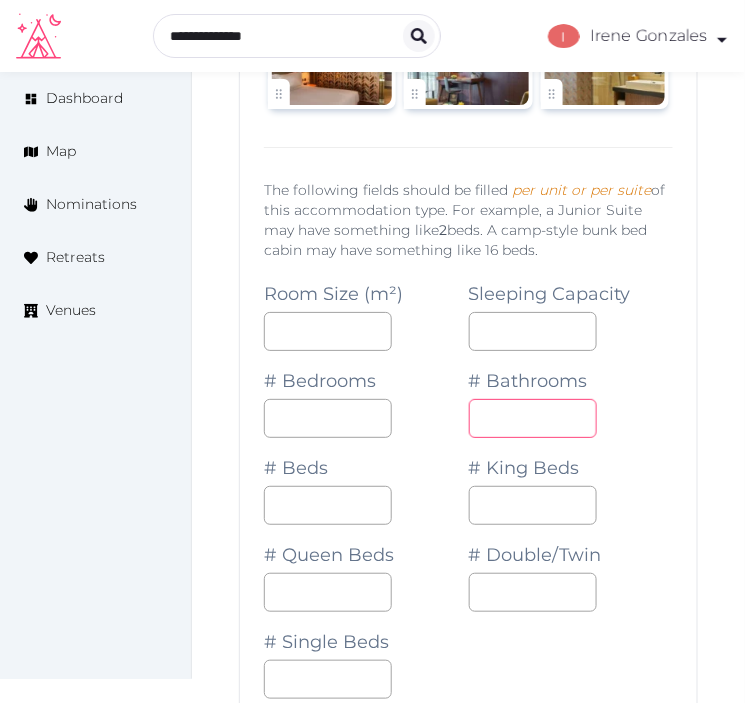 drag, startPoint x: 483, startPoint y: 417, endPoint x: 384, endPoint y: 483, distance: 118.98319 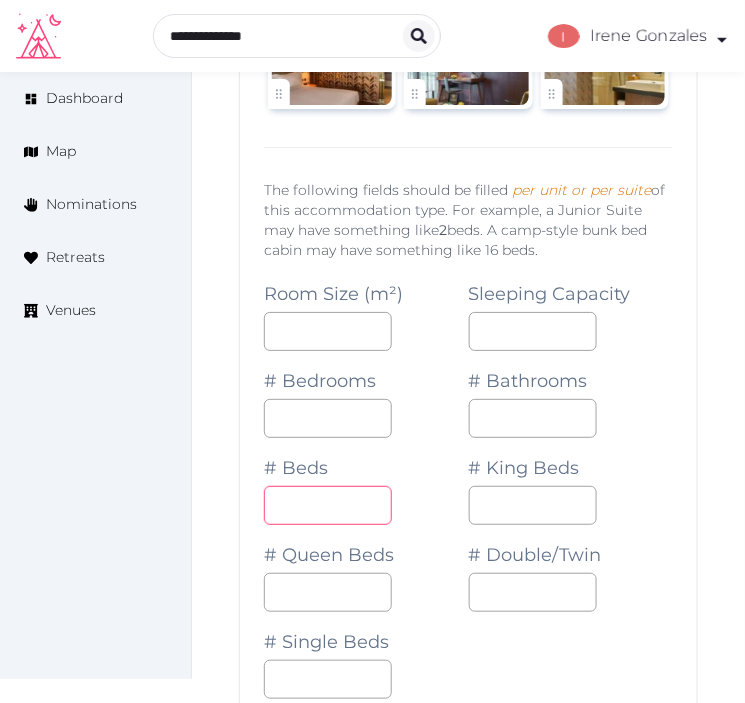 drag, startPoint x: 317, startPoint y: 515, endPoint x: 387, endPoint y: 511, distance: 70.11419 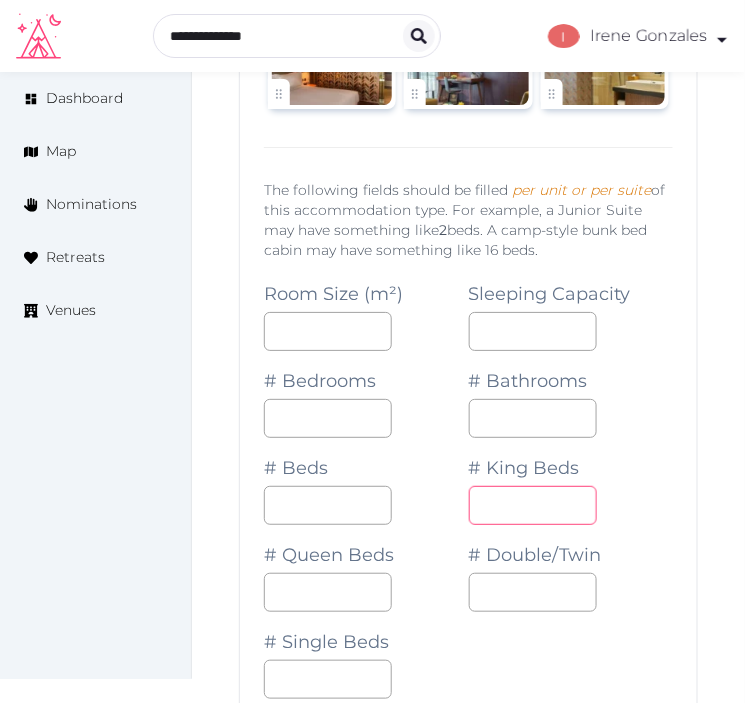 click on "*" at bounding box center (533, 505) 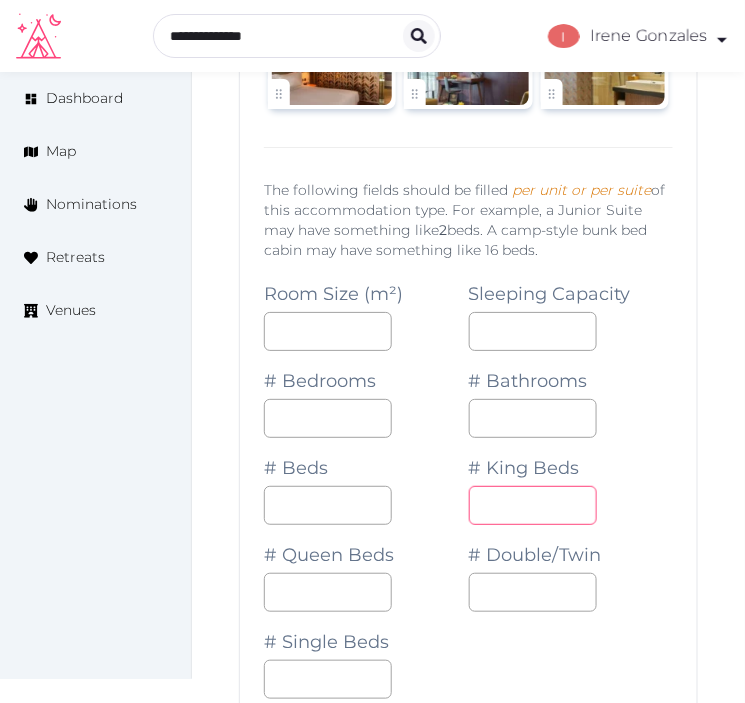 type on "*" 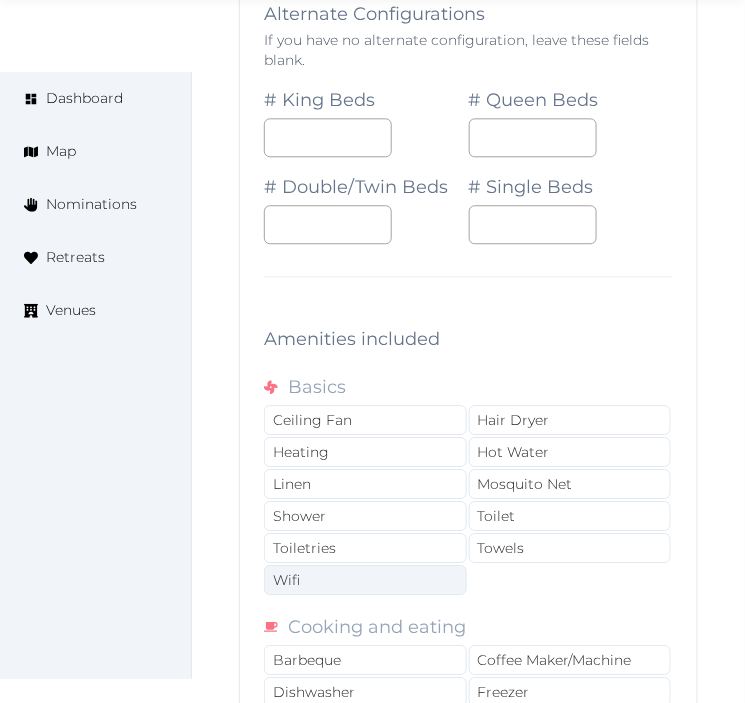 scroll, scrollTop: 3612, scrollLeft: 0, axis: vertical 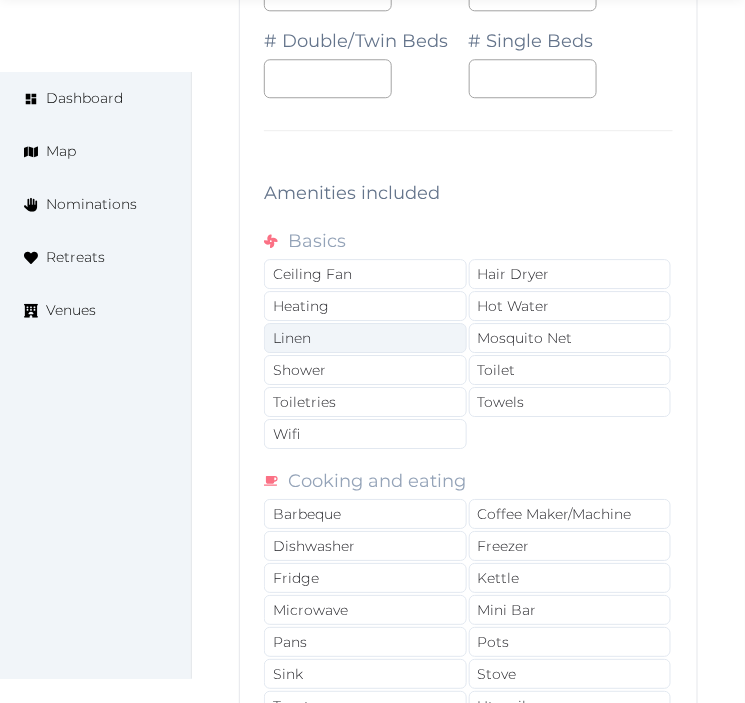 click on "Linen" at bounding box center [365, 338] 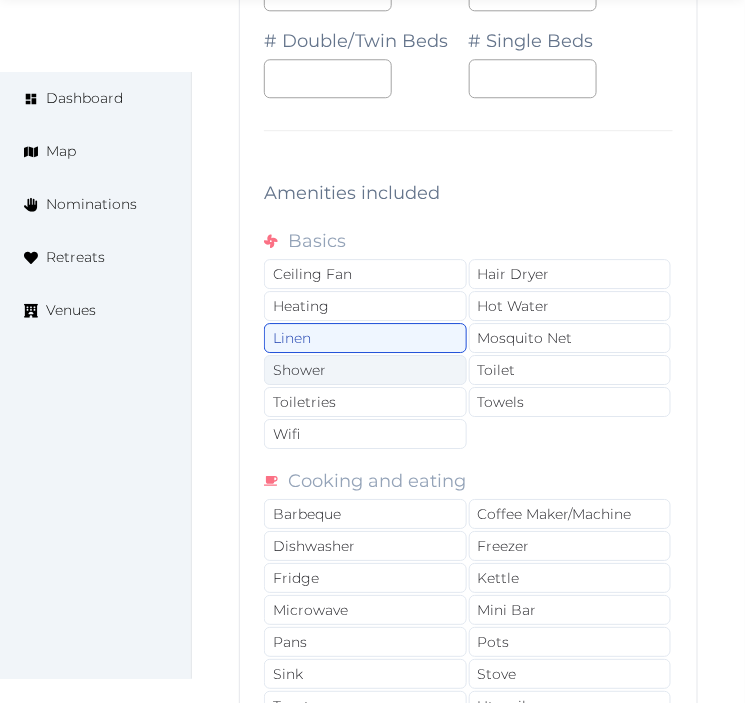 click on "Shower" at bounding box center (365, 370) 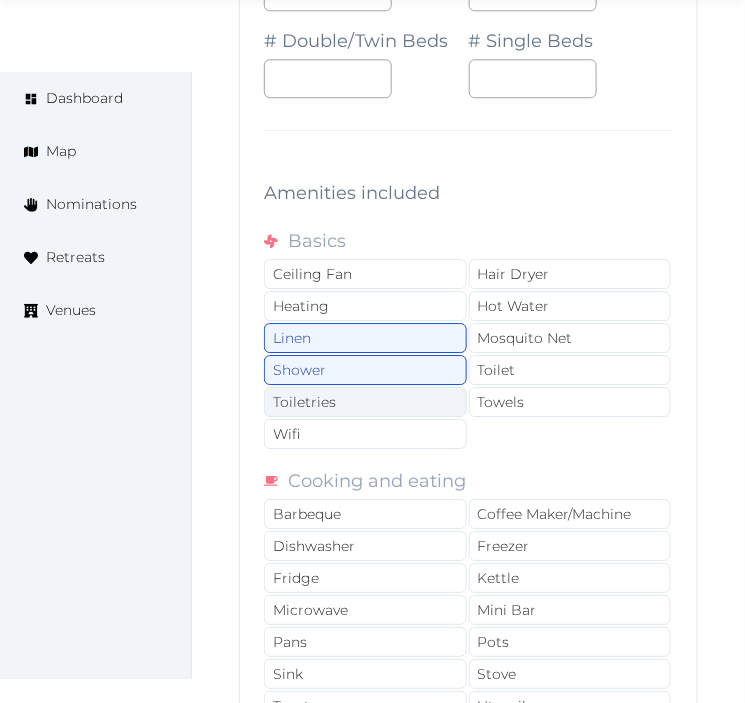 click on "Toiletries" at bounding box center [365, 402] 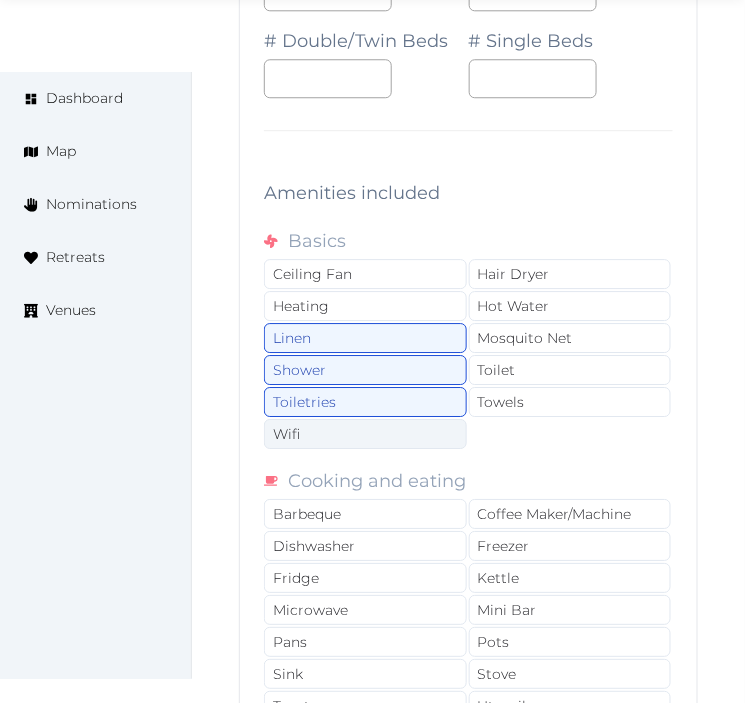 drag, startPoint x: 337, startPoint y: 433, endPoint x: 361, endPoint y: 427, distance: 24.738634 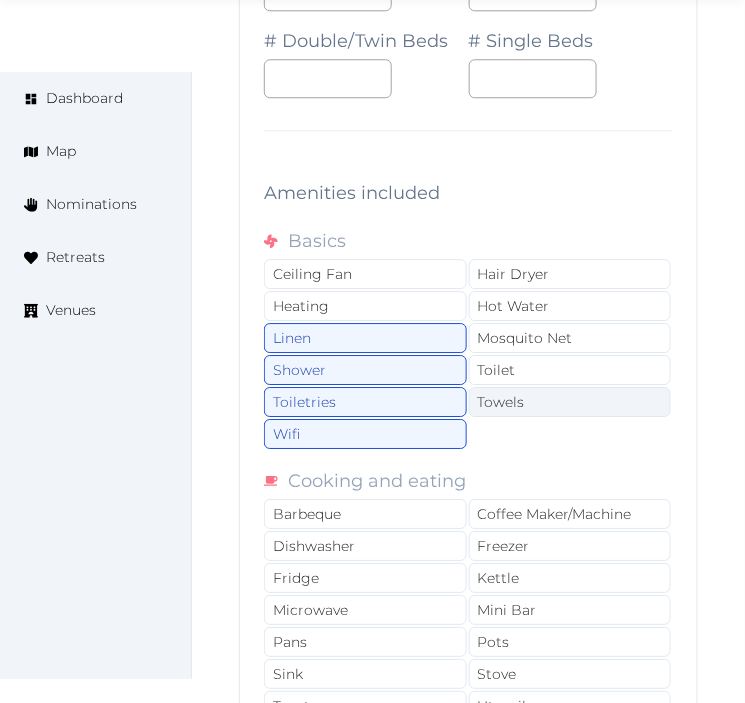 click on "Towels" at bounding box center [570, 402] 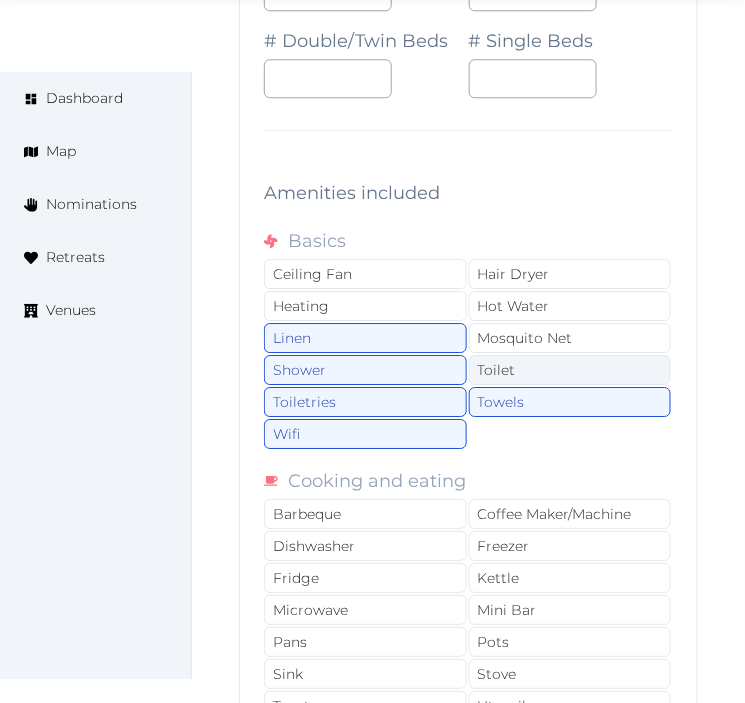 click on "Toilet" at bounding box center (570, 370) 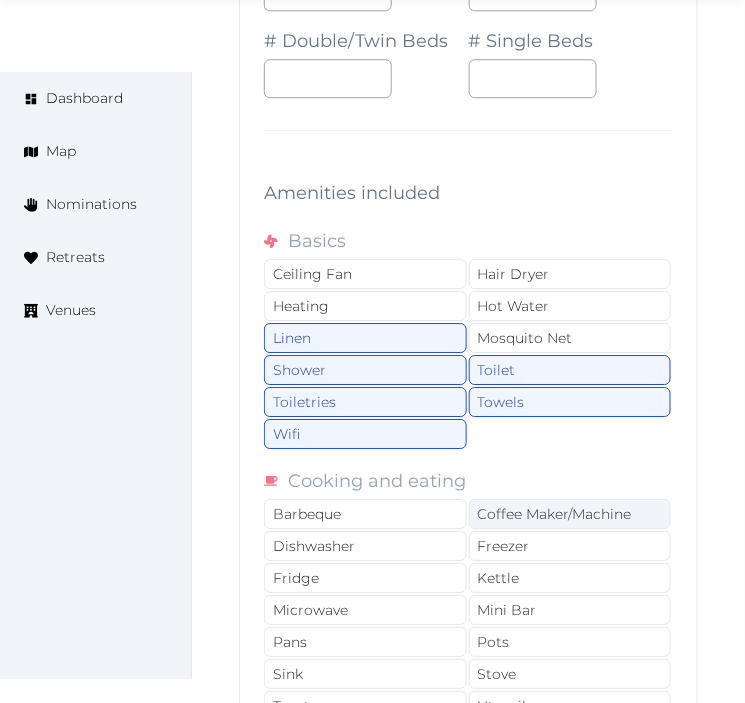 click on "Coffee Maker/Machine" at bounding box center (570, 514) 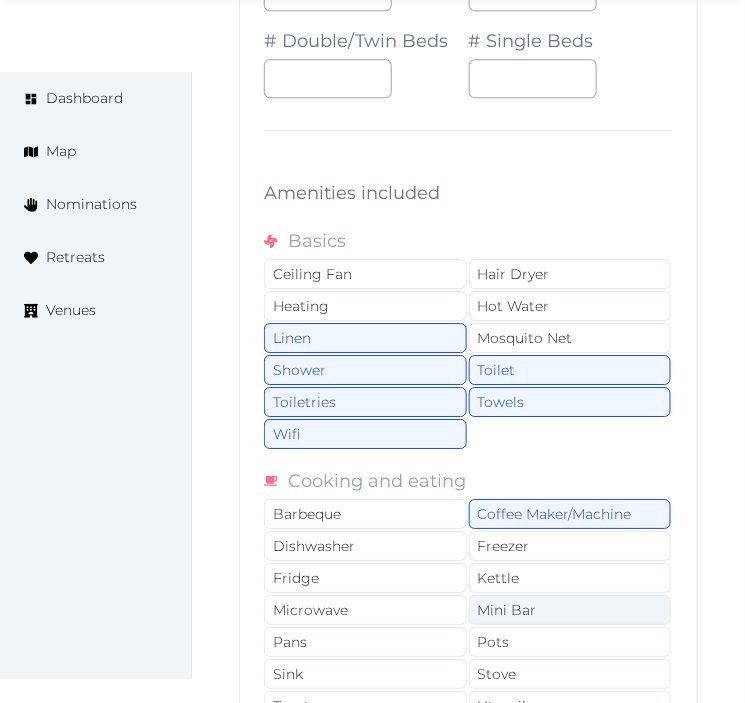 click on "Mini Bar" at bounding box center [570, 610] 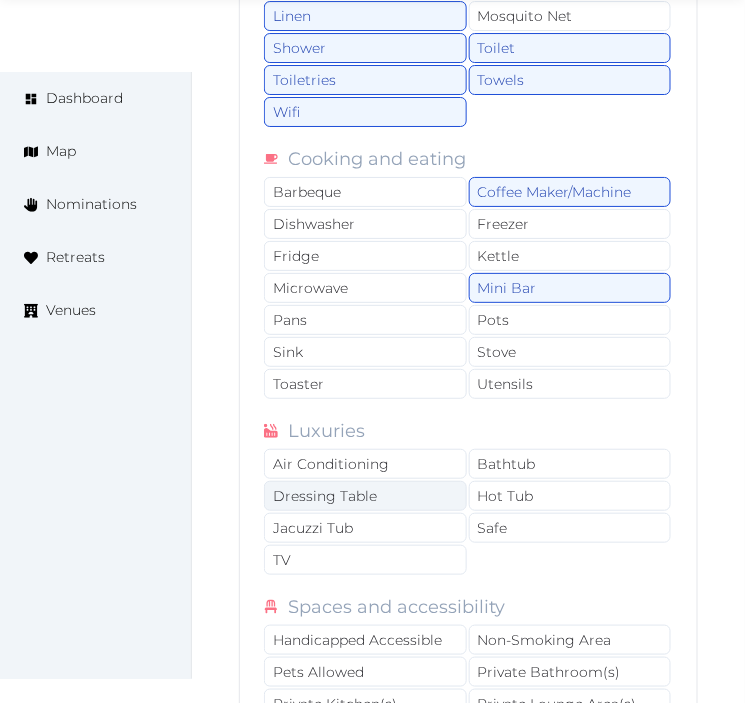 scroll, scrollTop: 3945, scrollLeft: 0, axis: vertical 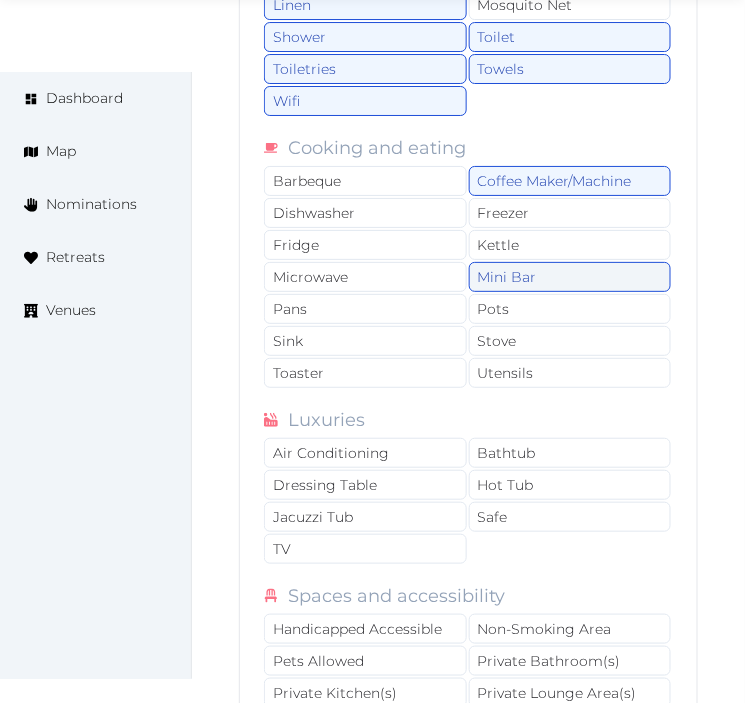 click on "Mini Bar" at bounding box center (570, 277) 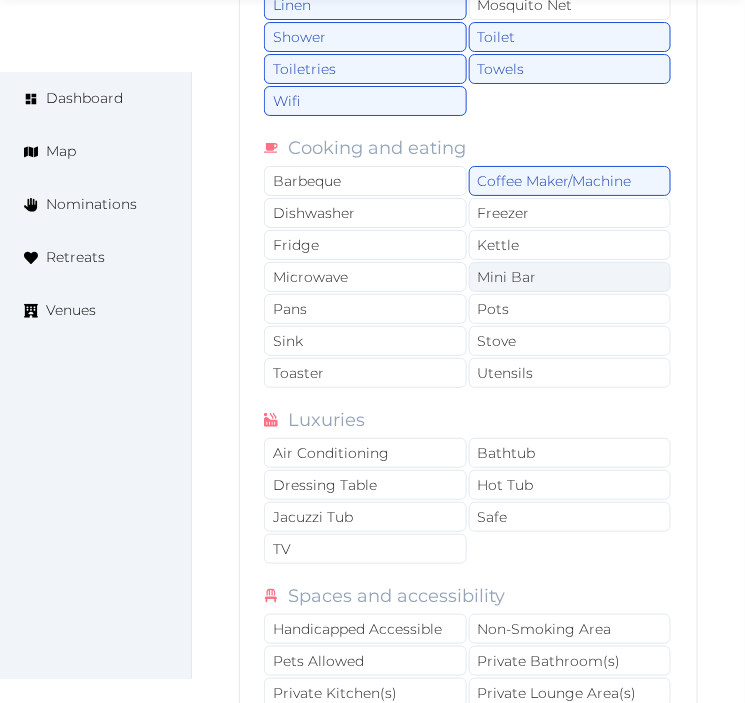 click on "Mini Bar" at bounding box center (570, 277) 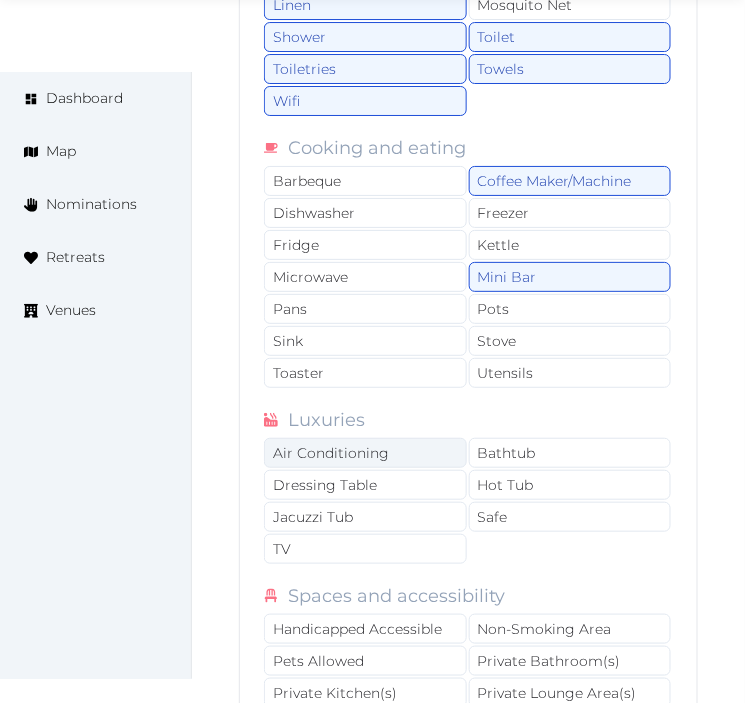 click on "Air Conditioning" at bounding box center [365, 453] 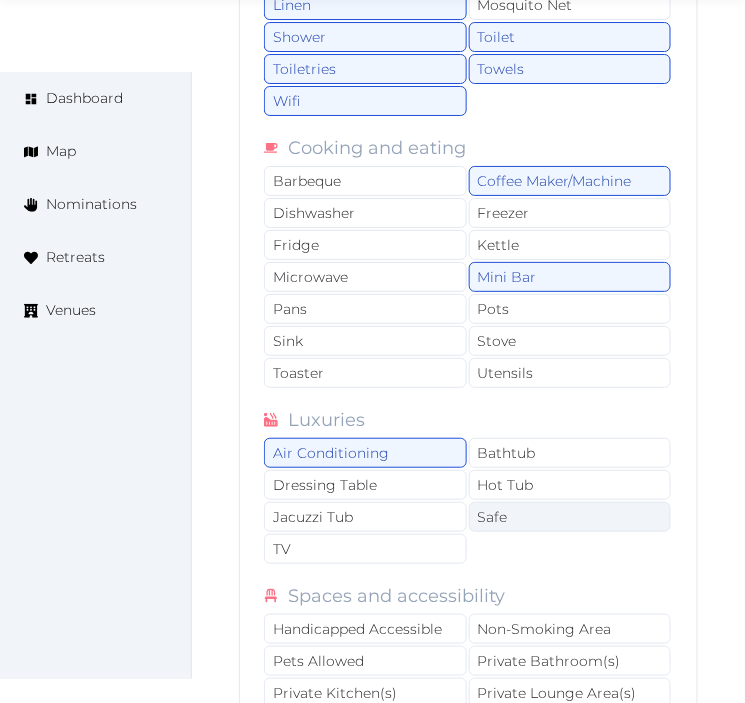 click on "Safe" at bounding box center (570, 517) 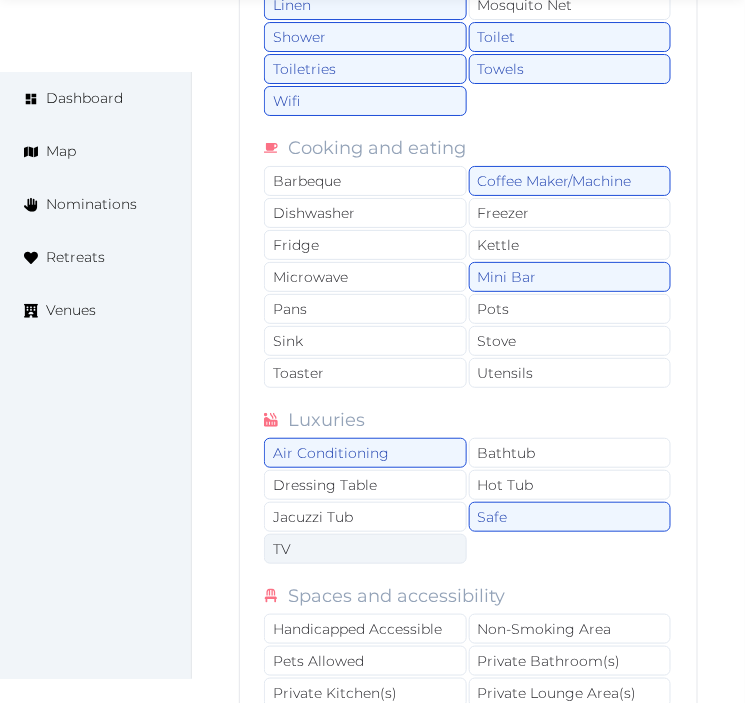 click on "TV" at bounding box center (365, 549) 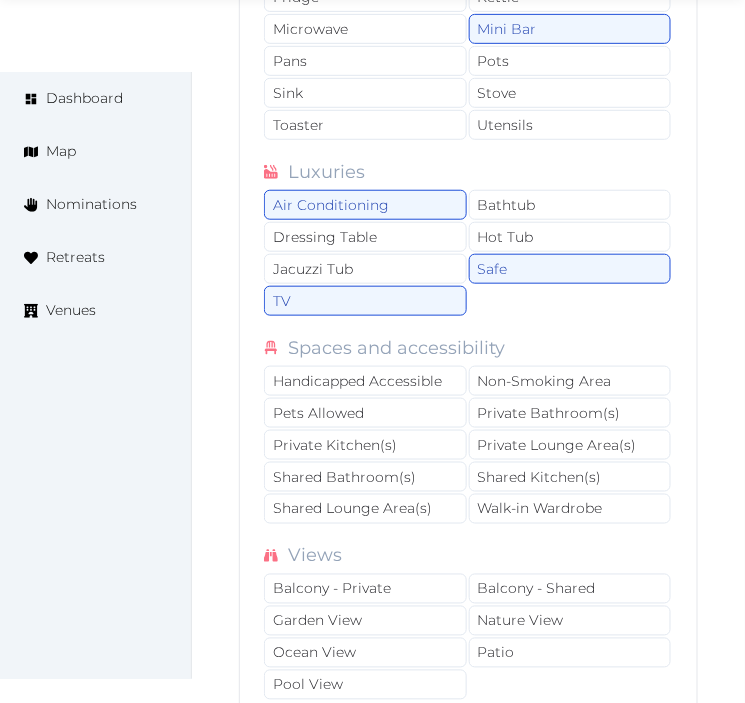 scroll, scrollTop: 4278, scrollLeft: 0, axis: vertical 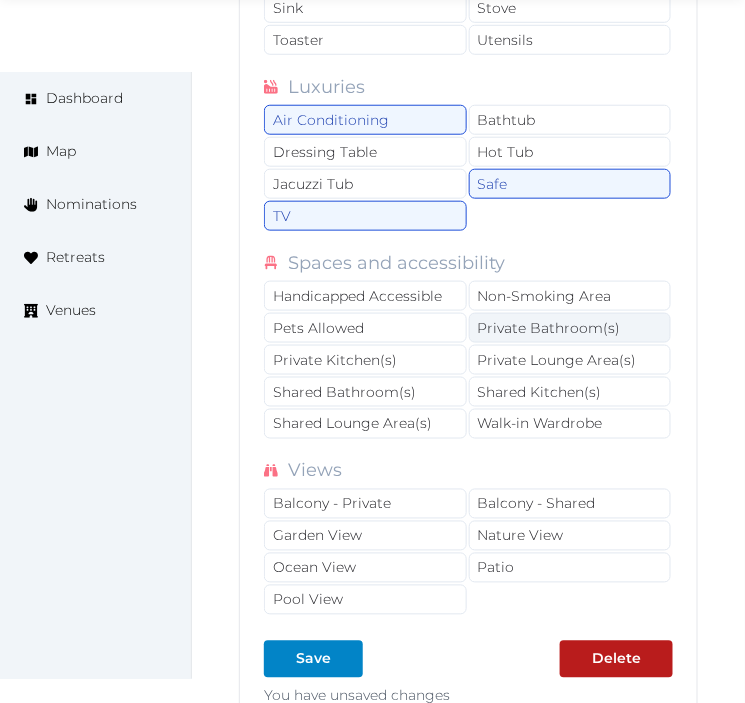 click on "Private Bathroom(s)" at bounding box center (570, 328) 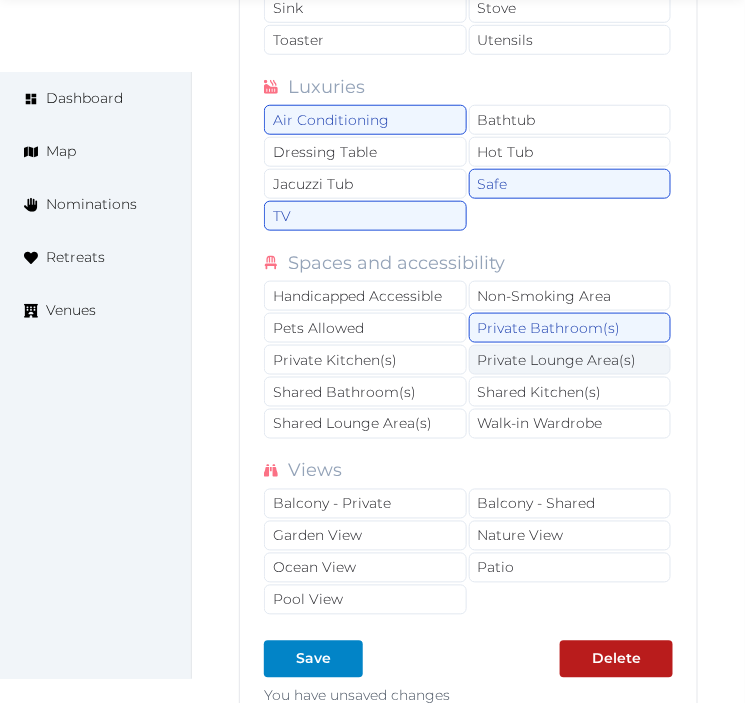 click on "Private Lounge Area(s)" at bounding box center [570, 360] 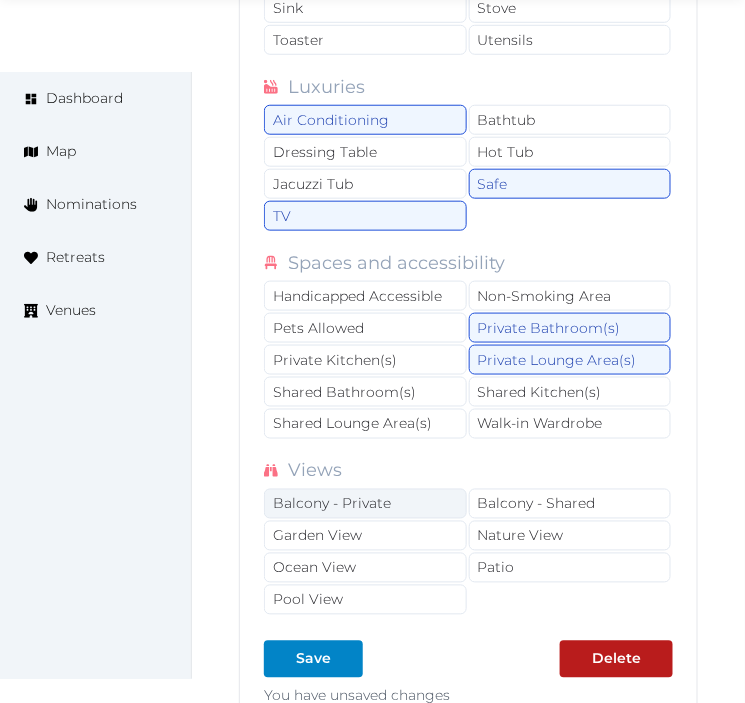 click on "Balcony - Private" at bounding box center (365, 504) 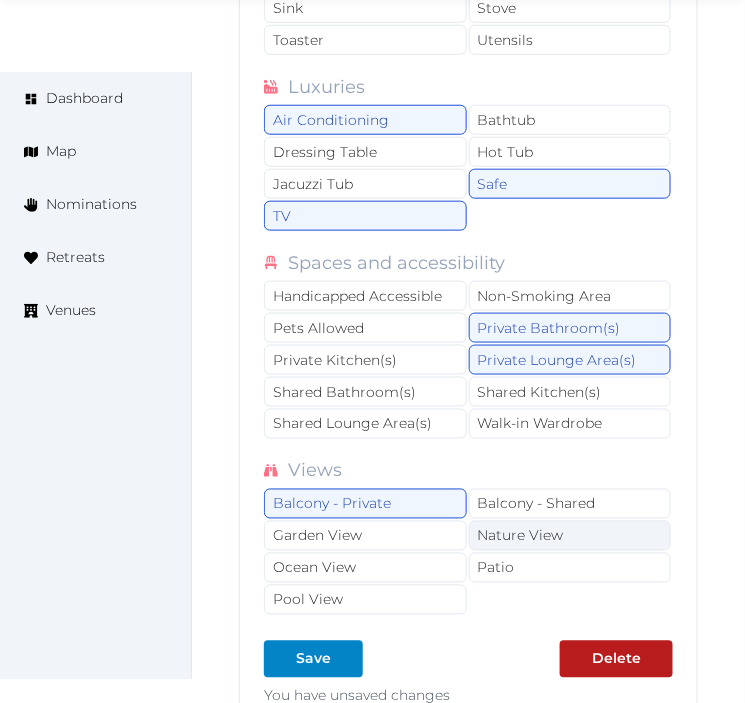 click on "Nature View" at bounding box center [570, 536] 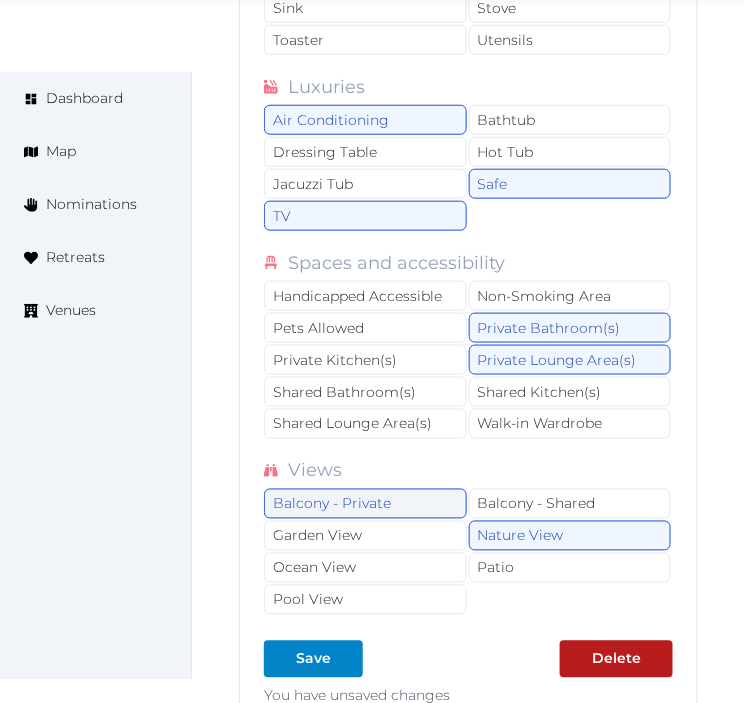 click on "Balcony - Private" at bounding box center (365, 504) 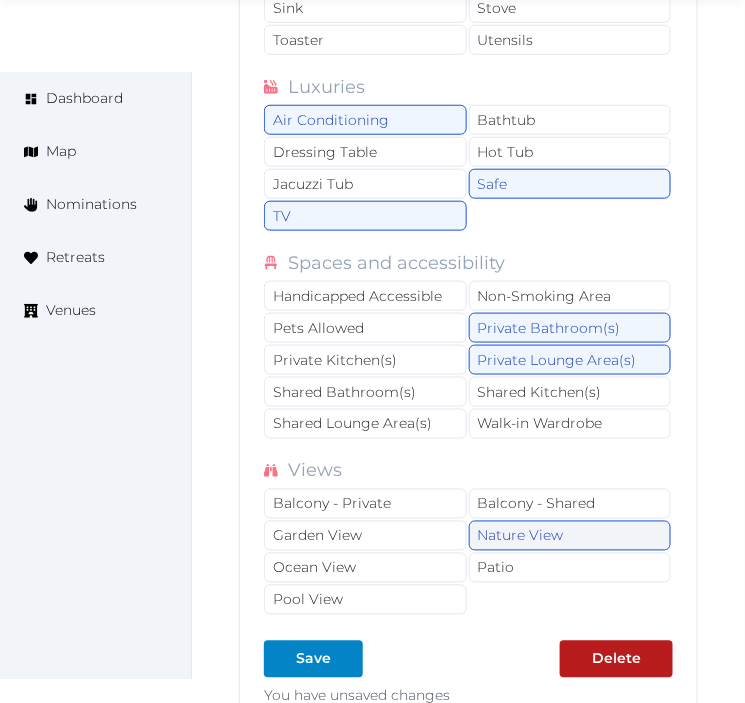 click on "Nature View" at bounding box center (570, 536) 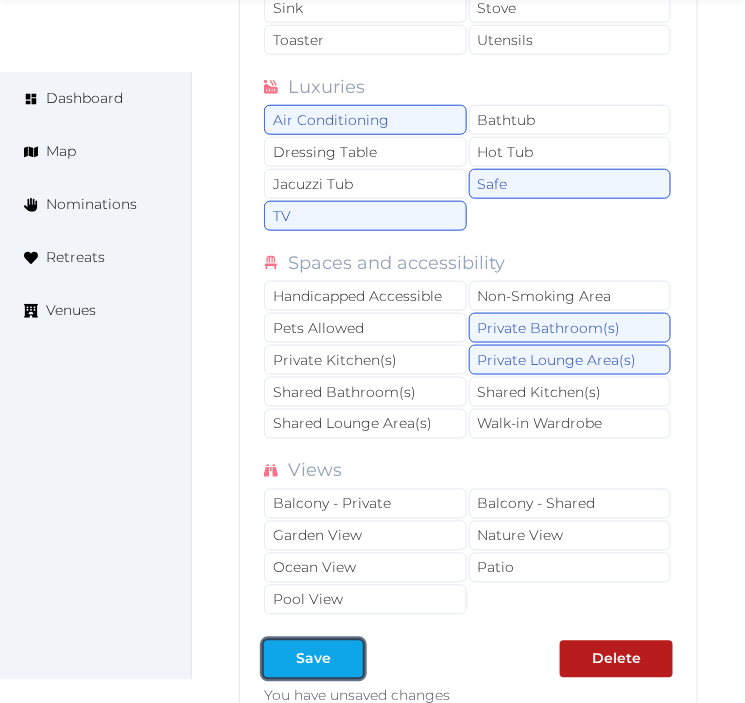 click on "Save" at bounding box center (313, 659) 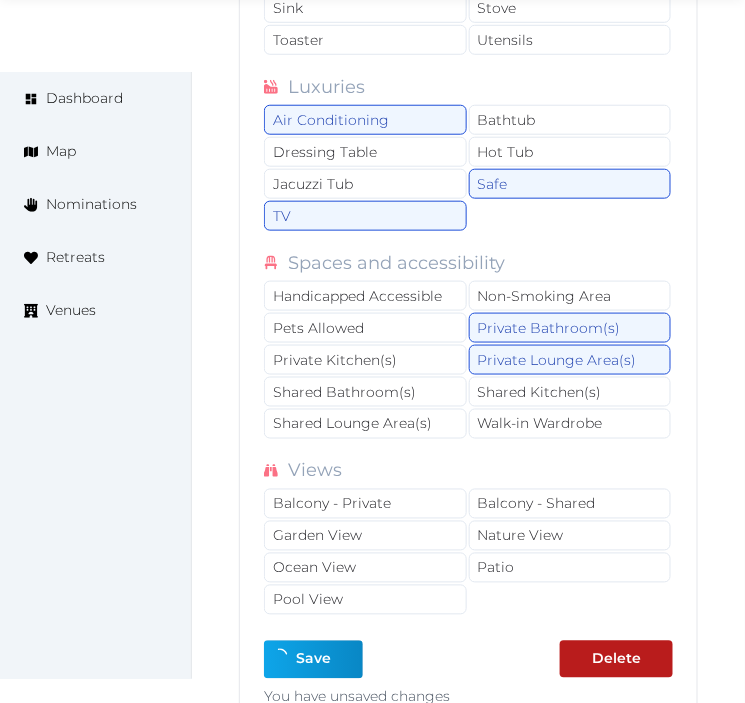 type on "*" 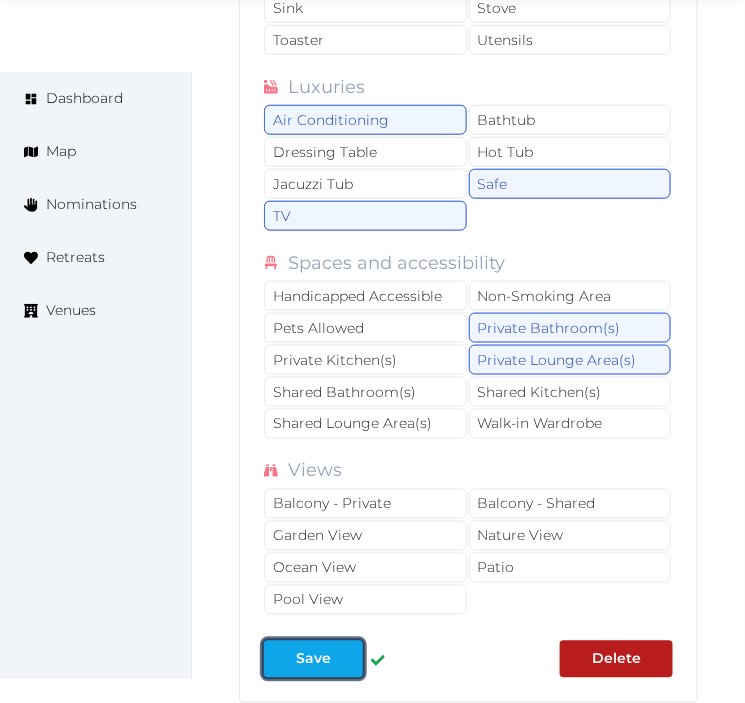 click at bounding box center [280, 659] 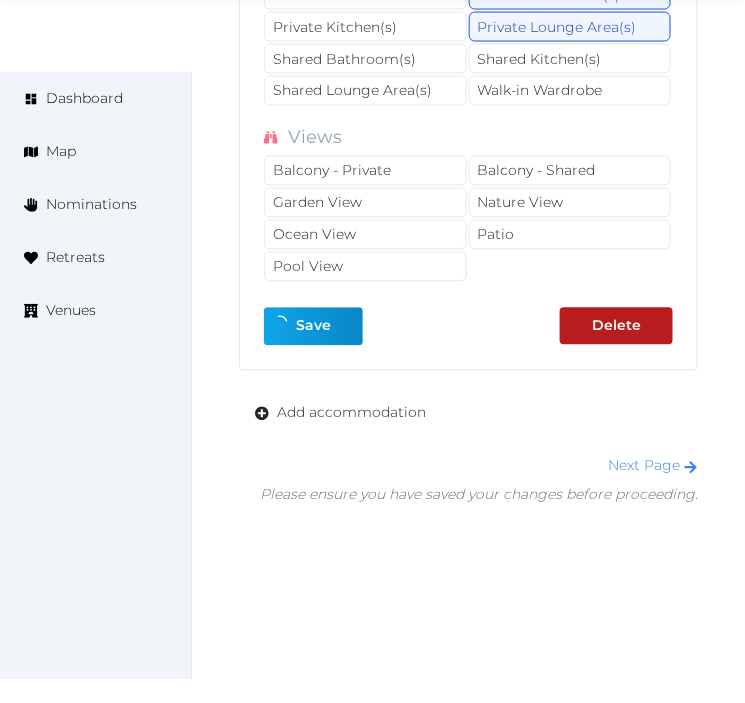 scroll, scrollTop: 4612, scrollLeft: 0, axis: vertical 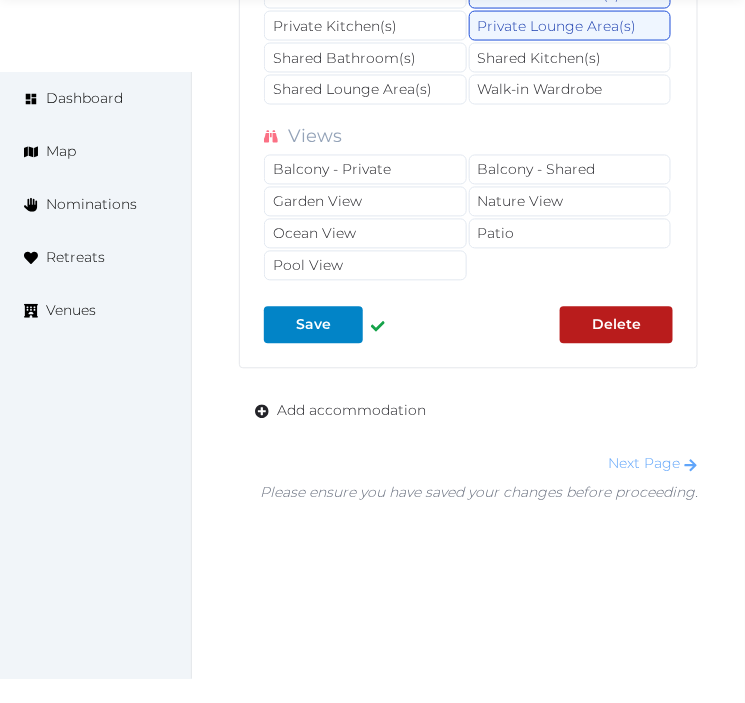click on "Next Page" at bounding box center (653, 464) 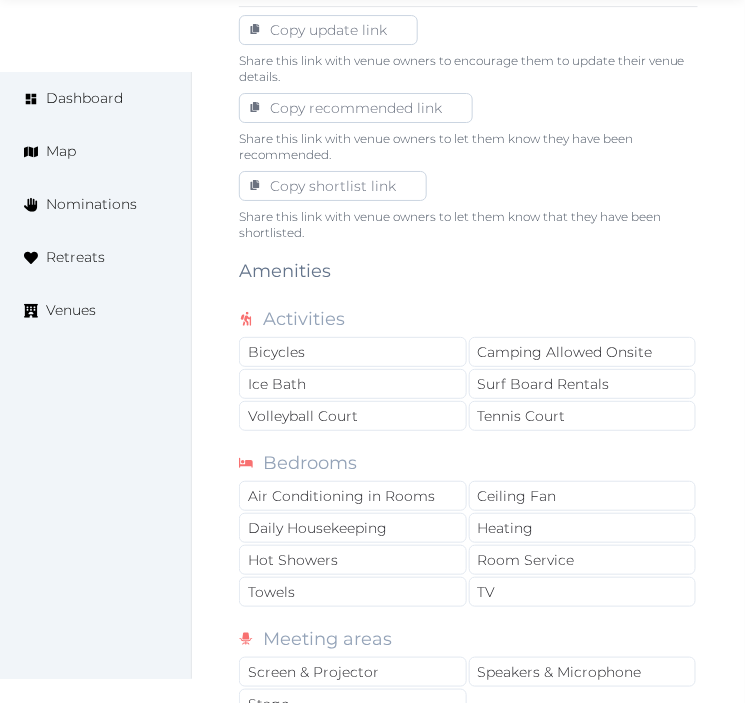 scroll, scrollTop: 1555, scrollLeft: 0, axis: vertical 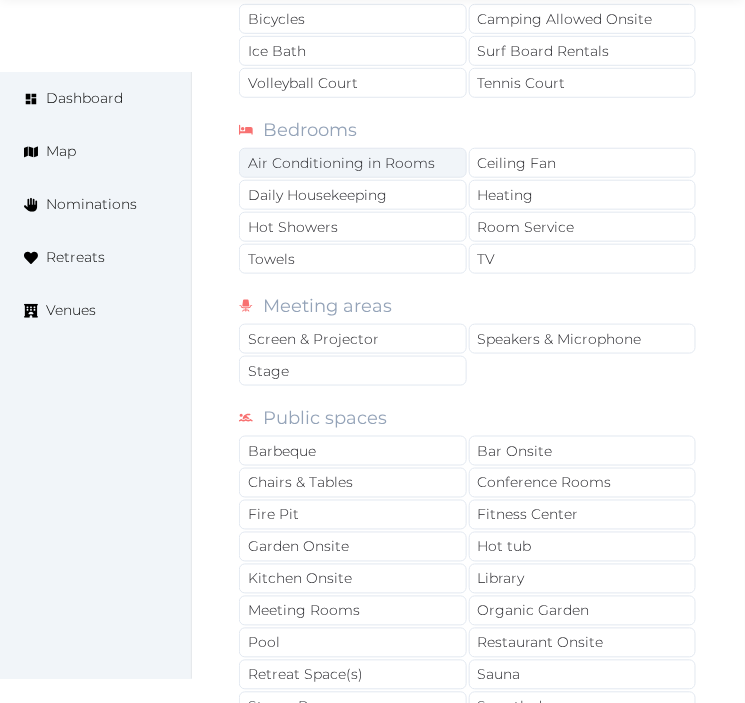 click on "Air Conditioning in Rooms" at bounding box center [353, 163] 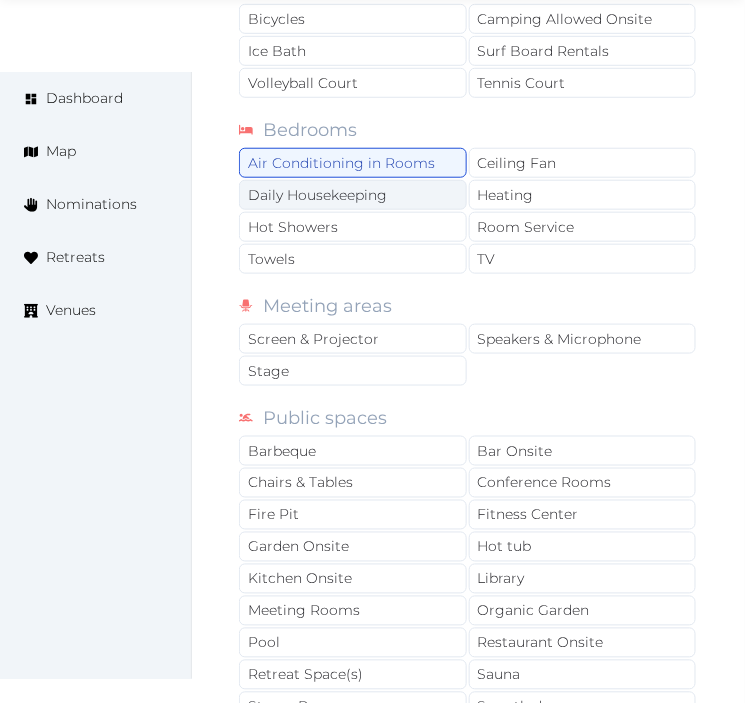 click on "Daily Housekeeping" at bounding box center [353, 195] 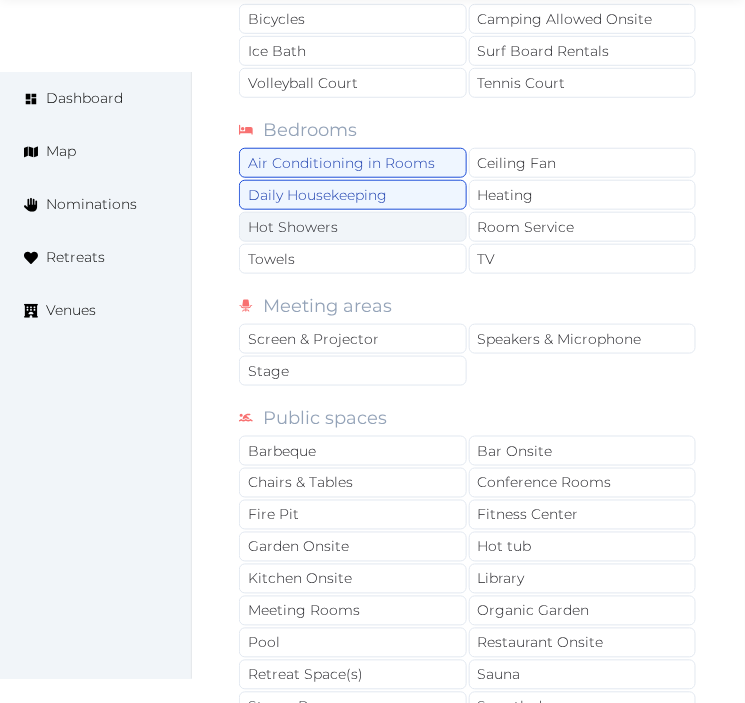click on "Hot Showers" at bounding box center [353, 227] 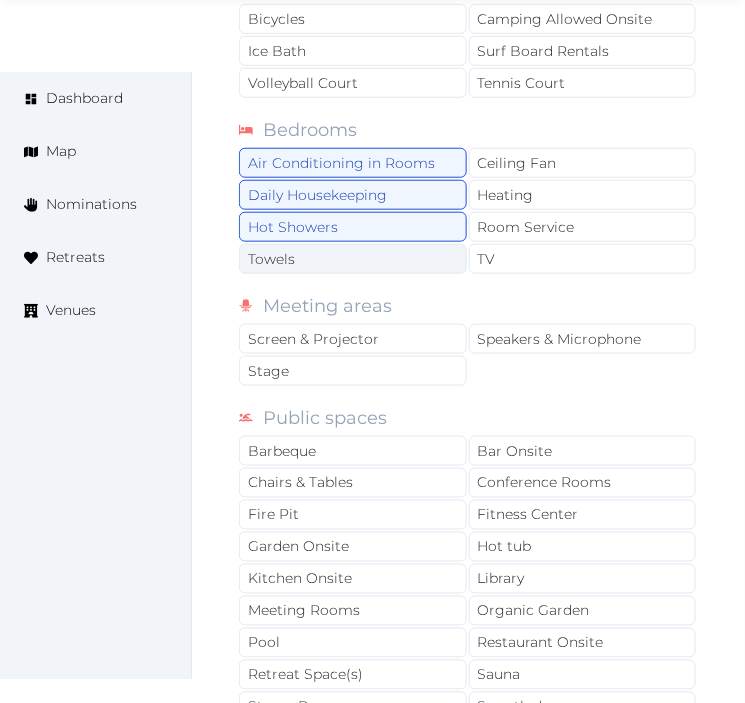 click on "Towels" at bounding box center [353, 259] 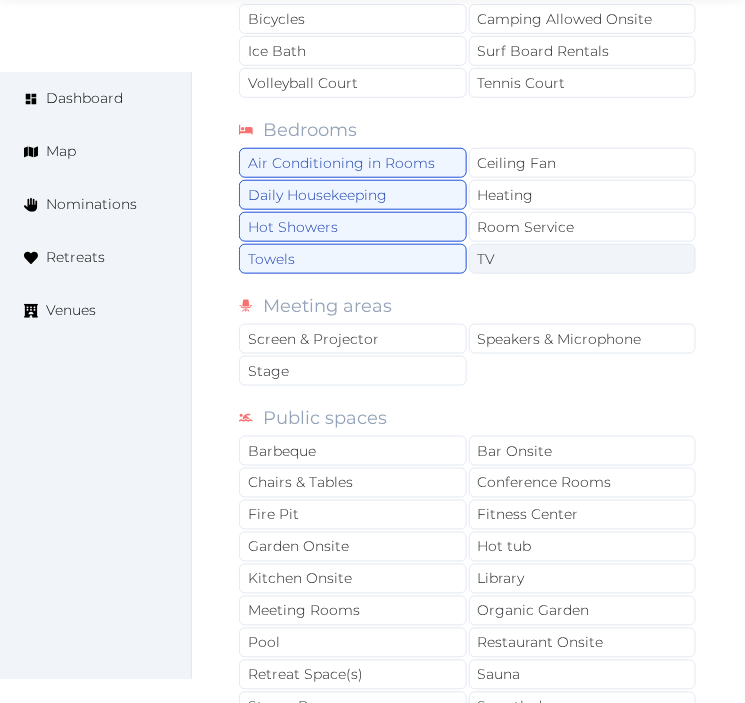 click on "TV" at bounding box center [583, 259] 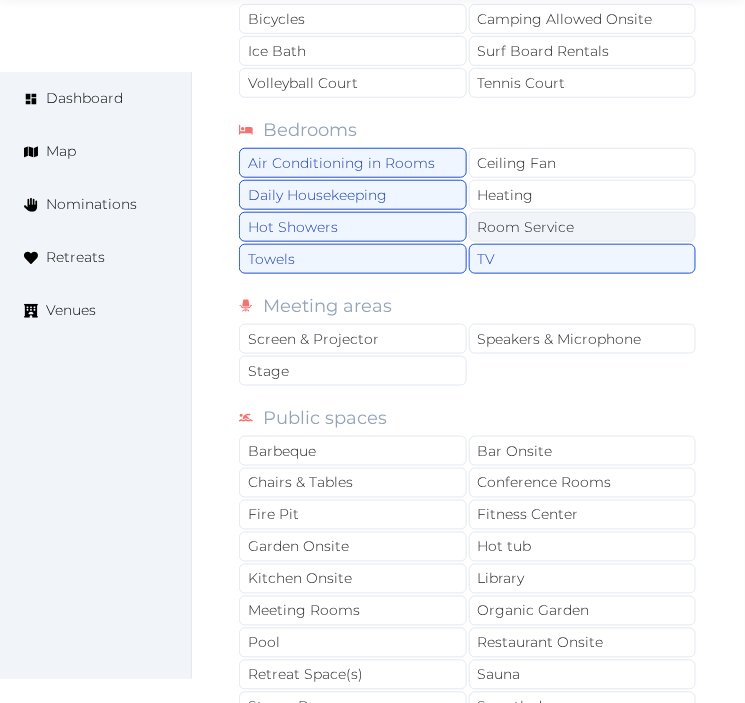 click on "Room Service" at bounding box center [583, 227] 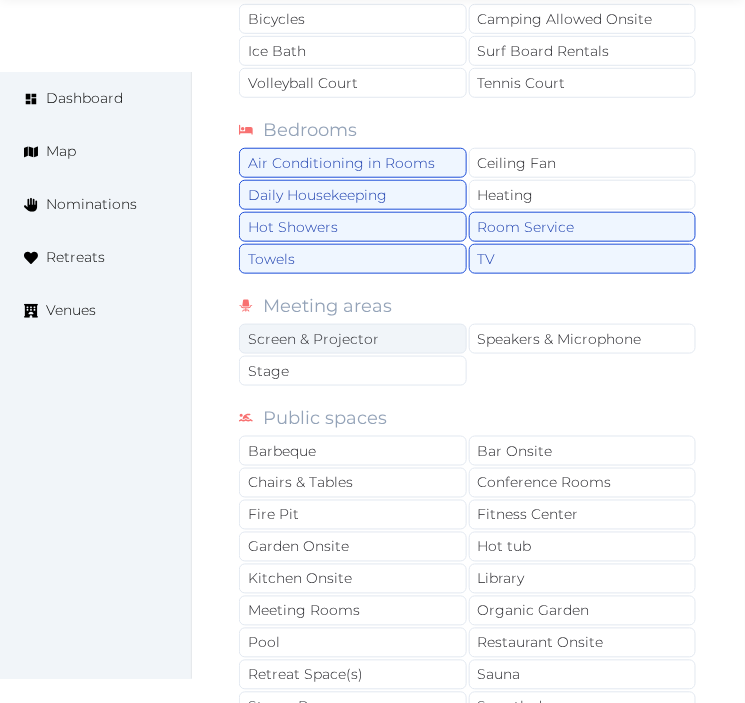 drag, startPoint x: 423, startPoint y: 324, endPoint x: 426, endPoint y: 335, distance: 11.401754 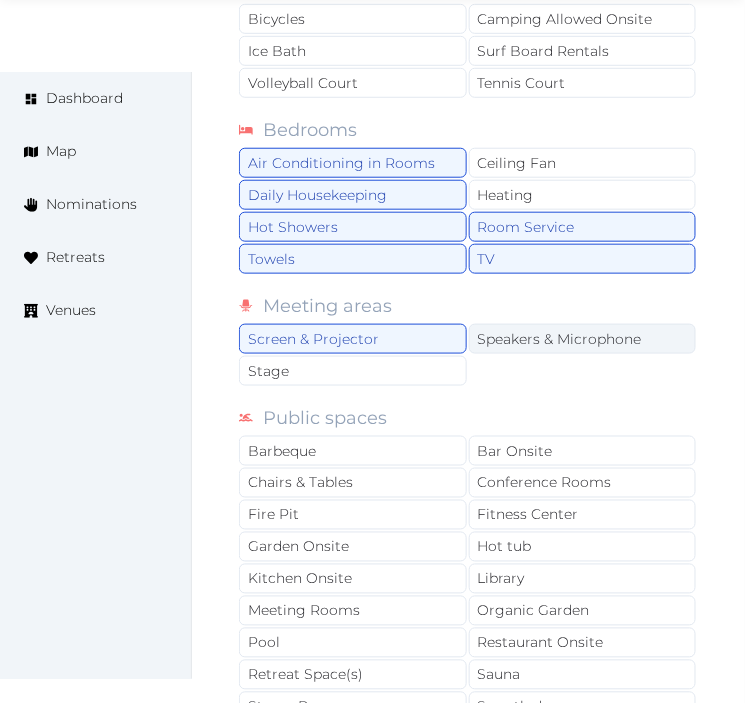 drag, startPoint x: 488, startPoint y: 333, endPoint x: 468, endPoint y: 358, distance: 32.01562 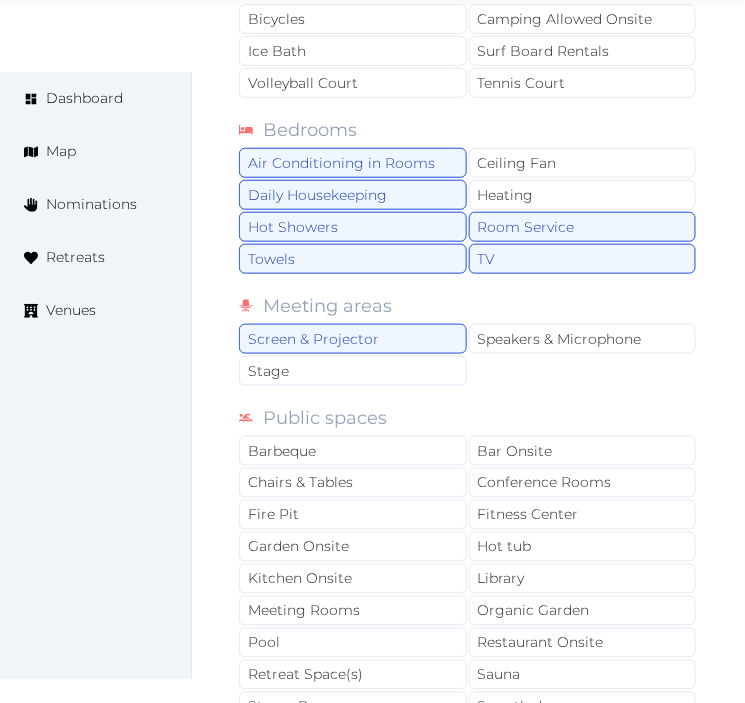 click on "Speakers & Microphone" at bounding box center [583, 339] 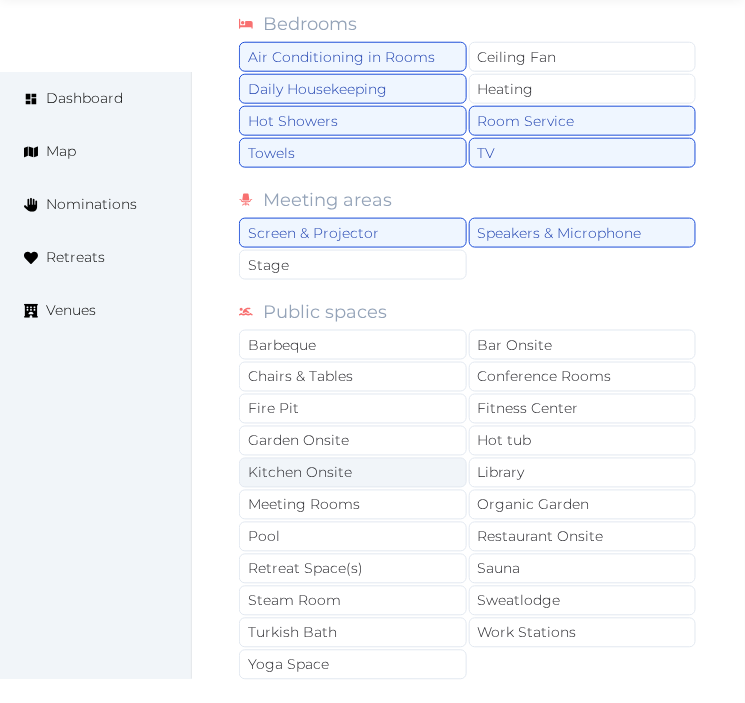 scroll, scrollTop: 1777, scrollLeft: 0, axis: vertical 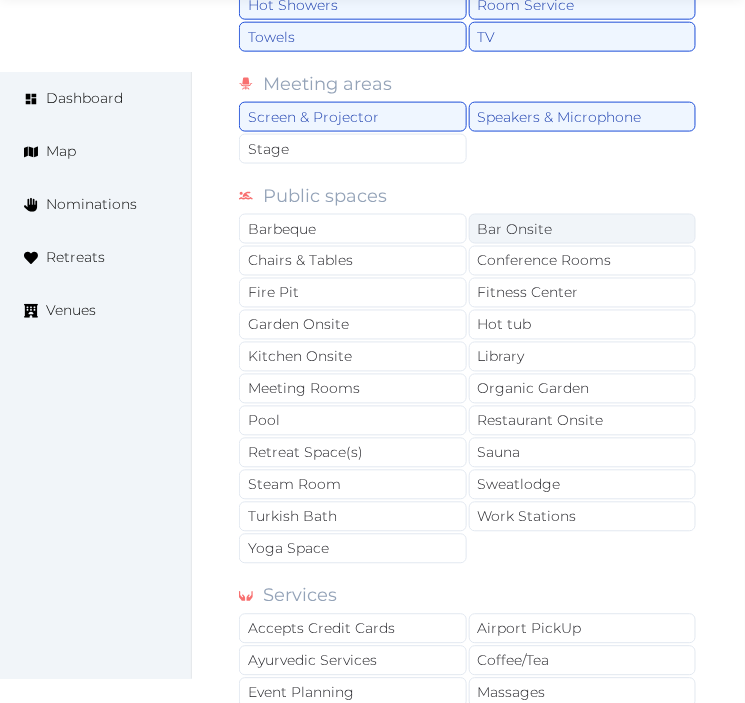 click on "Bar Onsite" at bounding box center [583, 229] 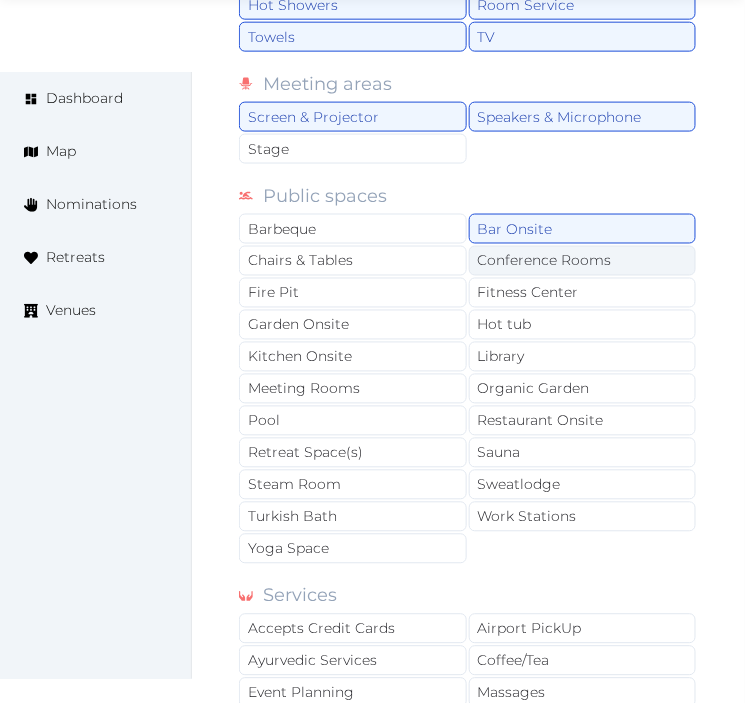 click on "Conference Rooms" at bounding box center (583, 261) 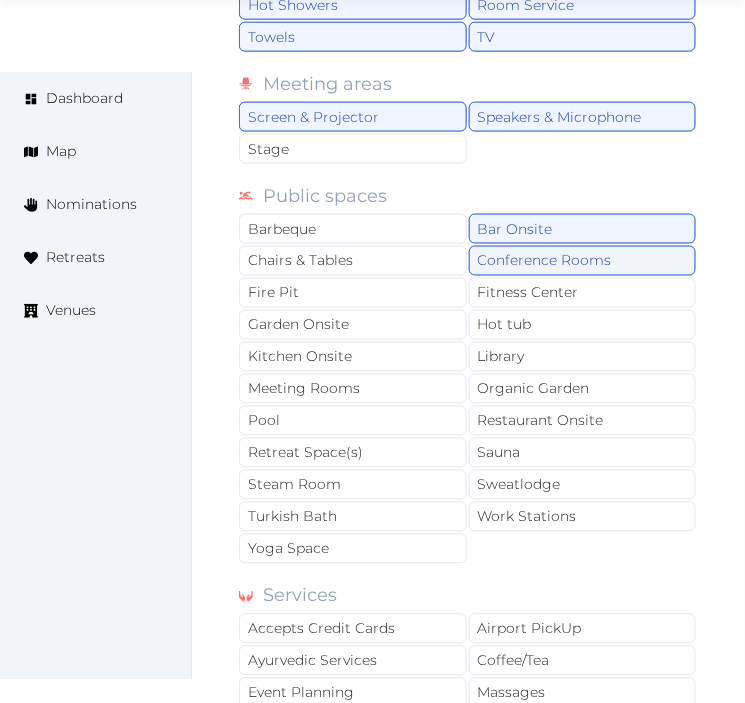 click on "Conference Rooms" at bounding box center (583, 261) 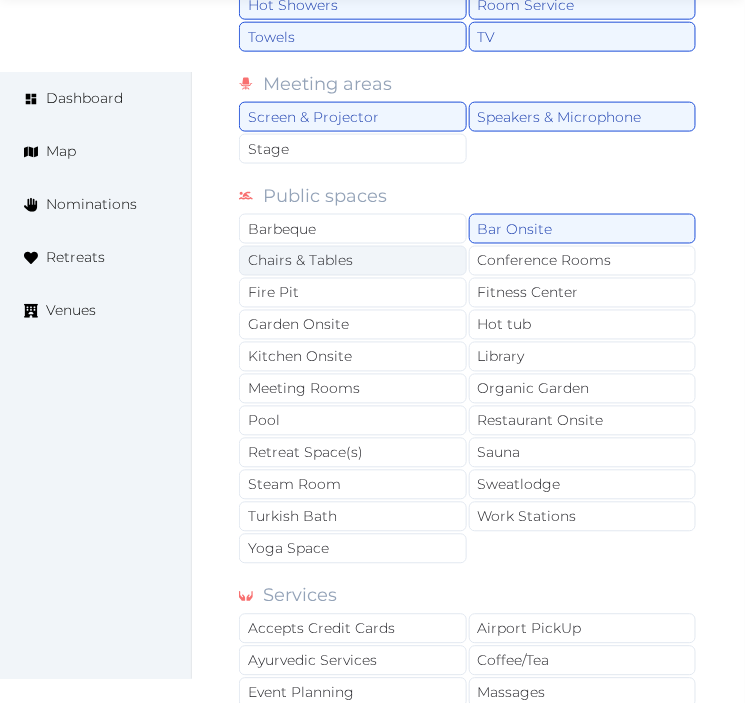 click on "Chairs & Tables" at bounding box center (353, 261) 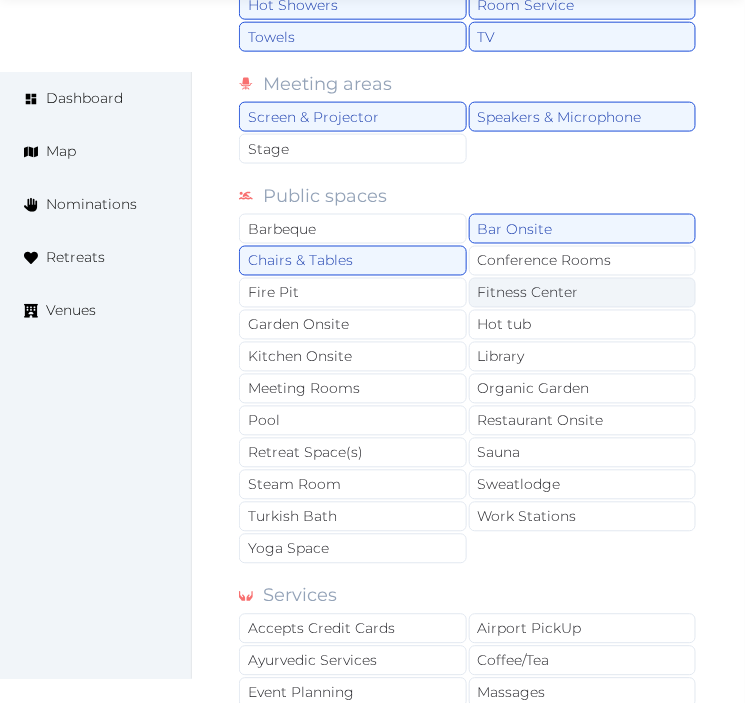 click on "Fitness Center" at bounding box center [583, 293] 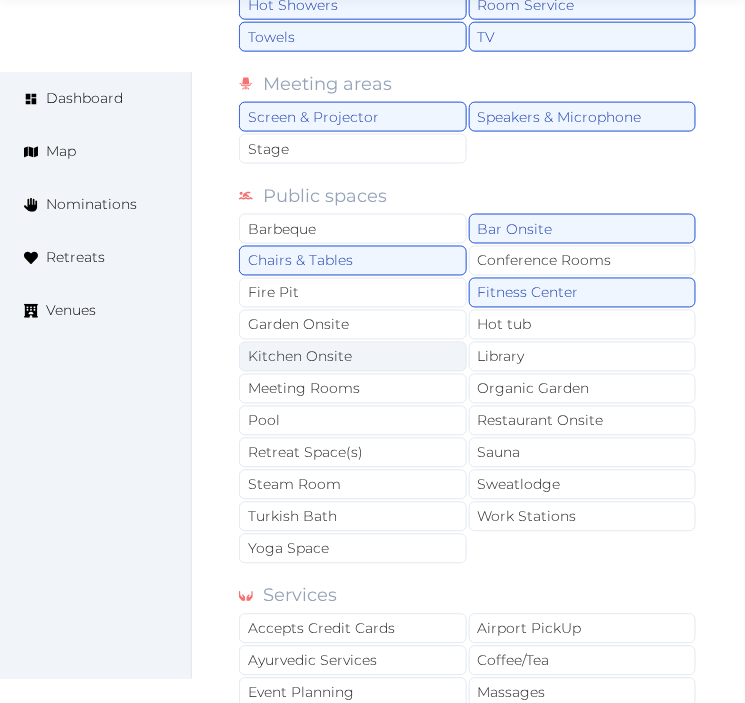 click on "Kitchen Onsite" at bounding box center (353, 357) 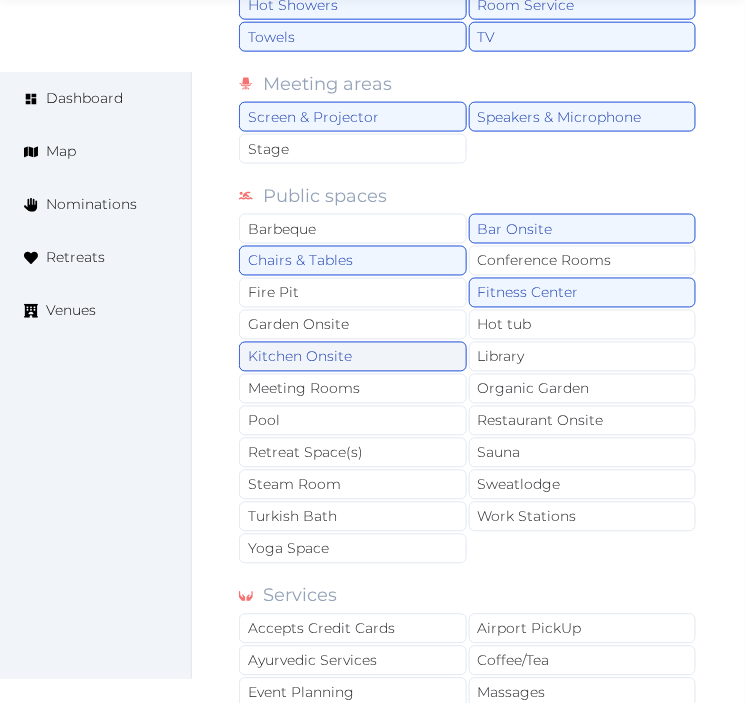 click on "Kitchen Onsite" at bounding box center [353, 357] 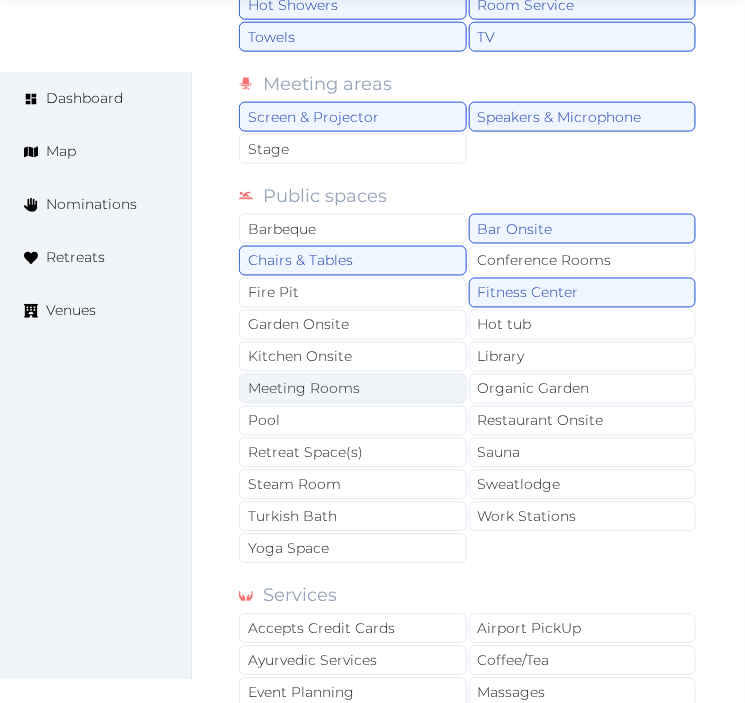 click on "Meeting Rooms" at bounding box center [353, 389] 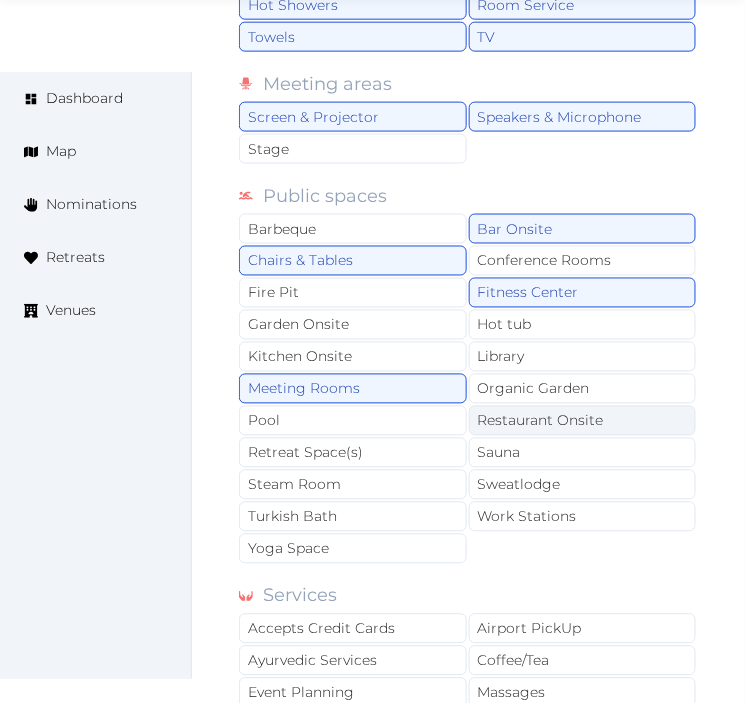 click on "Restaurant Onsite" at bounding box center (583, 421) 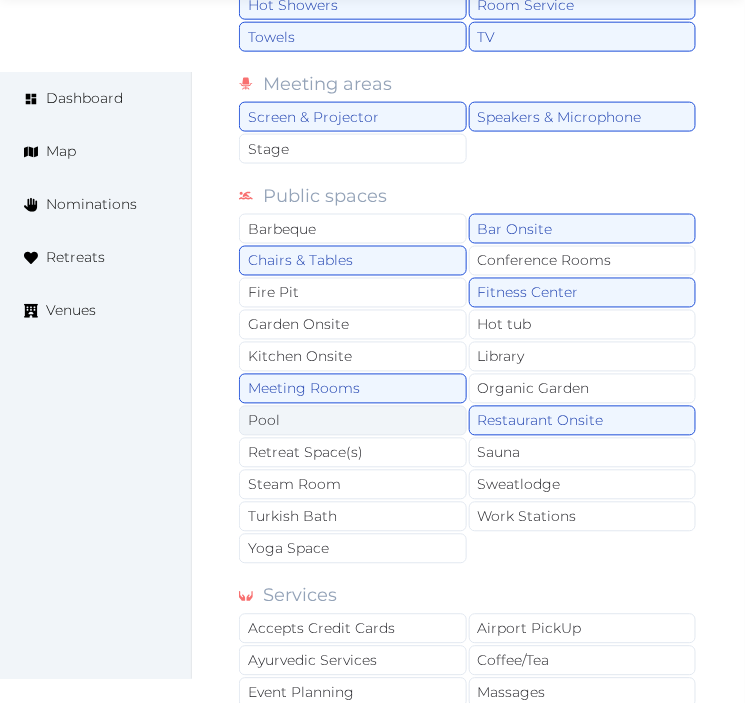 click on "Pool" at bounding box center (353, 421) 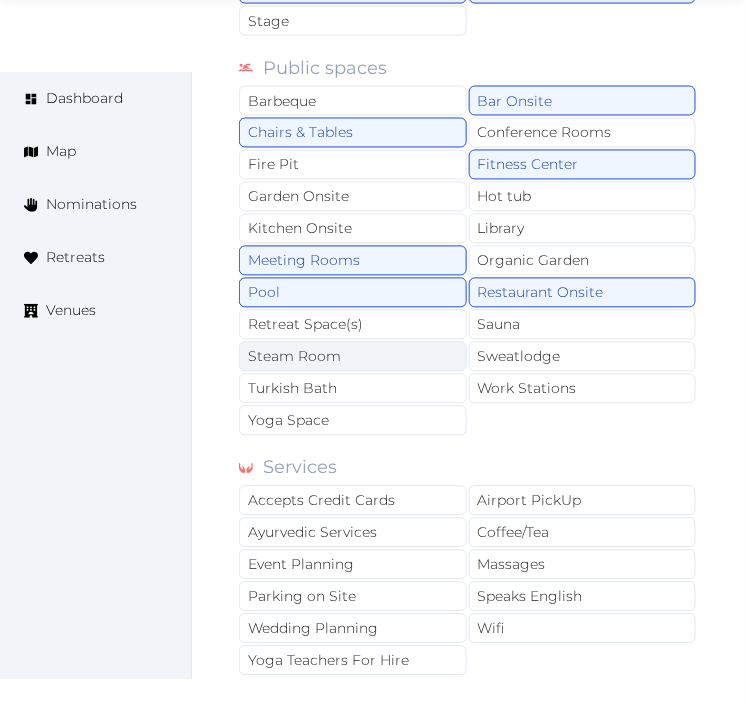 scroll, scrollTop: 2000, scrollLeft: 0, axis: vertical 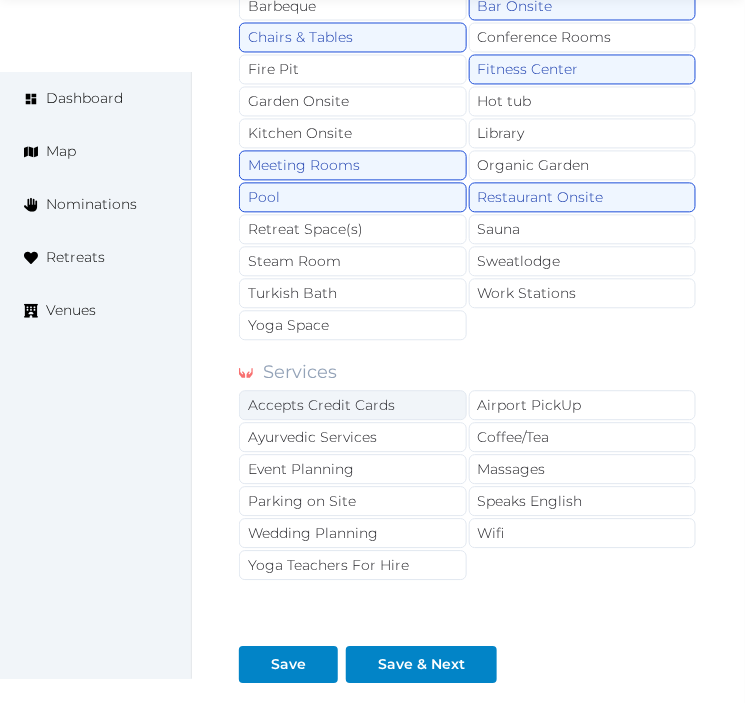 click on "Accepts Credit Cards" at bounding box center [353, 406] 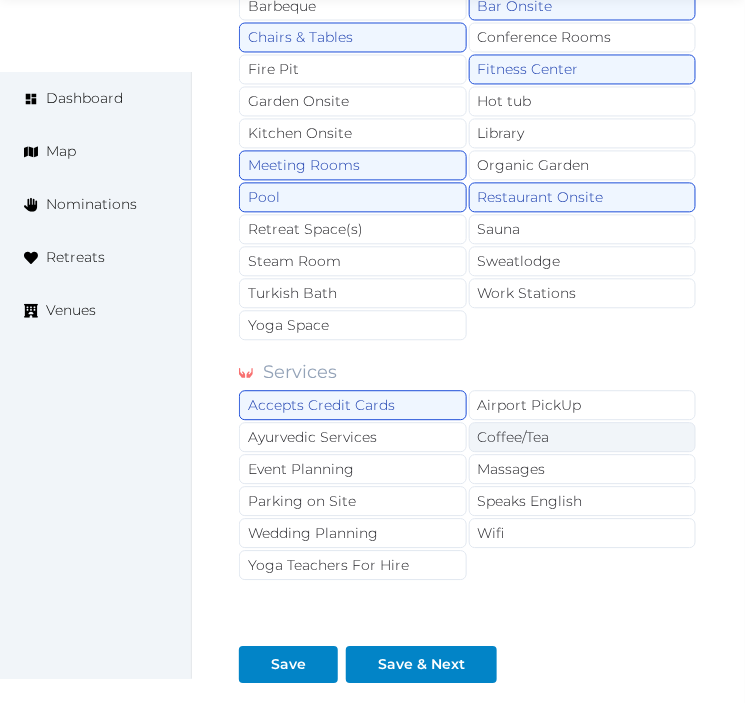 click on "Coffee/Tea" at bounding box center [583, 438] 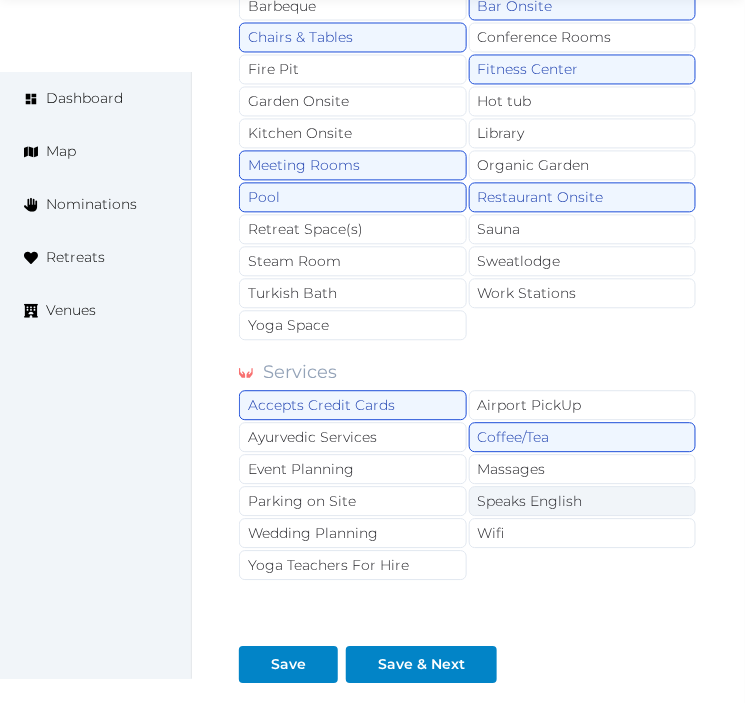 click on "Speaks English" at bounding box center (583, 502) 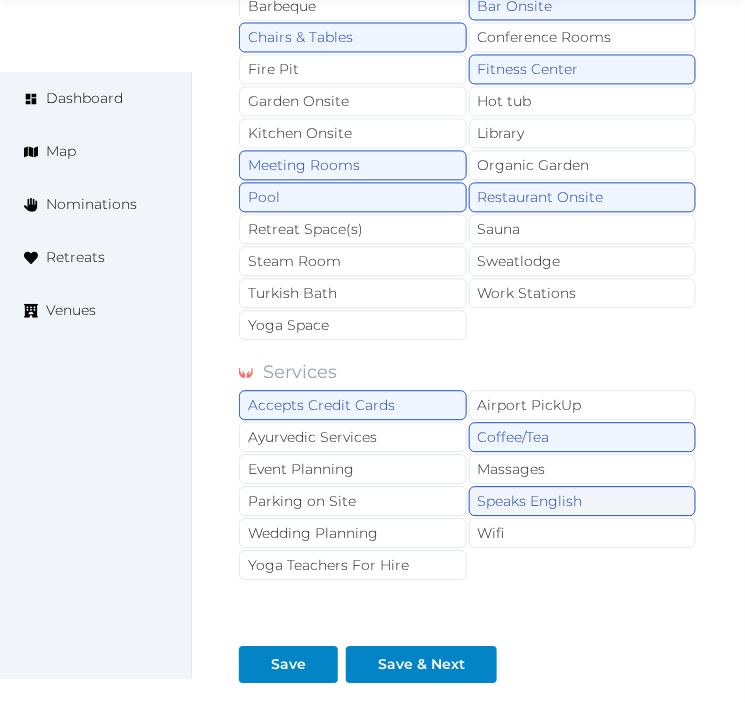 drag, startPoint x: 505, startPoint y: 537, endPoint x: 673, endPoint y: 493, distance: 173.66635 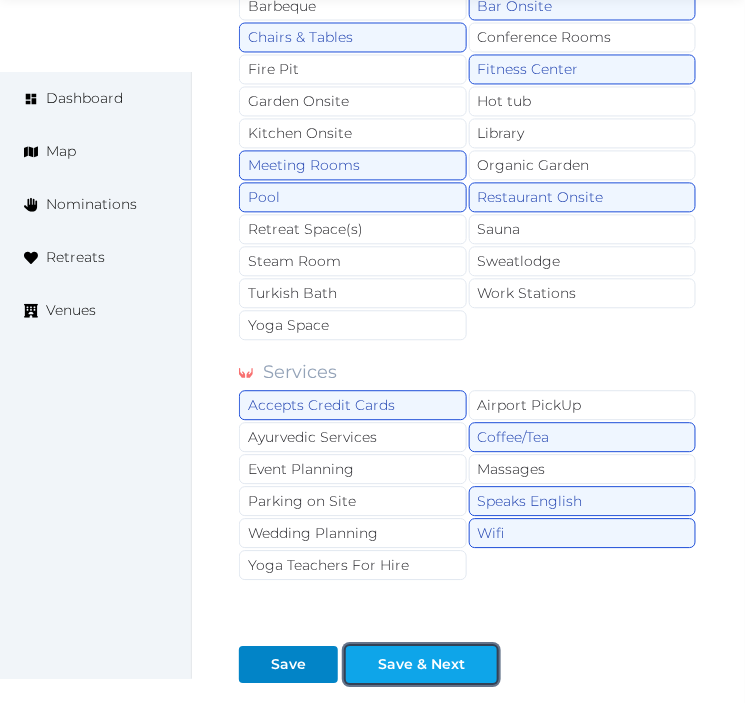 click on "Save & Next" at bounding box center [421, 665] 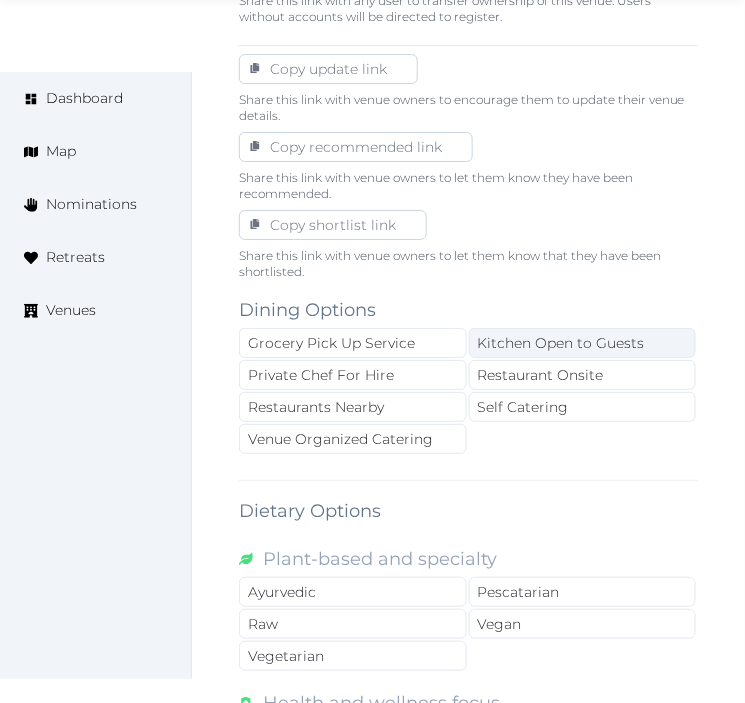 scroll, scrollTop: 1222, scrollLeft: 0, axis: vertical 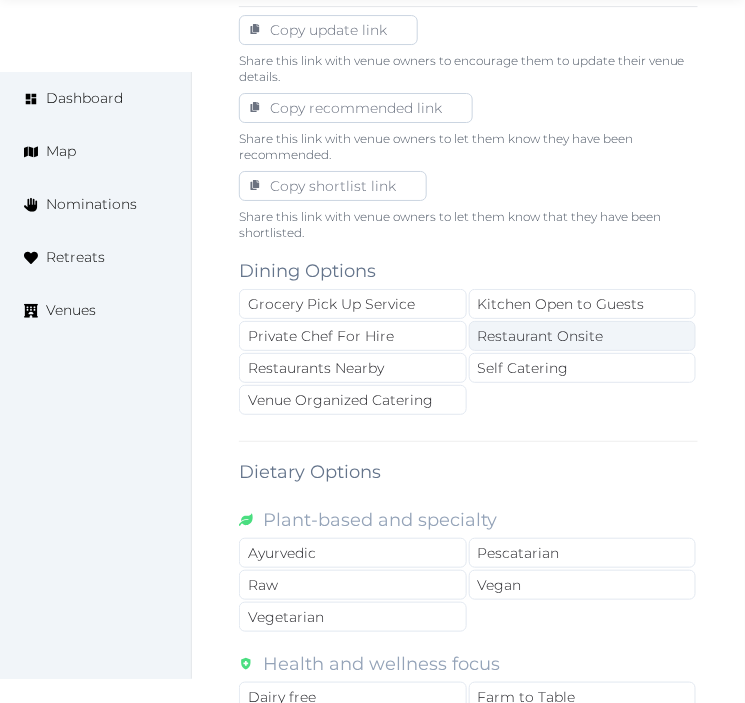 drag, startPoint x: 542, startPoint y: 333, endPoint x: 522, endPoint y: 338, distance: 20.615528 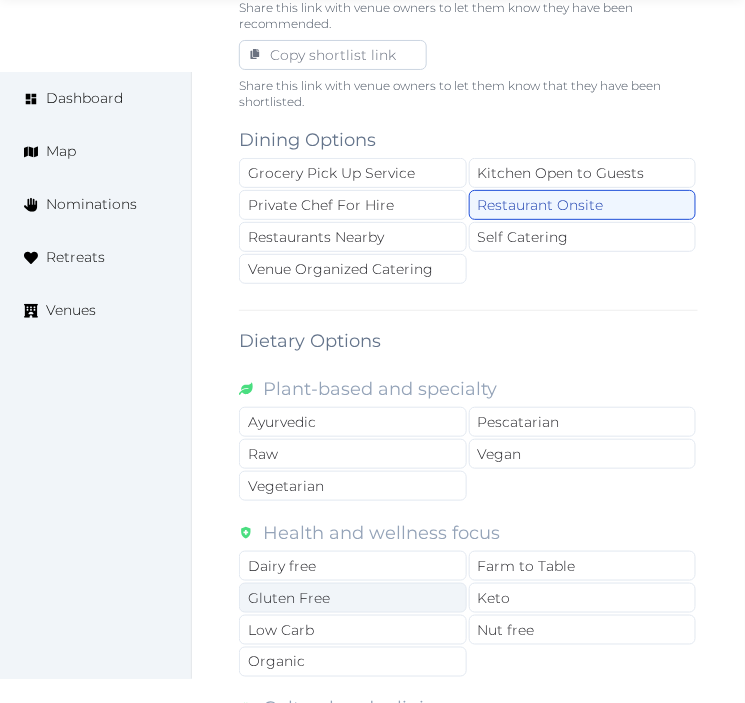 scroll, scrollTop: 1555, scrollLeft: 0, axis: vertical 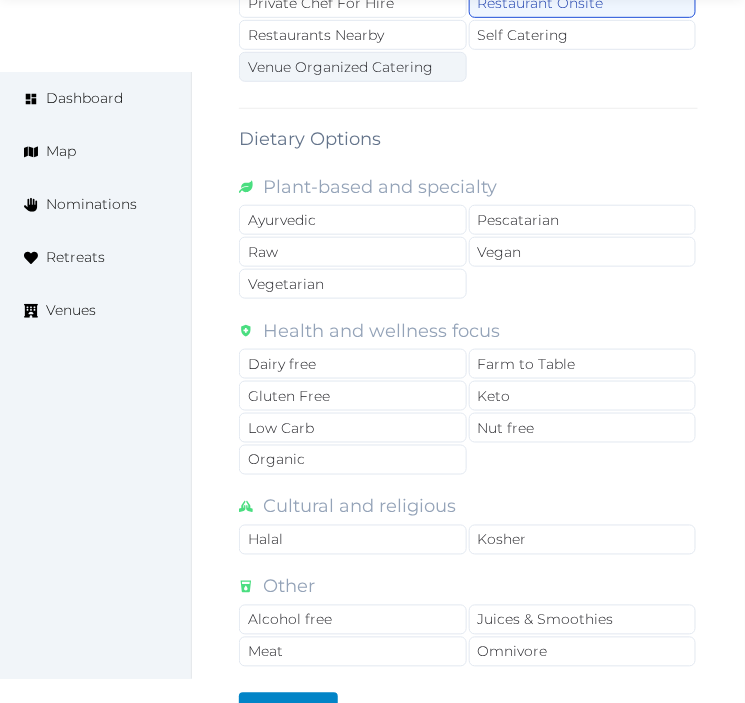 click on "Venue Organized Catering" at bounding box center [353, 67] 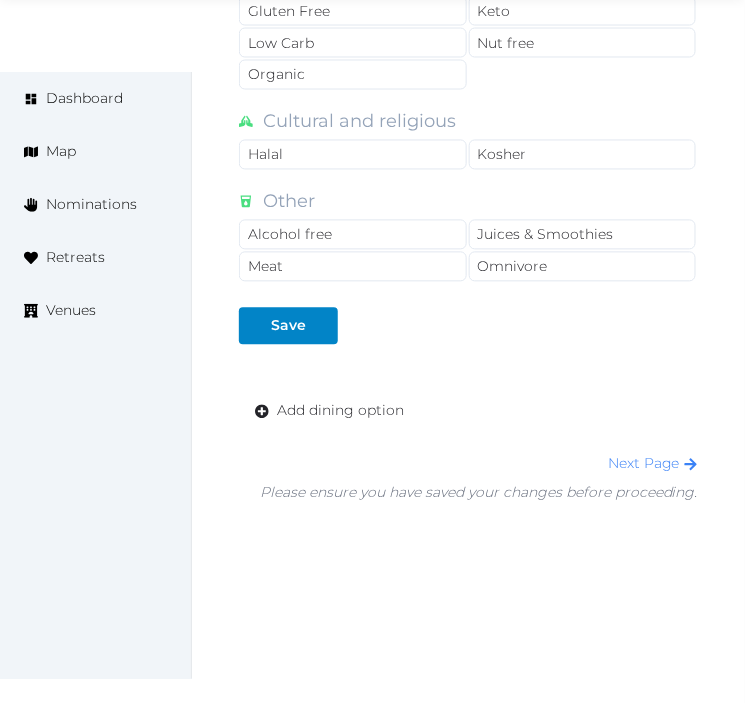 scroll, scrollTop: 1967, scrollLeft: 0, axis: vertical 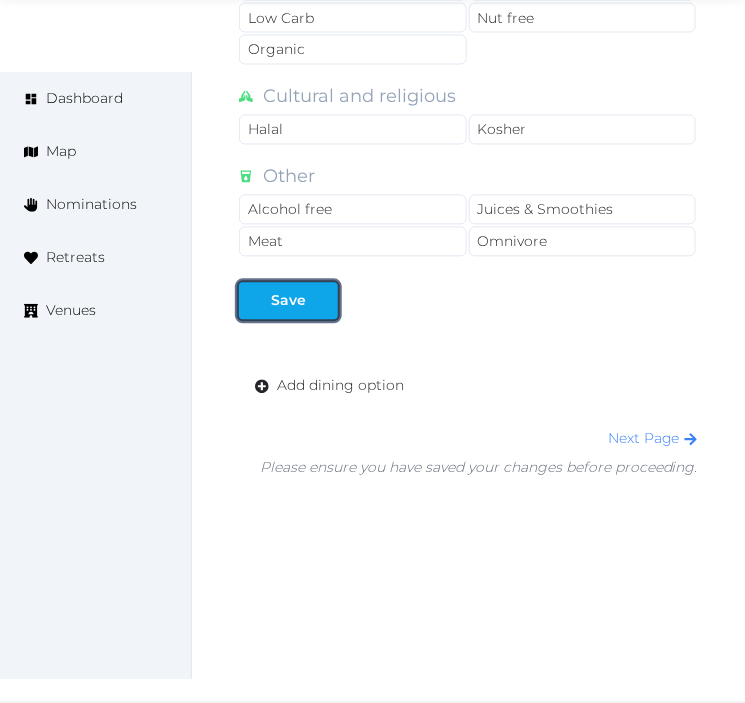 drag, startPoint x: 315, startPoint y: 293, endPoint x: 306, endPoint y: 301, distance: 12.0415945 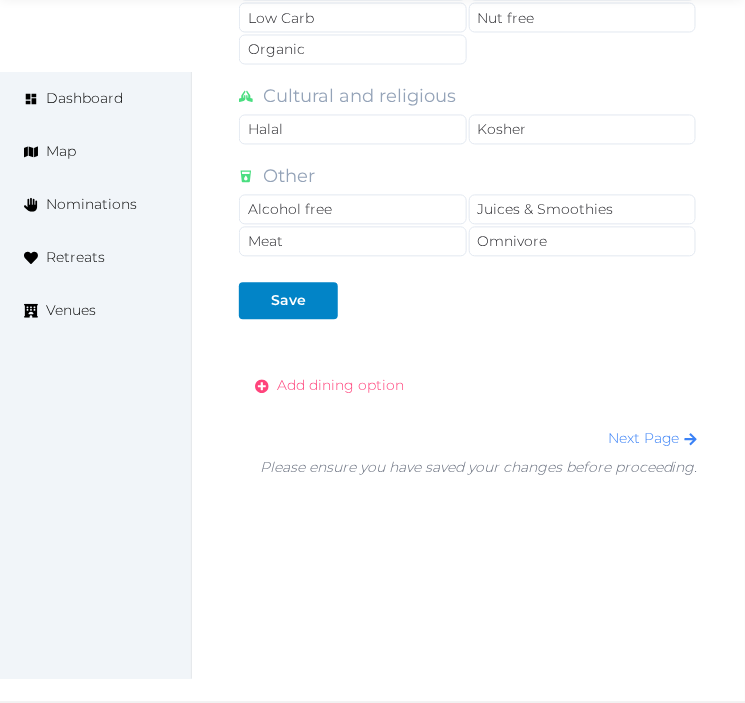click on "Add dining option" at bounding box center [340, 386] 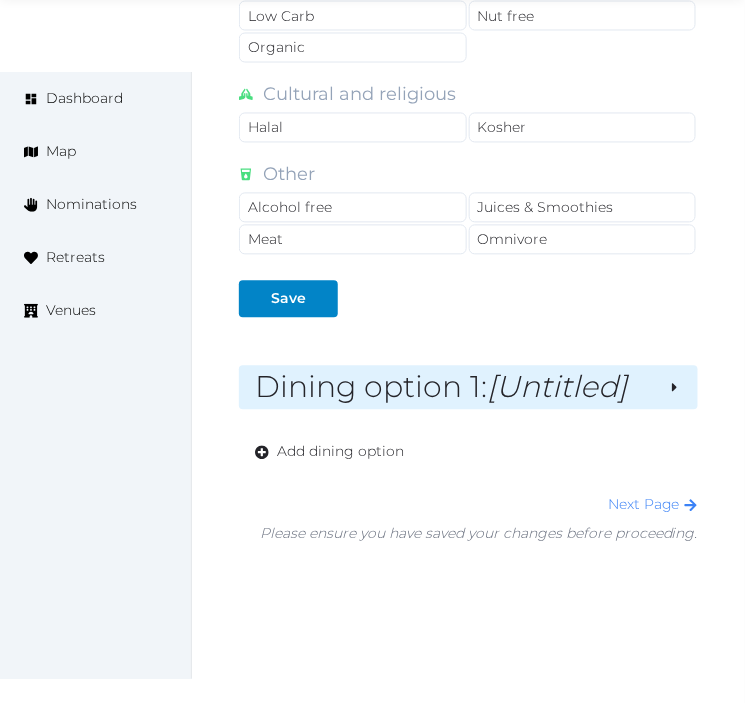click on "Dining option 1 :  [Untitled]" at bounding box center [453, 388] 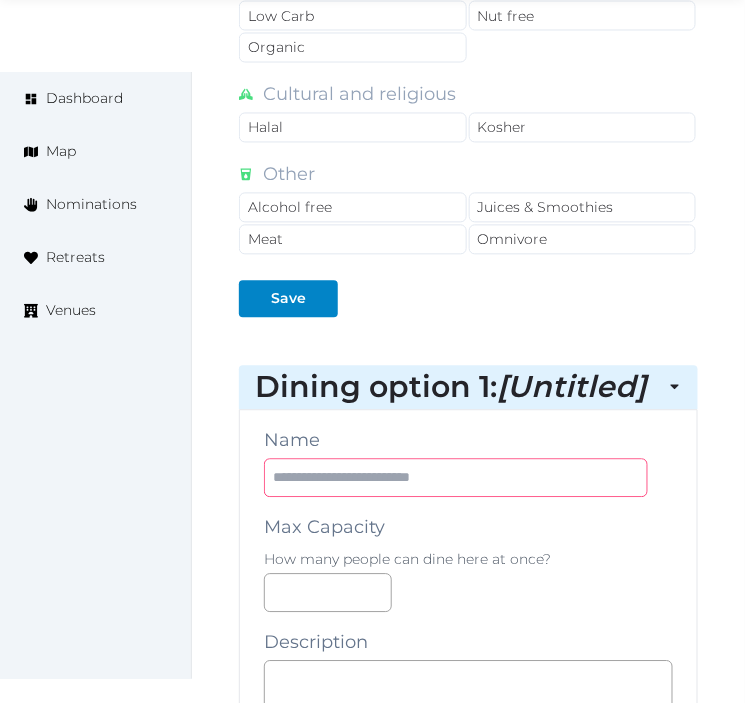 click at bounding box center (456, 478) 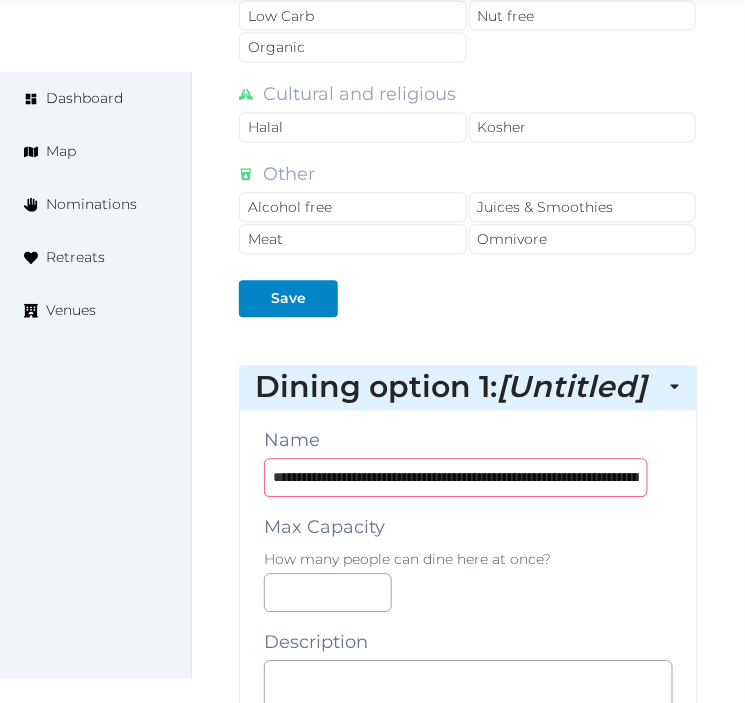 scroll, scrollTop: 0, scrollLeft: 390, axis: horizontal 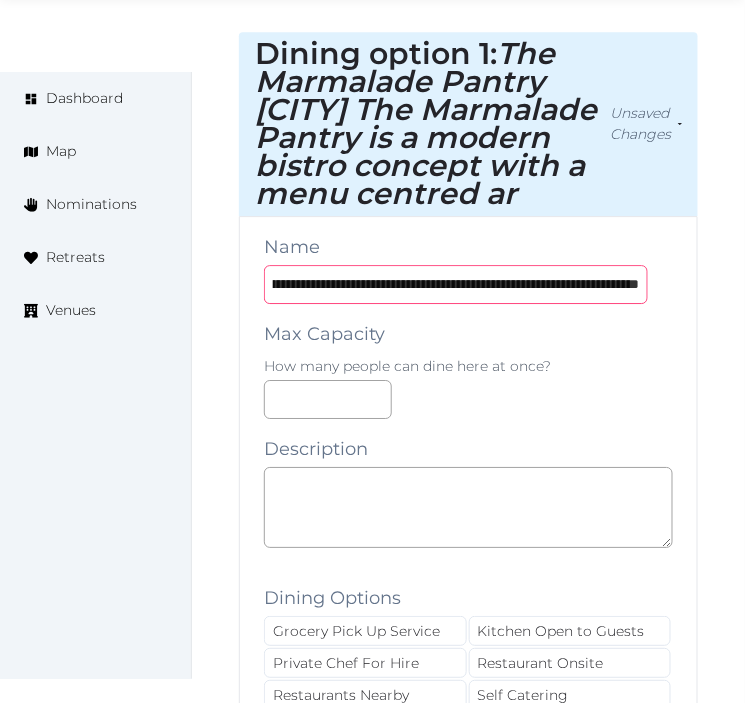 type on "**********" 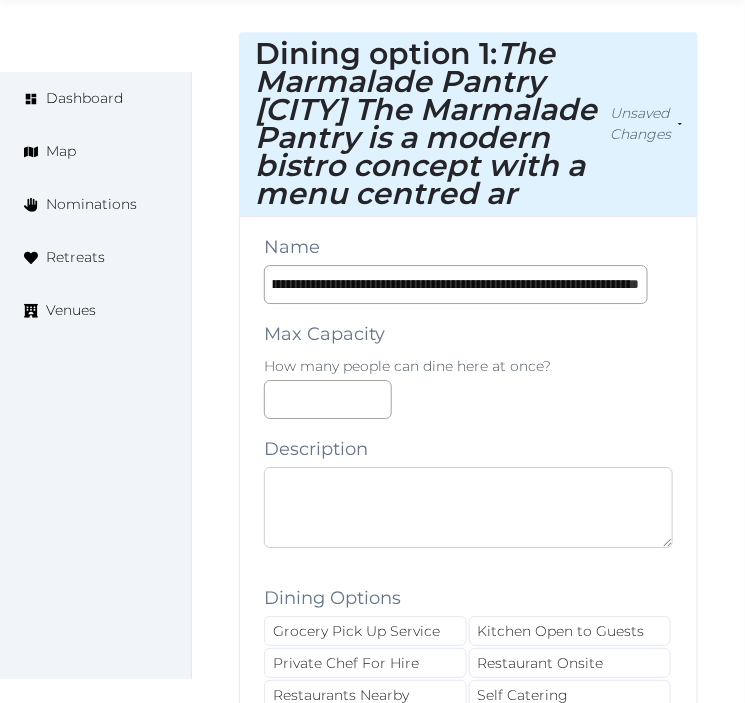 scroll, scrollTop: 0, scrollLeft: 0, axis: both 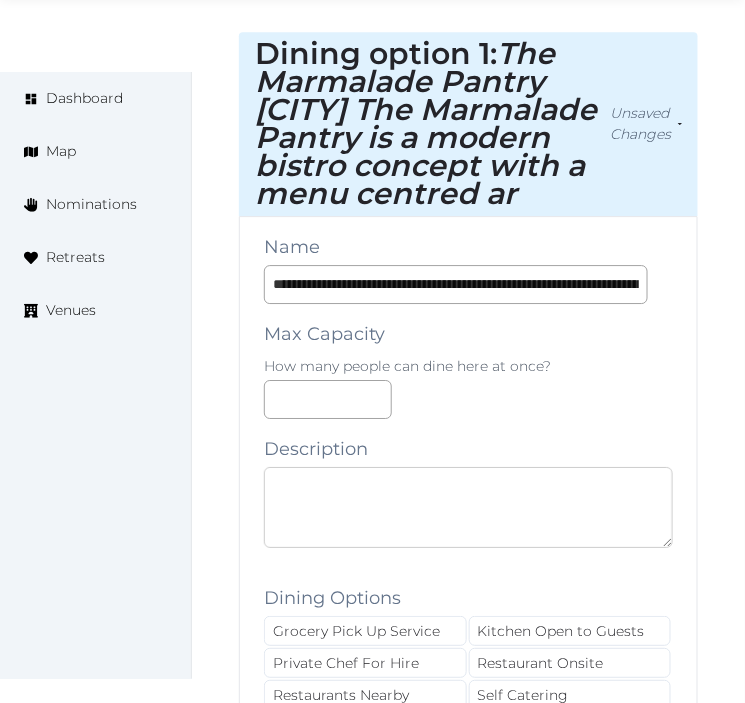 click at bounding box center [468, 507] 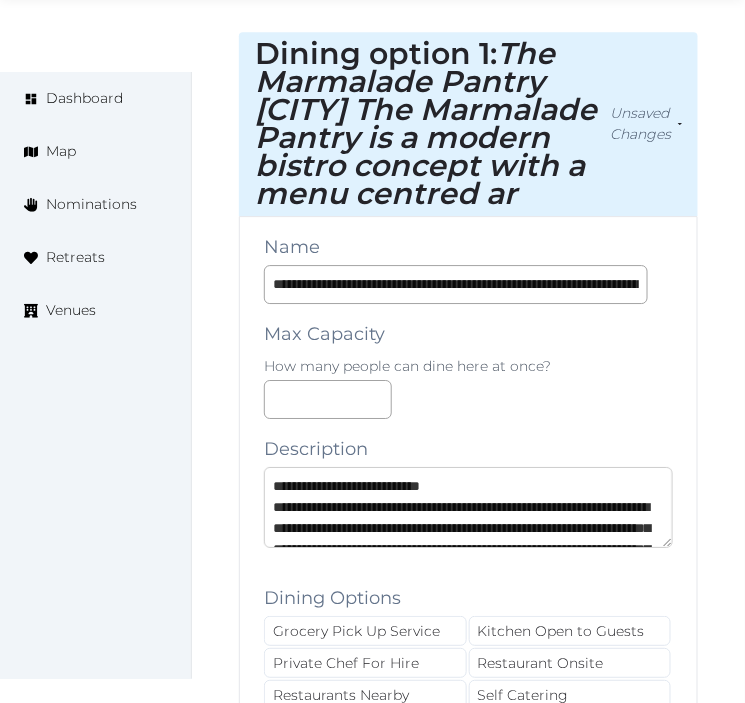 scroll, scrollTop: 73, scrollLeft: 0, axis: vertical 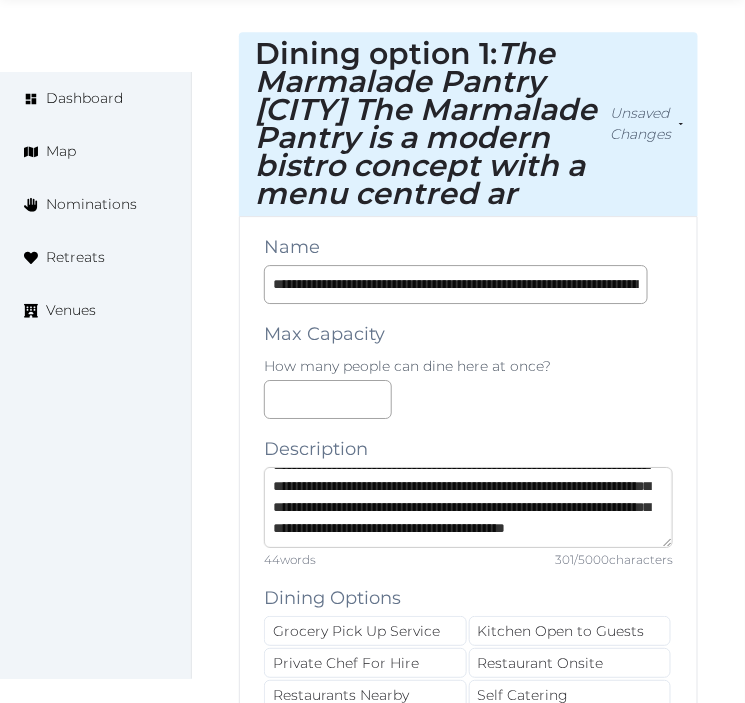 type on "**********" 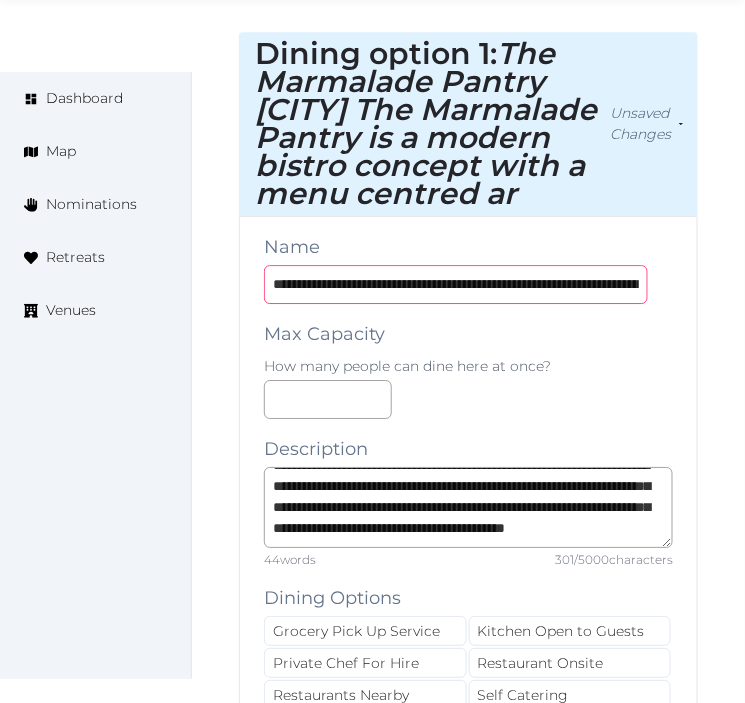 click on "**********" at bounding box center [456, 284] 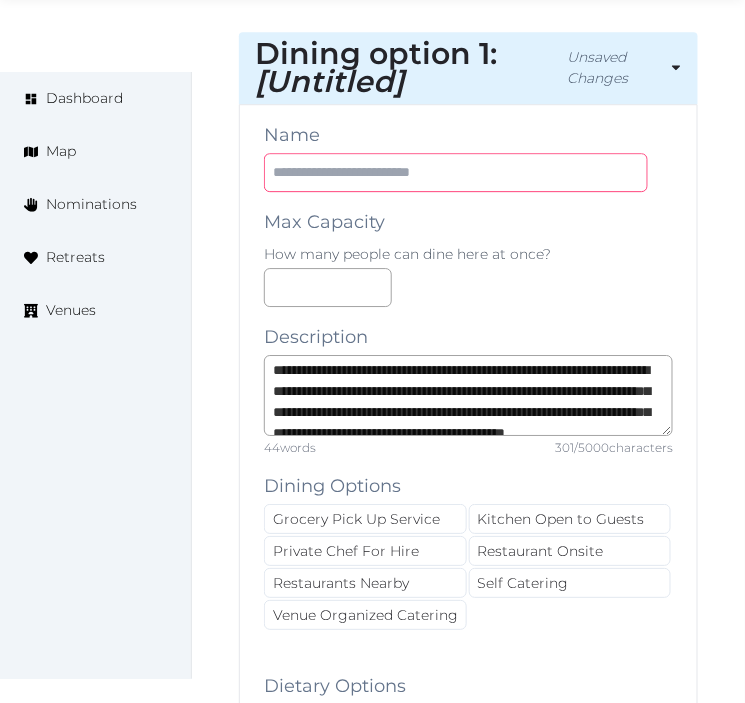 scroll, scrollTop: 0, scrollLeft: 0, axis: both 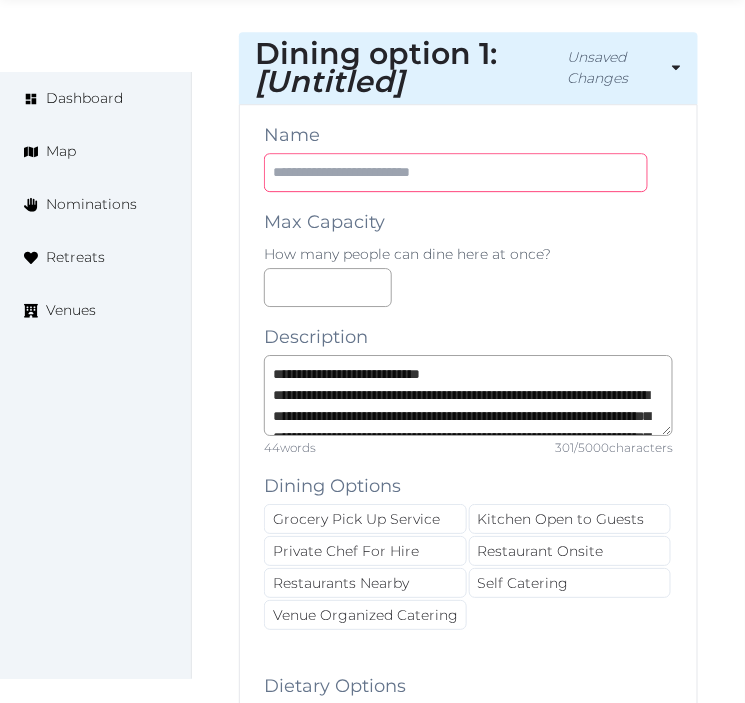 type 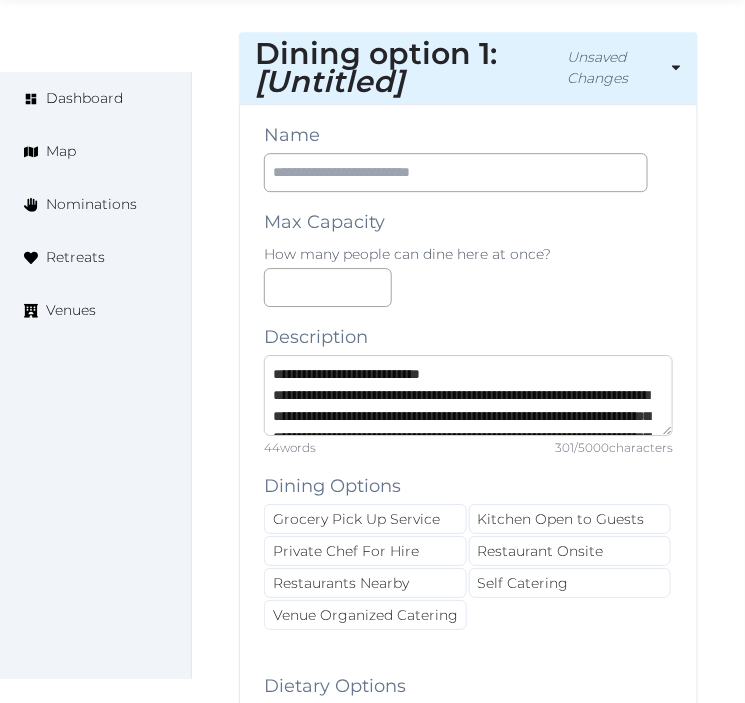 click on "**********" at bounding box center [468, 395] 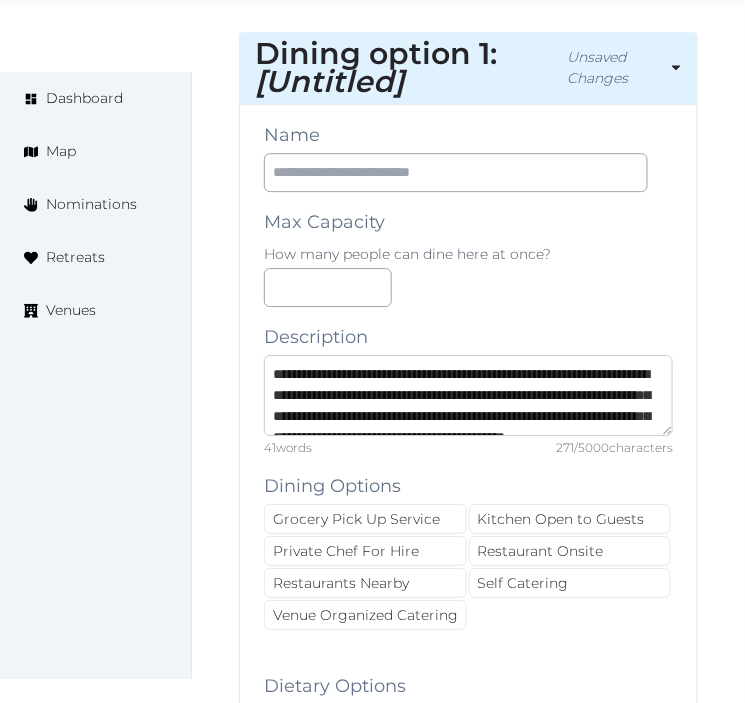 type on "**********" 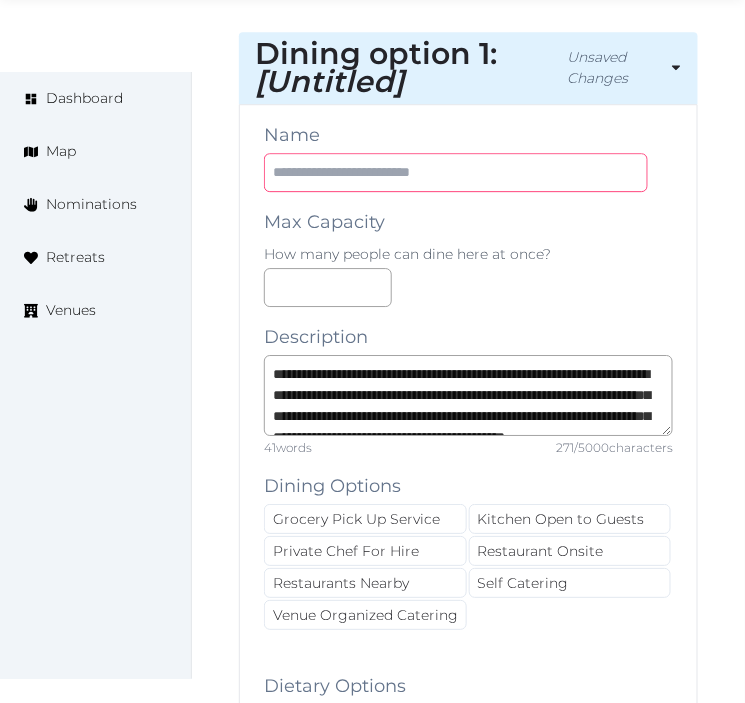 click at bounding box center (456, 172) 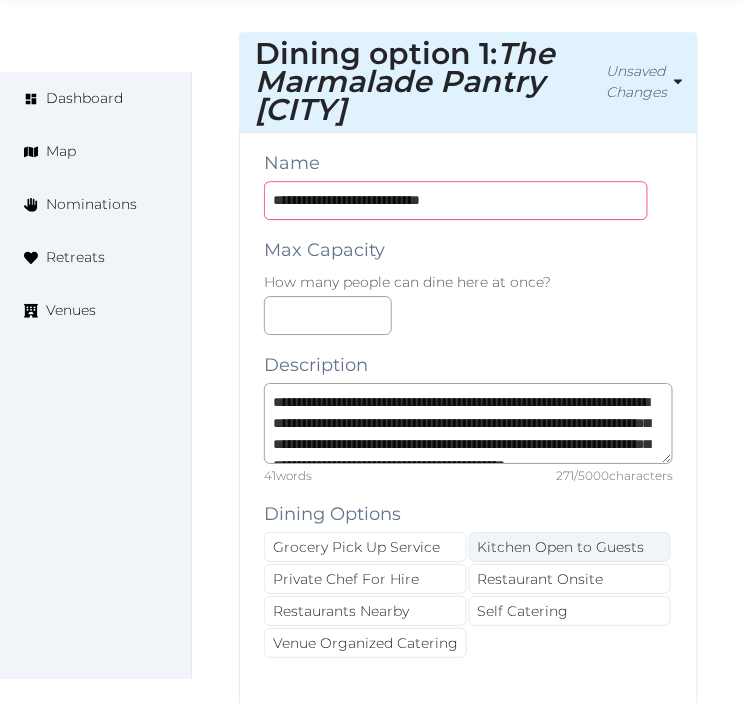 scroll, scrollTop: 2523, scrollLeft: 0, axis: vertical 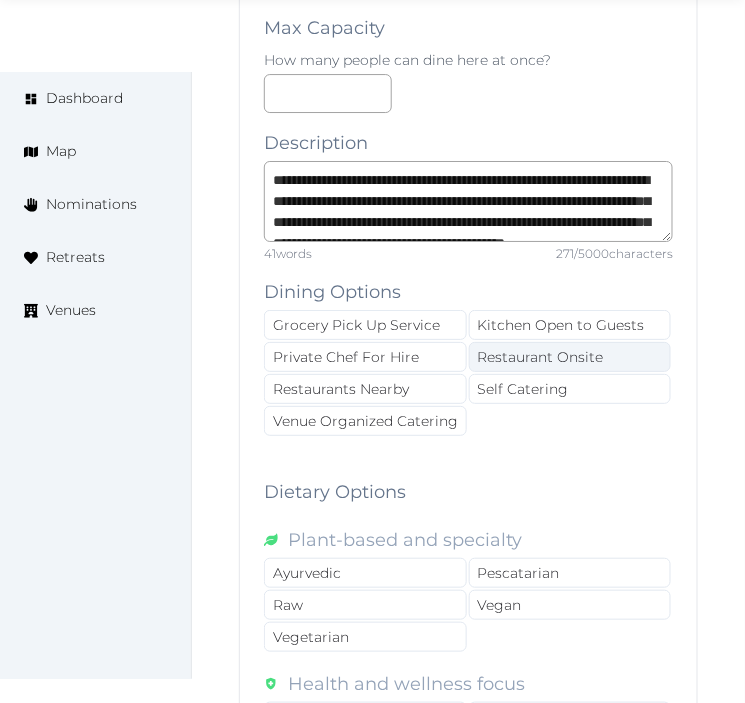 type on "**********" 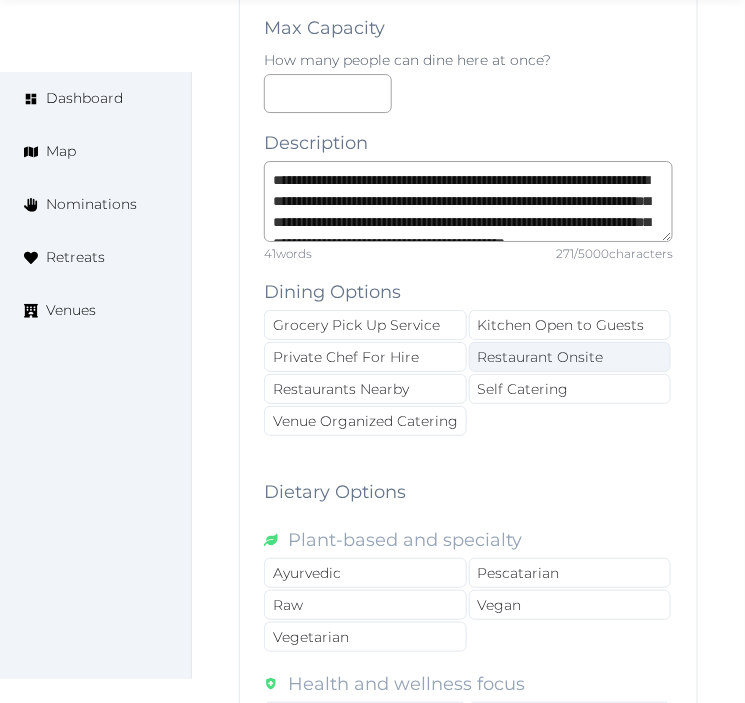 click on "Restaurant Onsite" at bounding box center (570, 357) 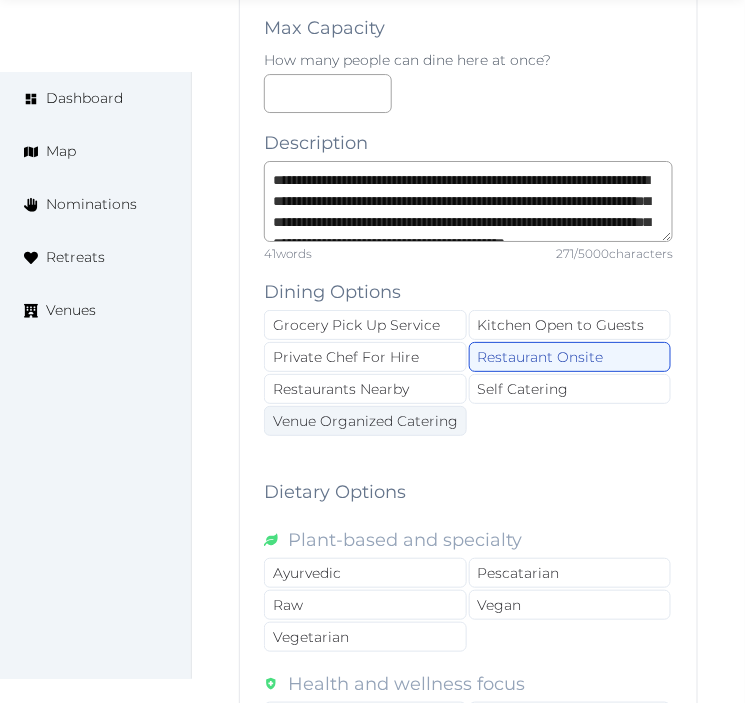 click on "Venue Organized Catering" at bounding box center [365, 421] 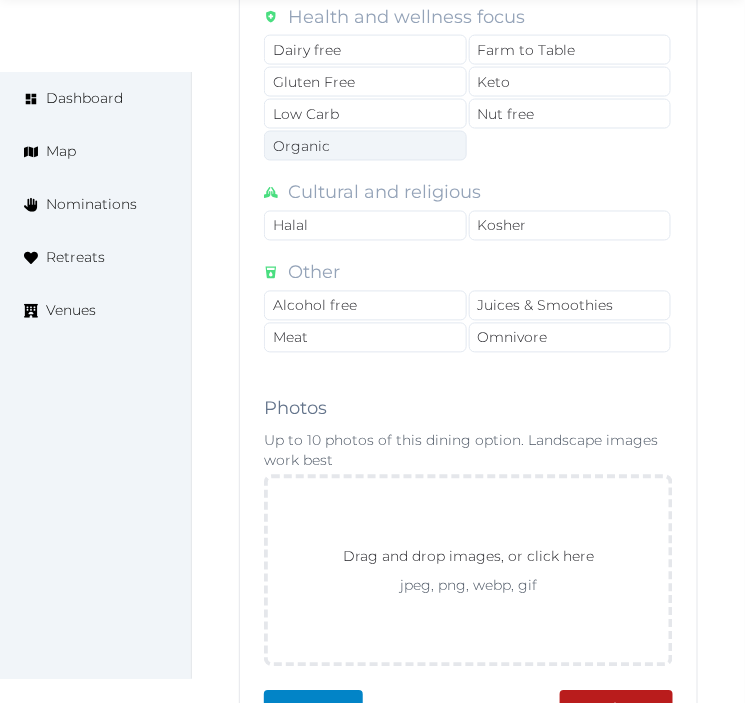 scroll, scrollTop: 3523, scrollLeft: 0, axis: vertical 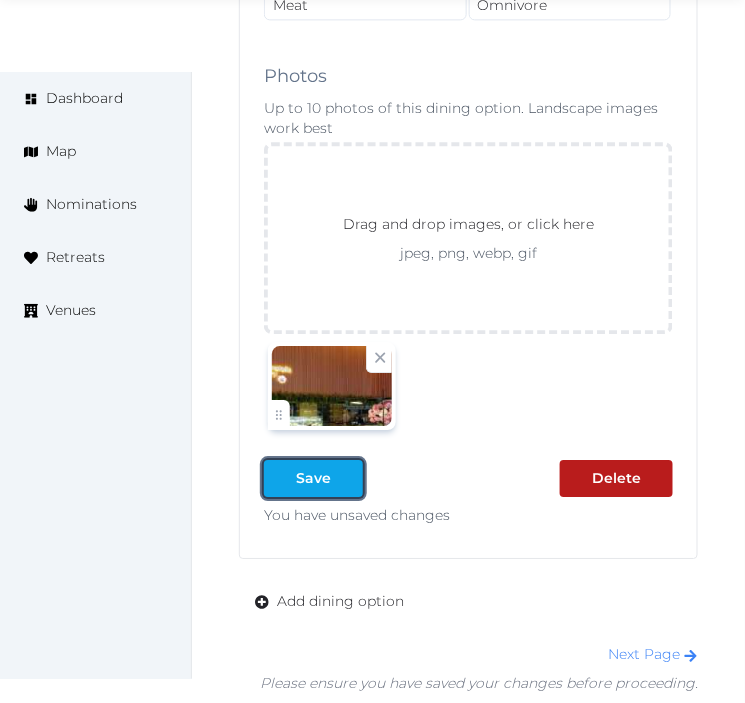 click on "Save" at bounding box center (313, 478) 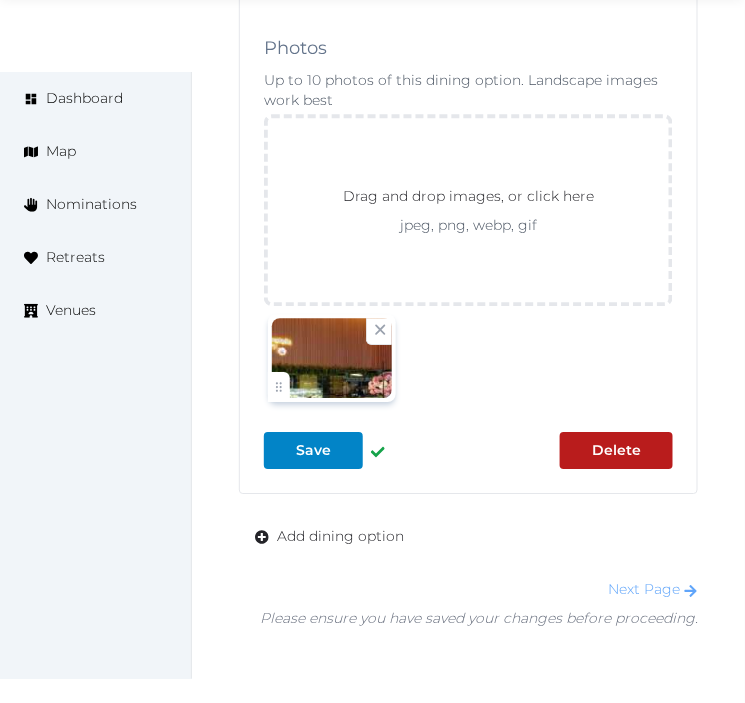 click on "Next Page" at bounding box center (653, 589) 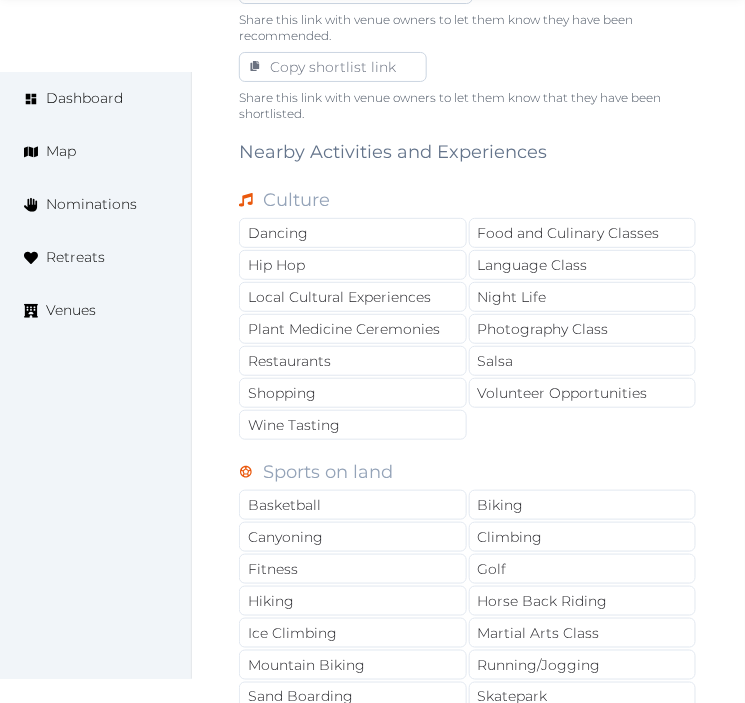 scroll, scrollTop: 1555, scrollLeft: 0, axis: vertical 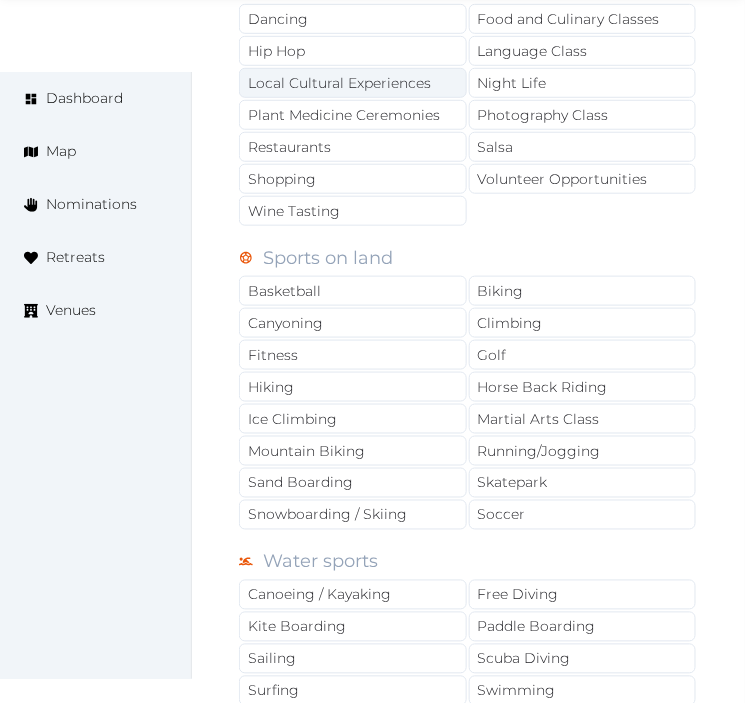 drag, startPoint x: 364, startPoint y: 77, endPoint x: 376, endPoint y: 82, distance: 13 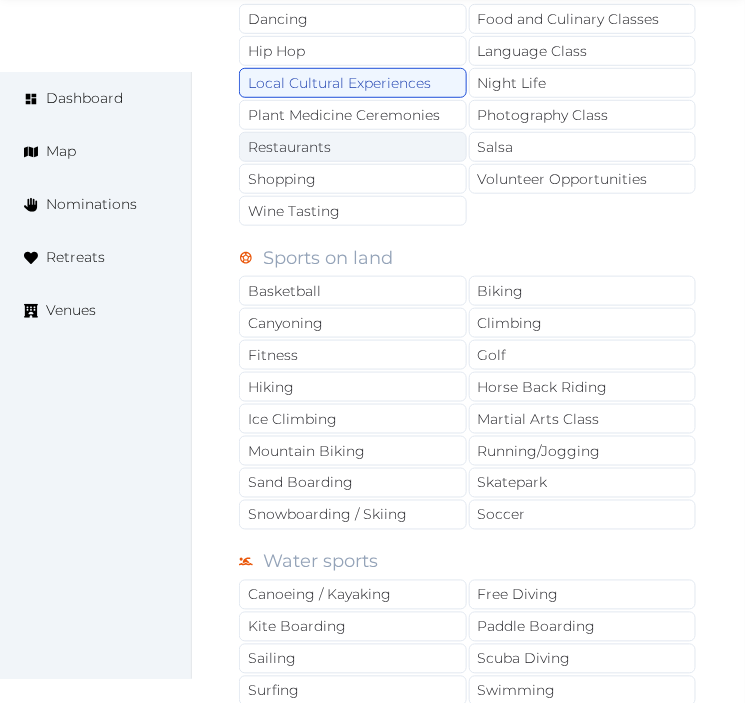 click on "Restaurants" at bounding box center [353, 147] 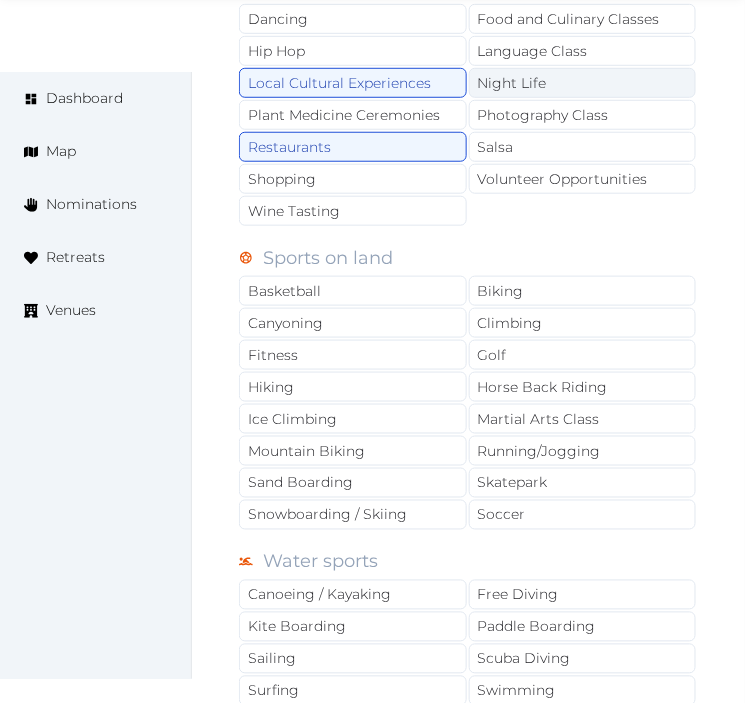 click on "Night Life" at bounding box center (583, 83) 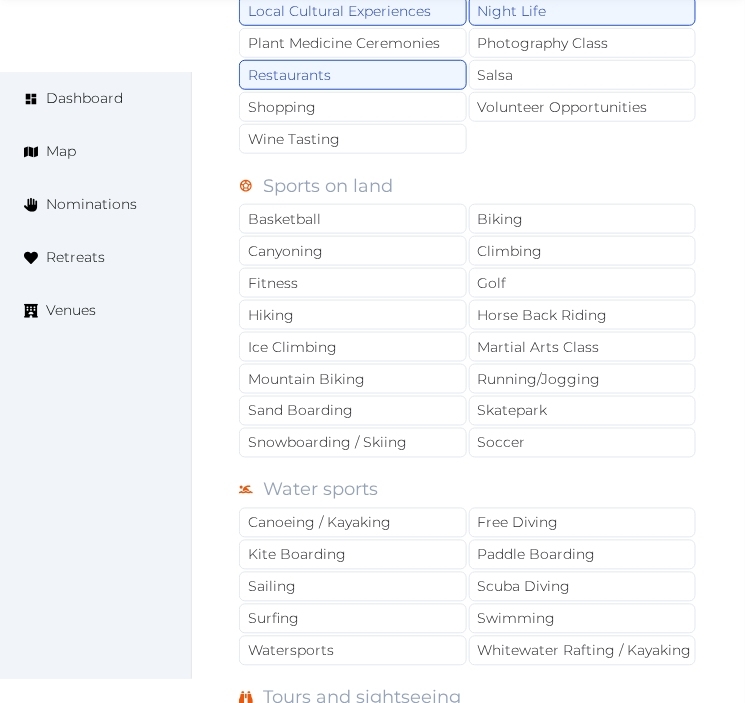 scroll, scrollTop: 1666, scrollLeft: 0, axis: vertical 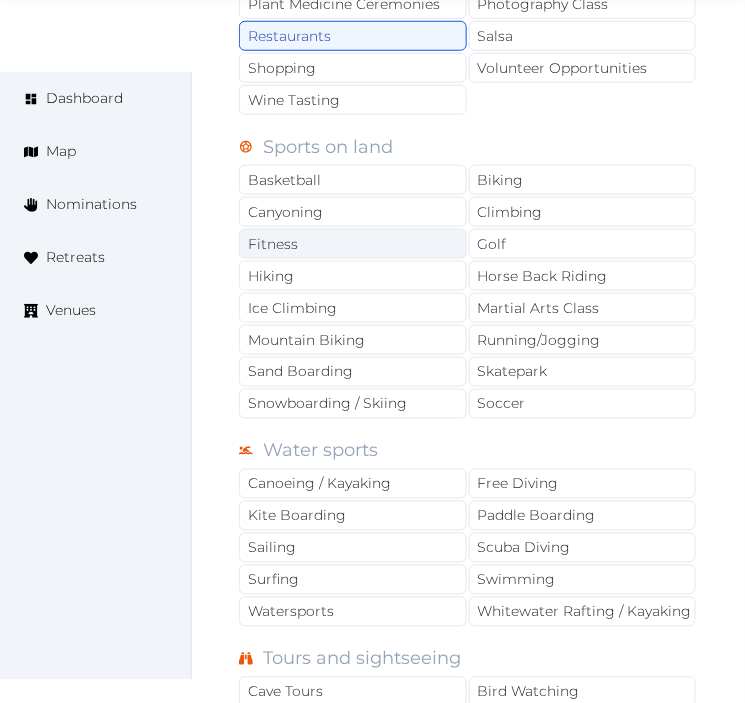 click on "Fitness" at bounding box center [353, 244] 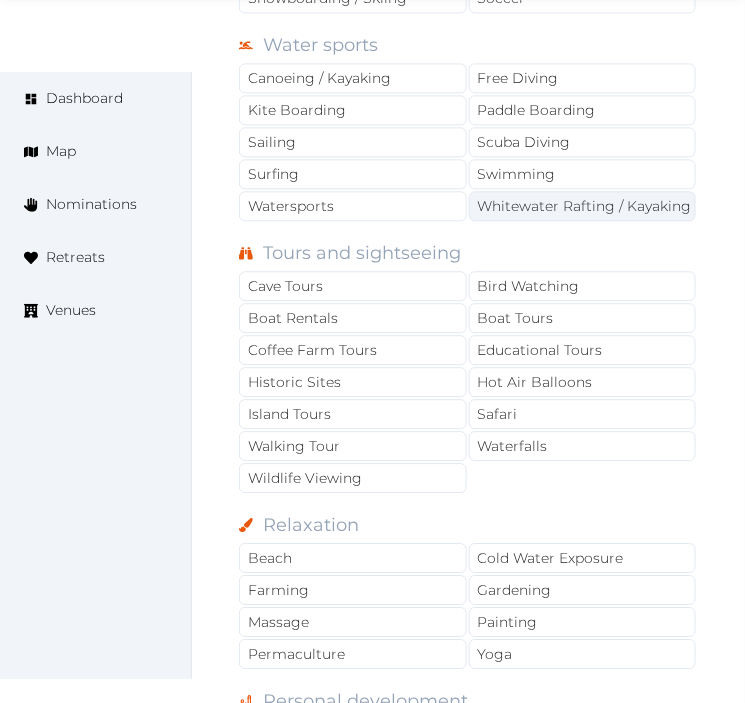 scroll, scrollTop: 2111, scrollLeft: 0, axis: vertical 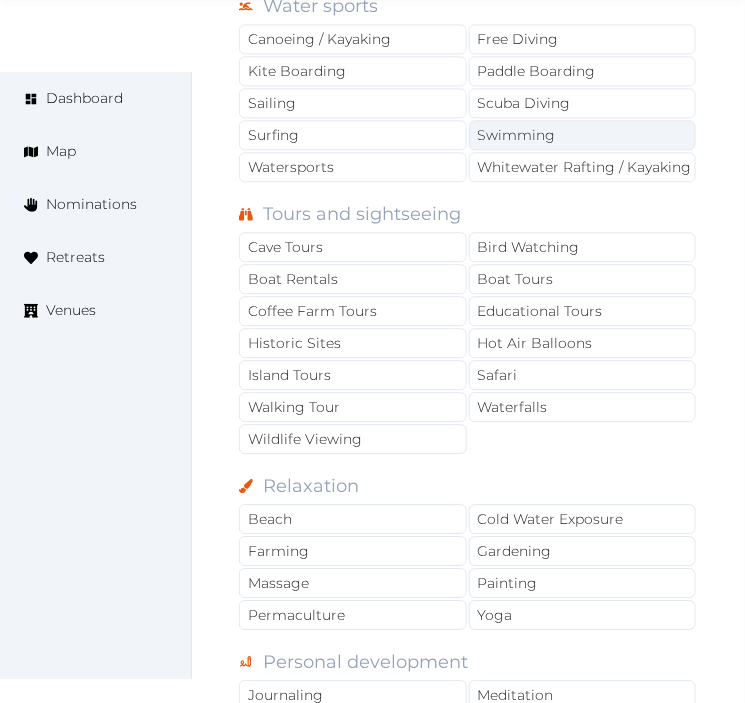 click on "Swimming" at bounding box center [583, 135] 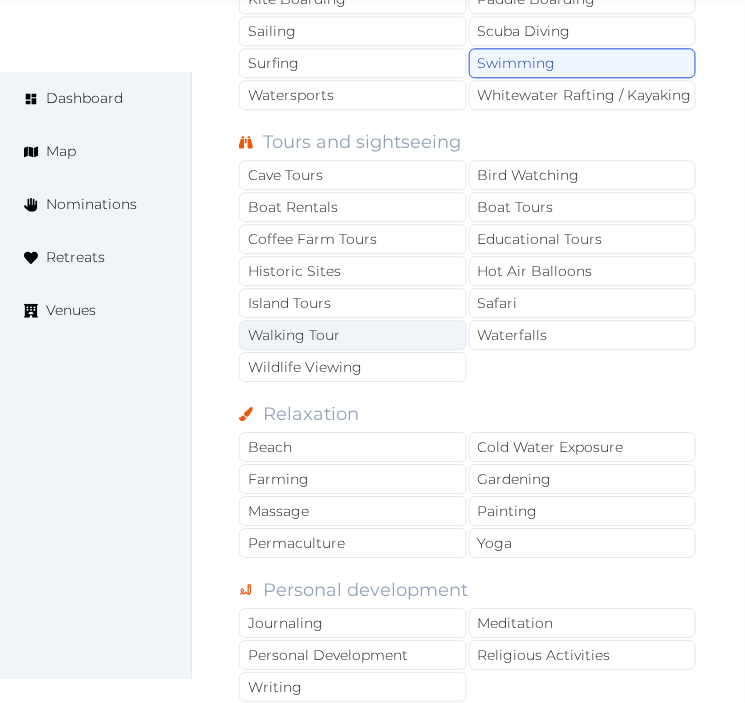 scroll, scrollTop: 2222, scrollLeft: 0, axis: vertical 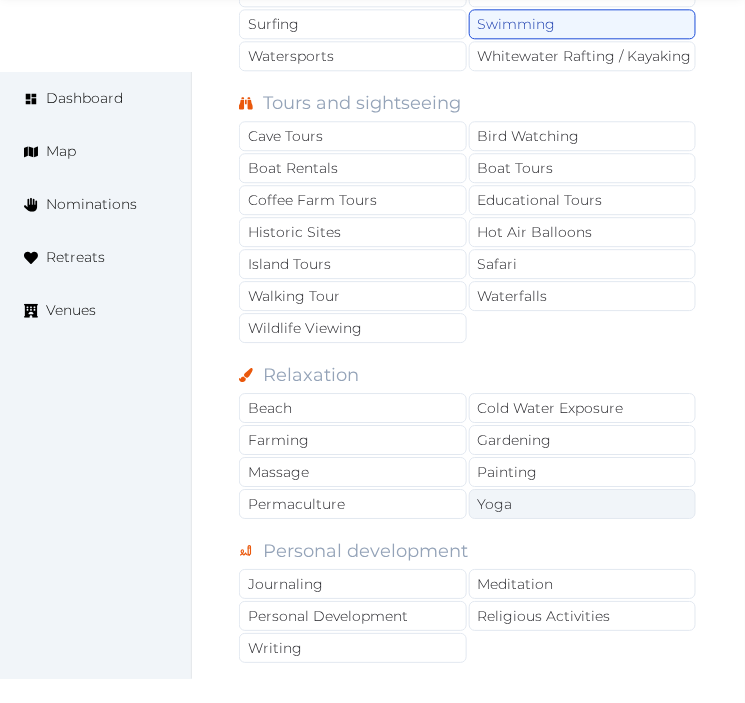 click on "Yoga" at bounding box center (583, 504) 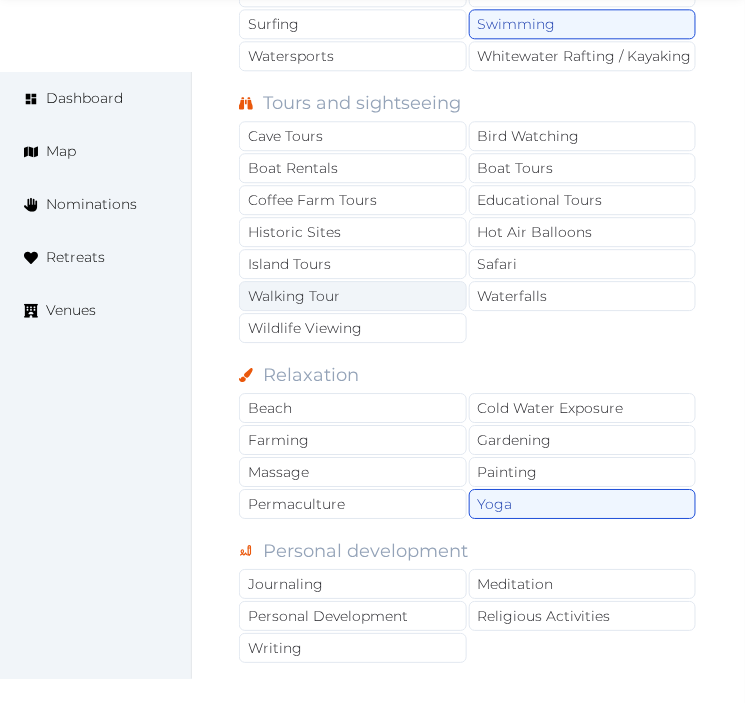 click on "Walking Tour" at bounding box center (353, 296) 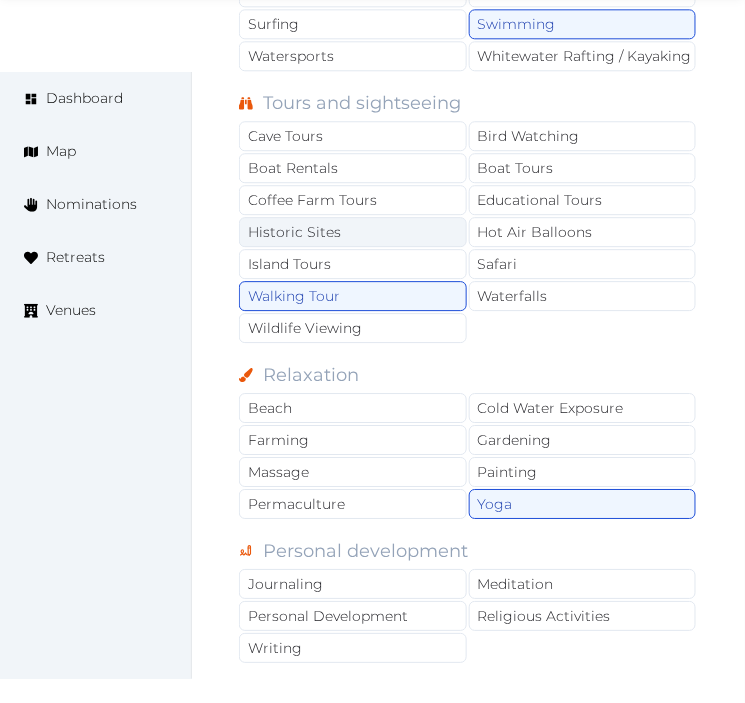 click on "Historic Sites" at bounding box center (353, 232) 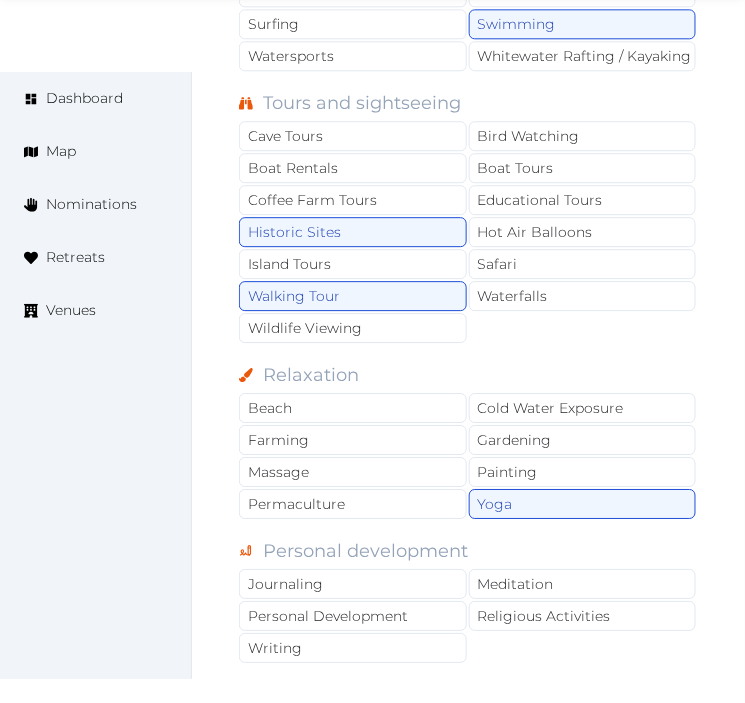 scroll, scrollTop: 2444, scrollLeft: 0, axis: vertical 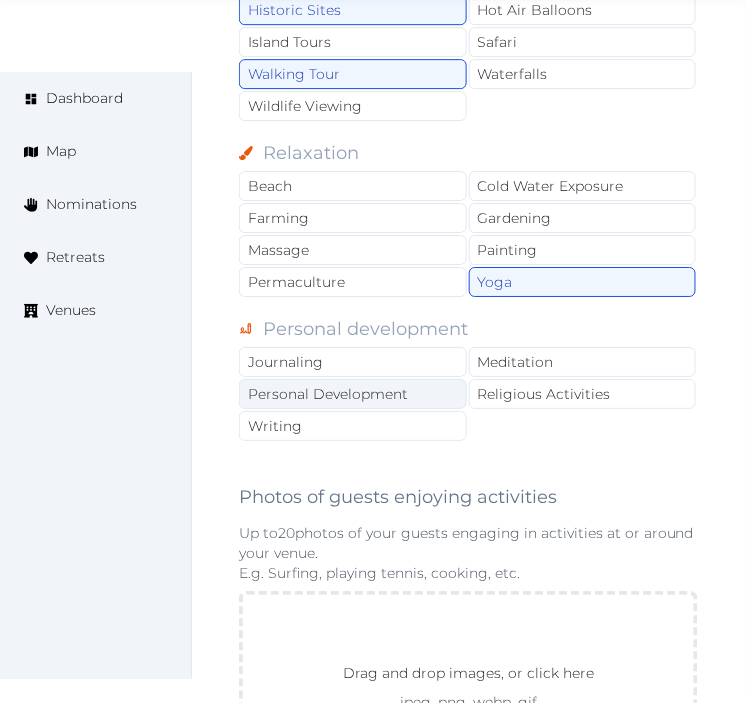 click on "Personal Development" at bounding box center (353, 394) 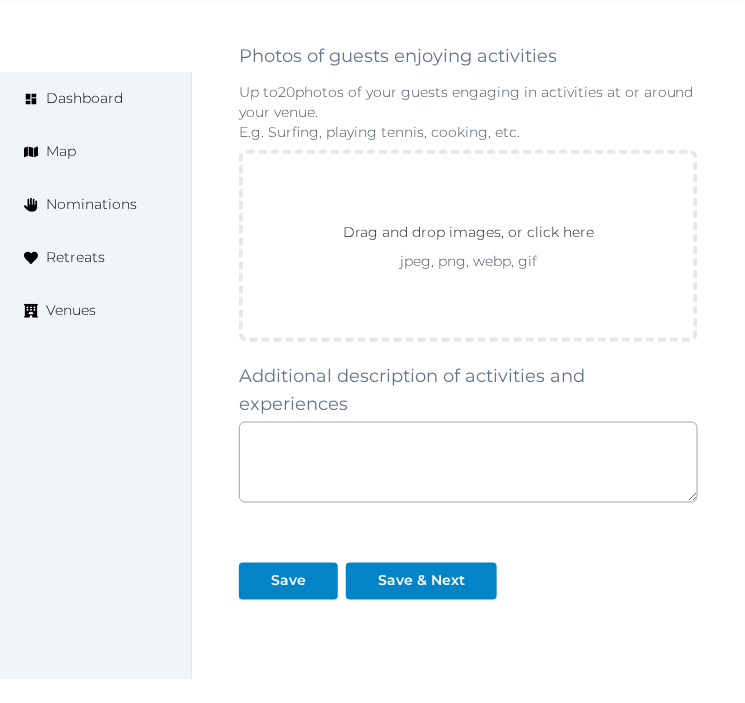scroll, scrollTop: 2888, scrollLeft: 0, axis: vertical 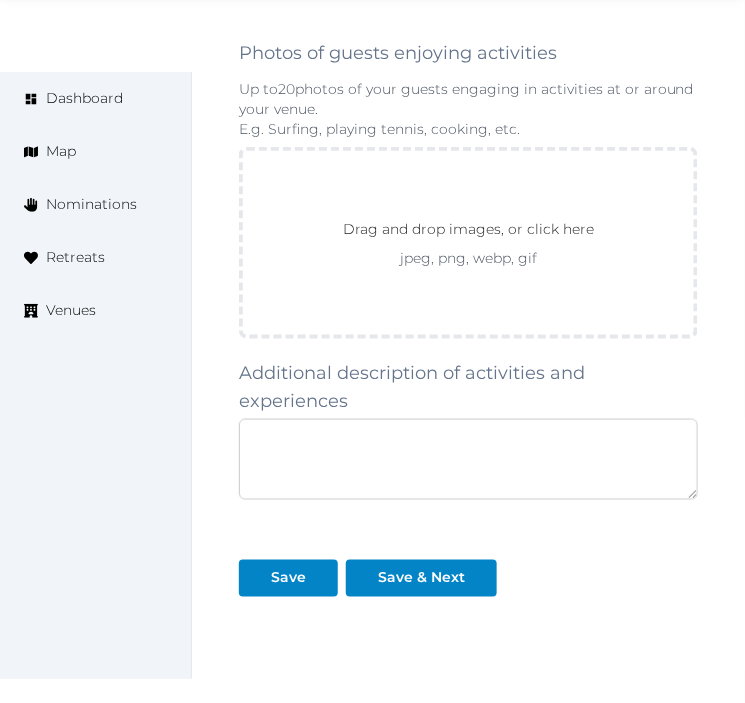 click at bounding box center (468, 459) 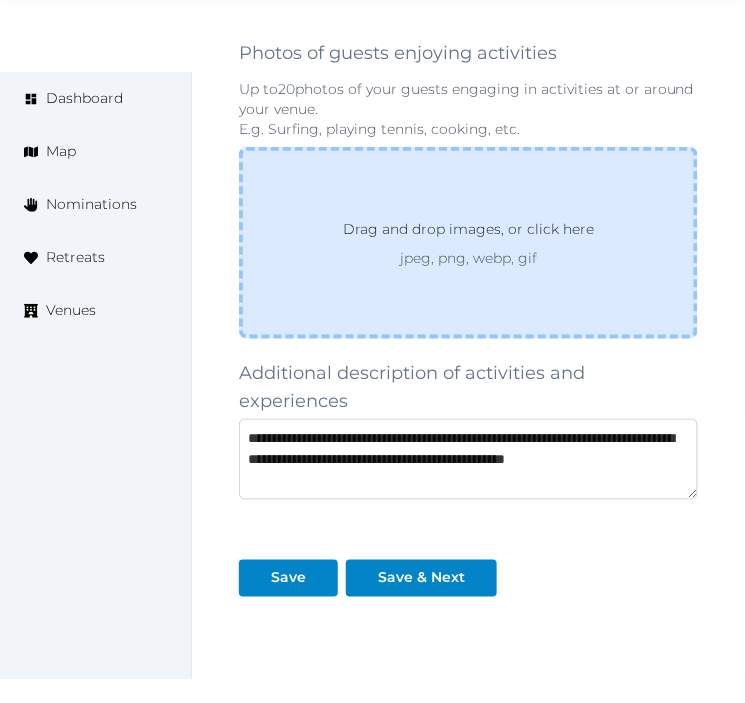 scroll, scrollTop: 345, scrollLeft: 0, axis: vertical 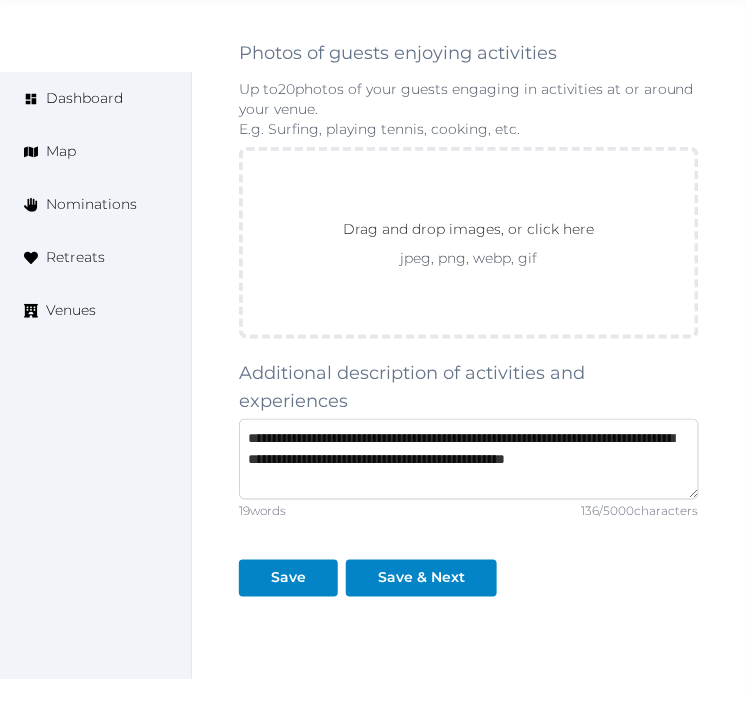 type on "**********" 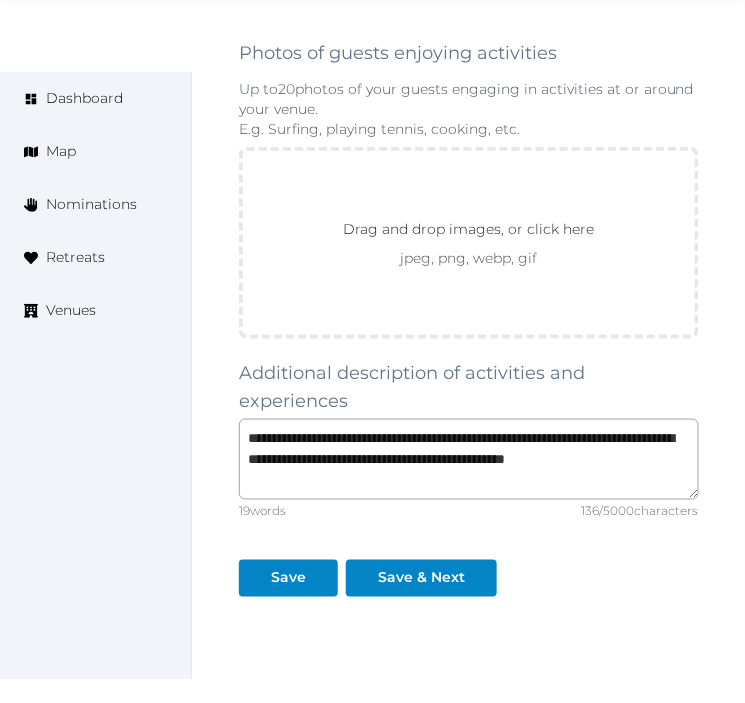 scroll, scrollTop: 0, scrollLeft: 0, axis: both 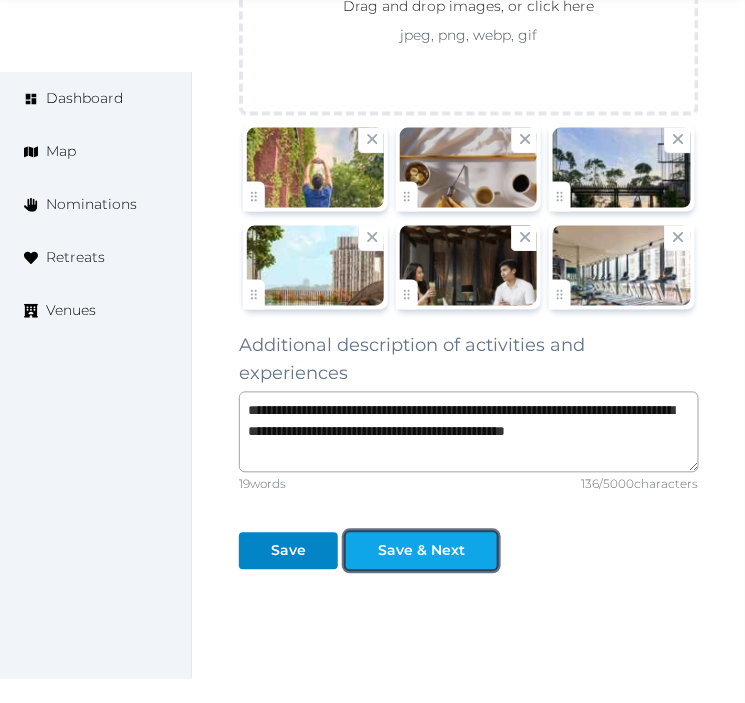 click on "Save & Next" at bounding box center (421, 551) 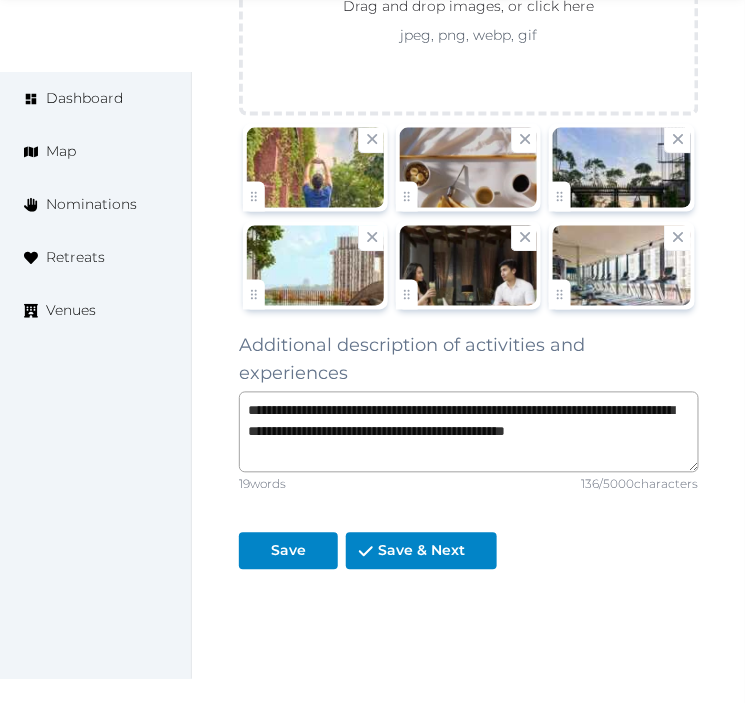 scroll, scrollTop: 0, scrollLeft: 0, axis: both 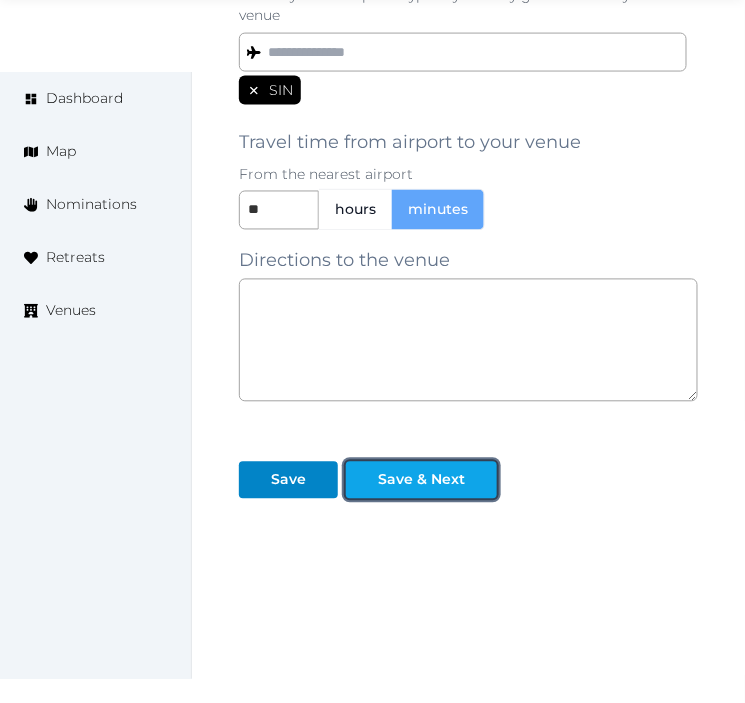 click on "Save & Next" at bounding box center (421, 480) 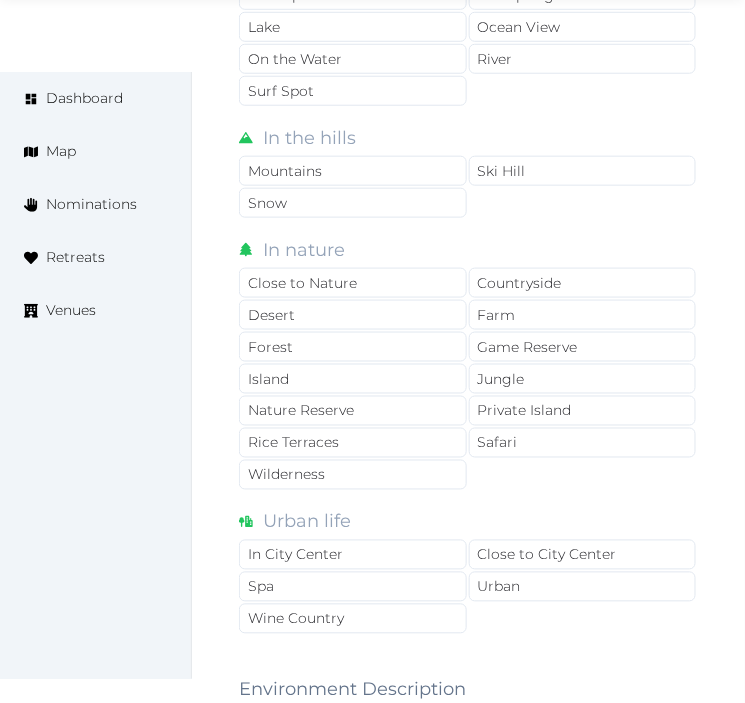 scroll, scrollTop: 1888, scrollLeft: 0, axis: vertical 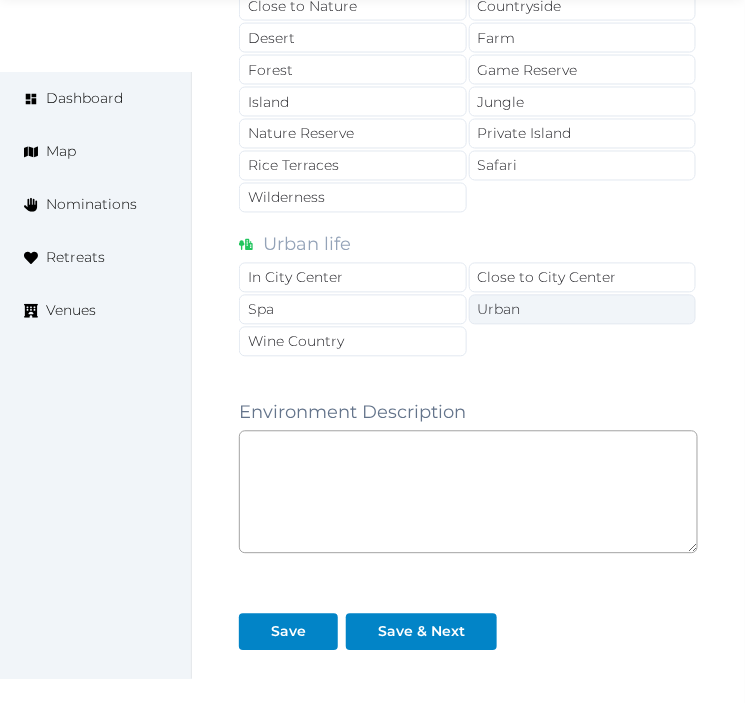 click on "Urban" at bounding box center [583, 310] 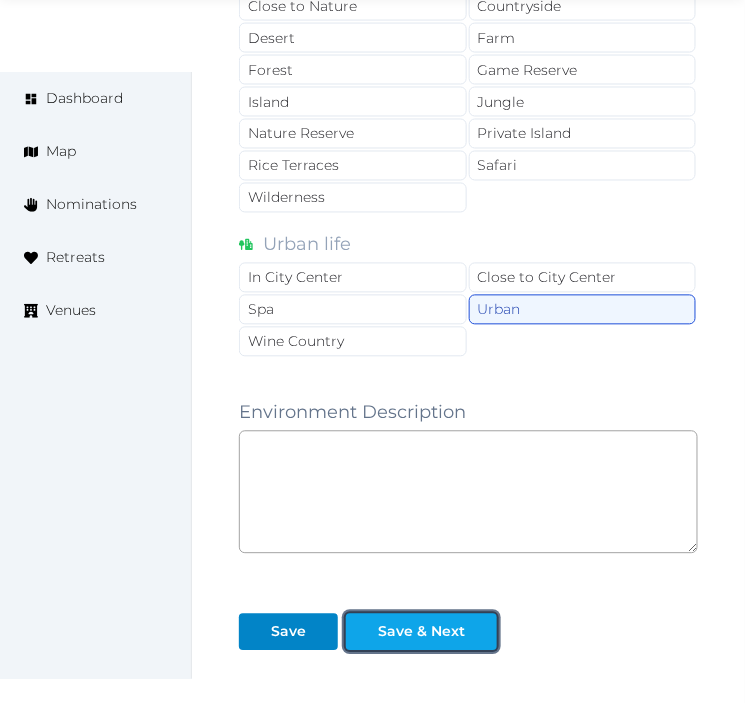 click on "Save & Next" at bounding box center [421, 632] 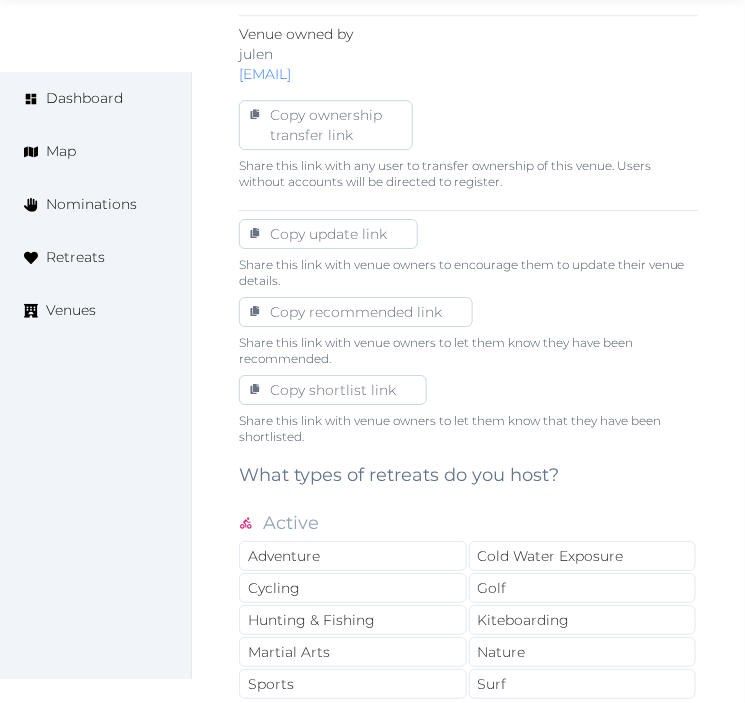 scroll, scrollTop: 1444, scrollLeft: 0, axis: vertical 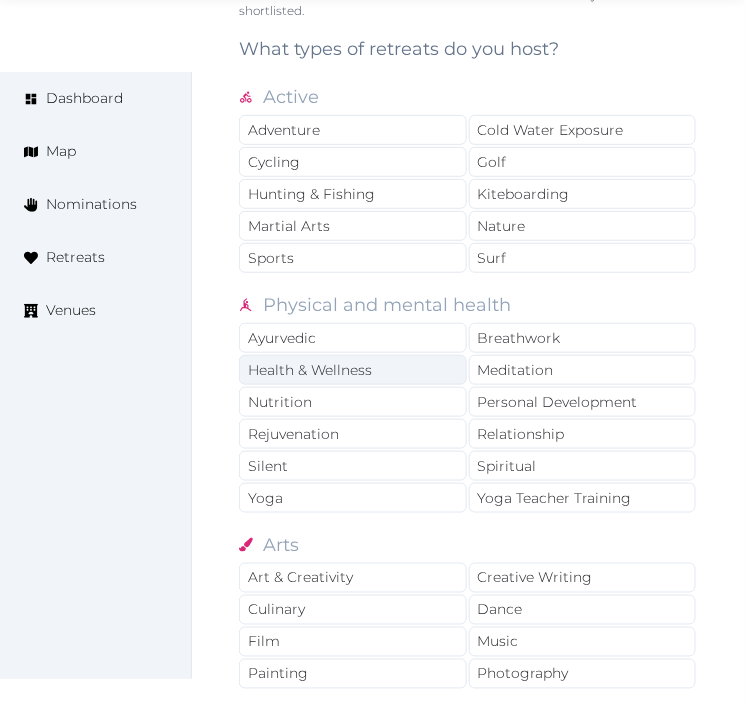 click on "Health & Wellness" at bounding box center [353, 370] 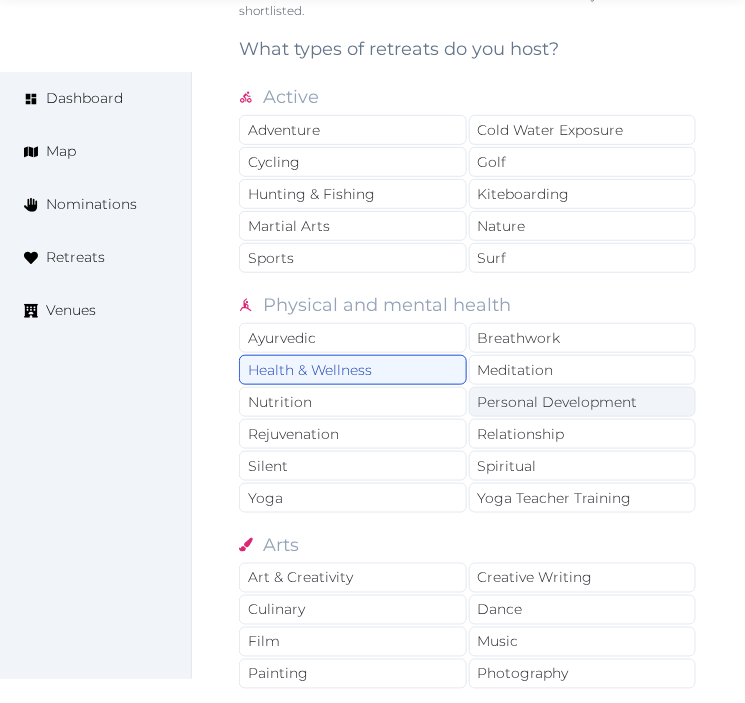 click on "Personal Development" at bounding box center [583, 402] 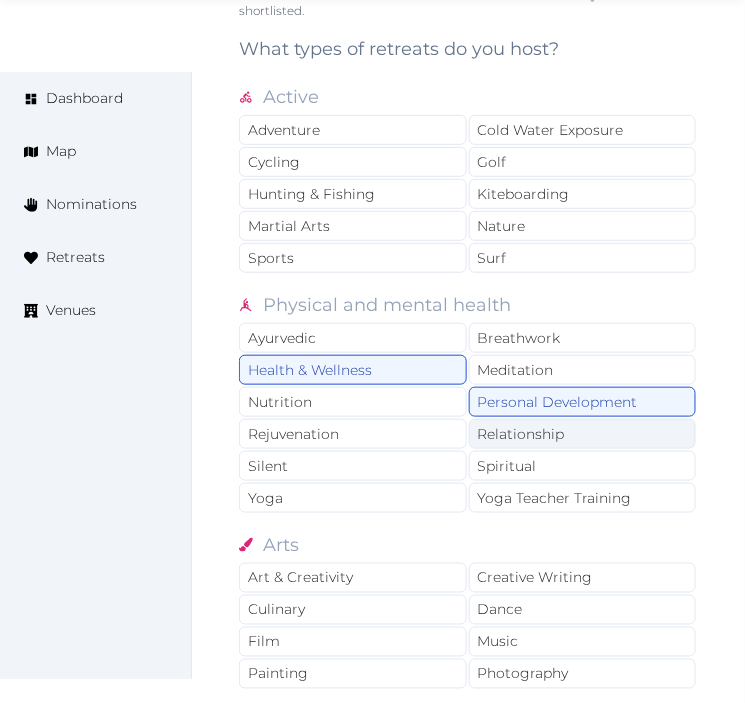click on "Relationship" at bounding box center [583, 434] 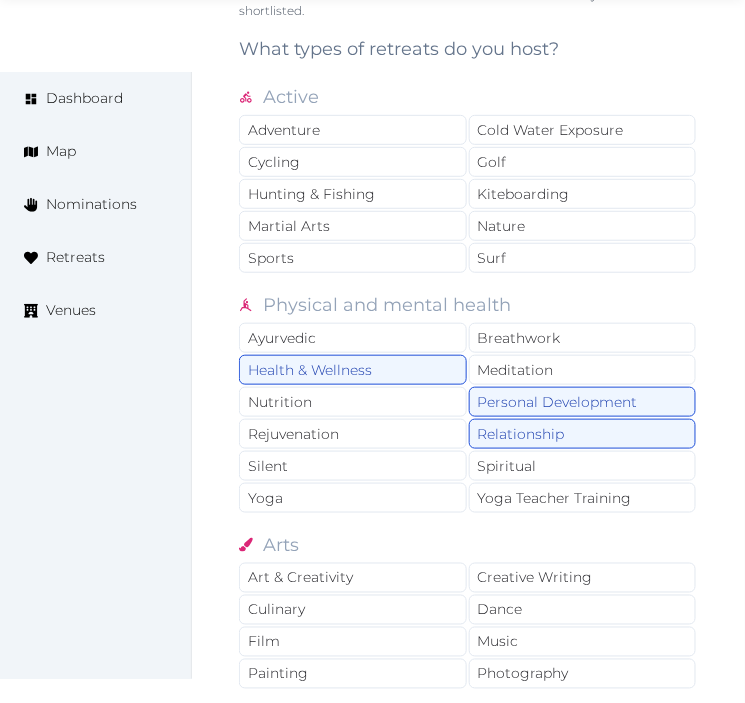 scroll, scrollTop: 1777, scrollLeft: 0, axis: vertical 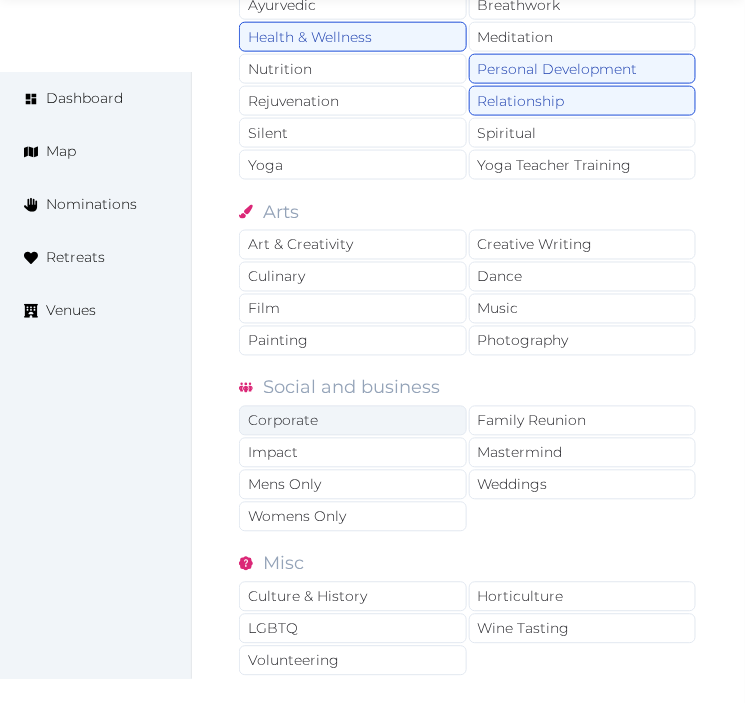 click on "Corporate" at bounding box center [353, 421] 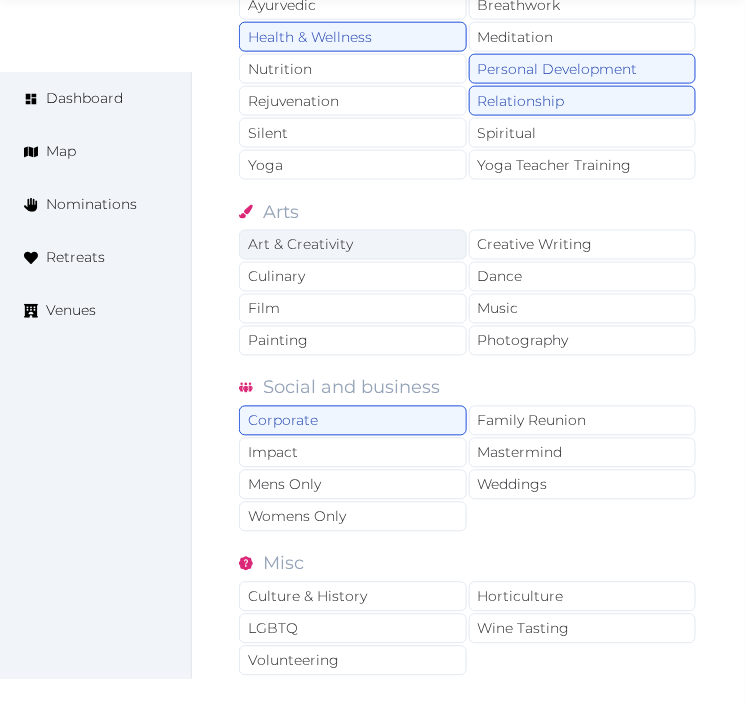 click on "Art & Creativity" at bounding box center [353, 245] 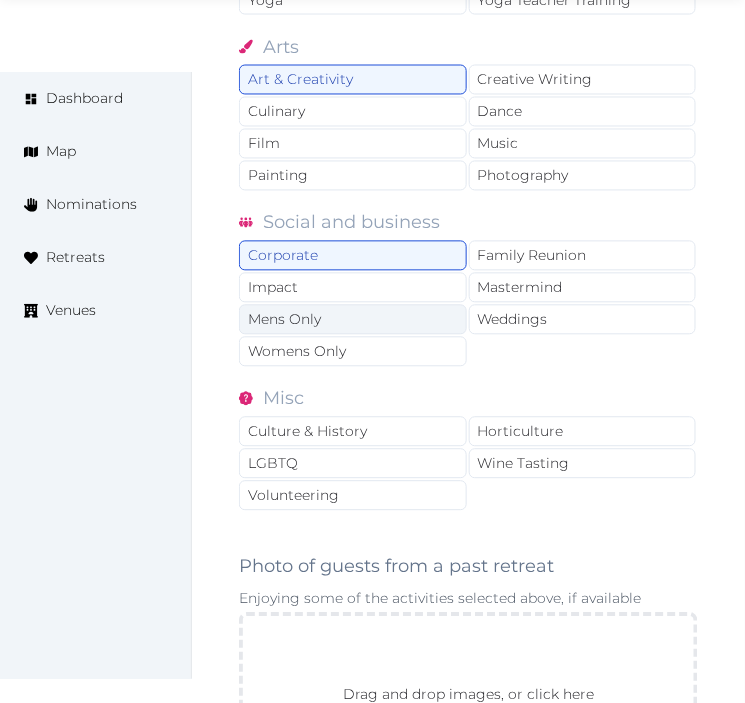 scroll, scrollTop: 2111, scrollLeft: 0, axis: vertical 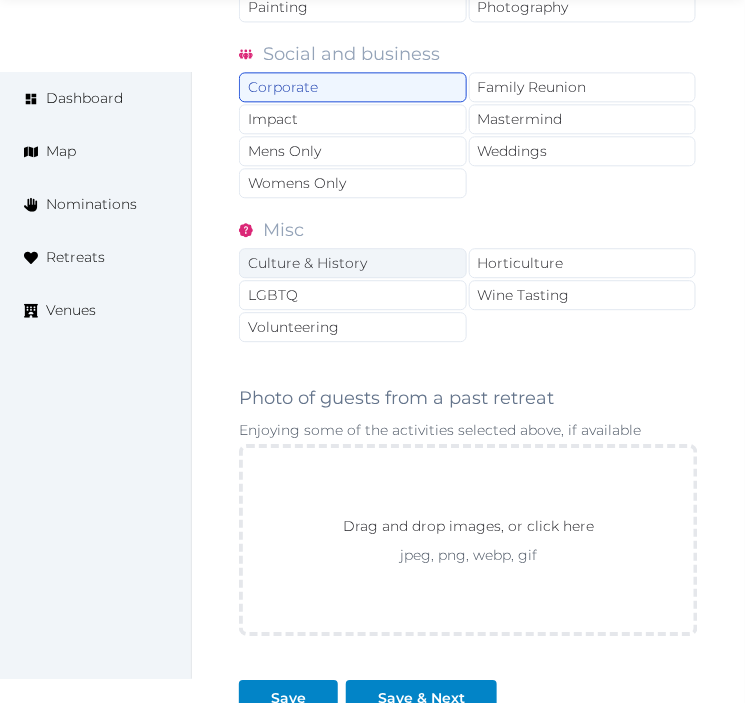 click on "Culture & History" at bounding box center [353, 263] 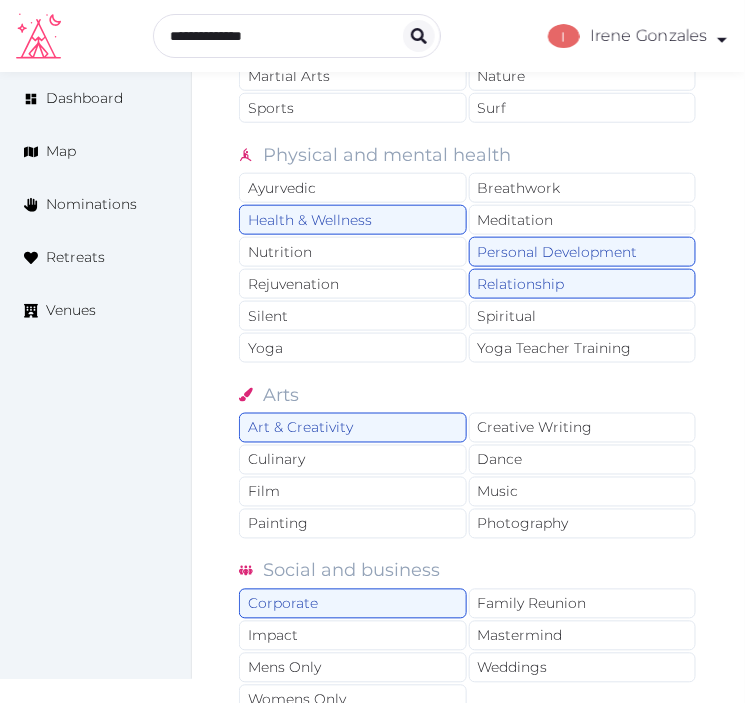 scroll, scrollTop: 1555, scrollLeft: 0, axis: vertical 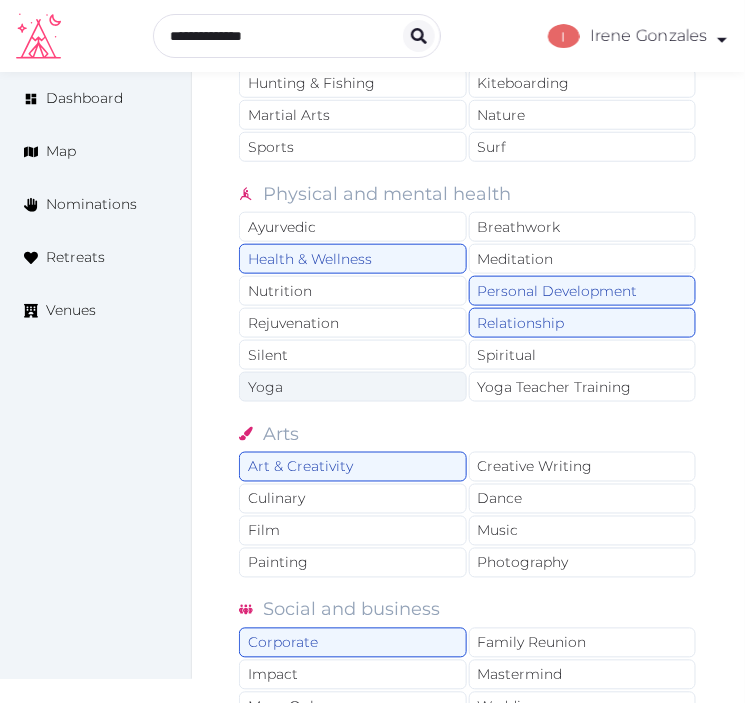 click on "Yoga" at bounding box center (353, 387) 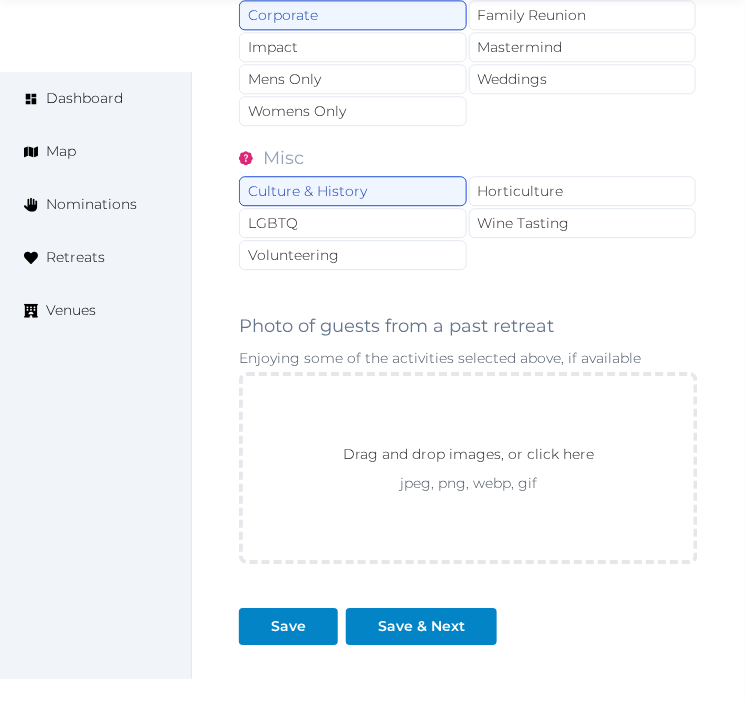 scroll, scrollTop: 2353, scrollLeft: 0, axis: vertical 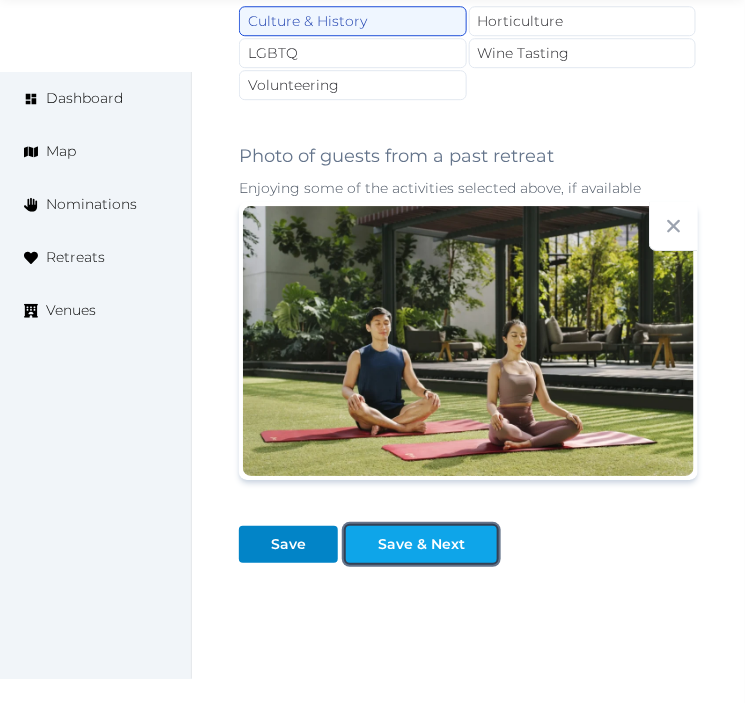 click at bounding box center (481, 544) 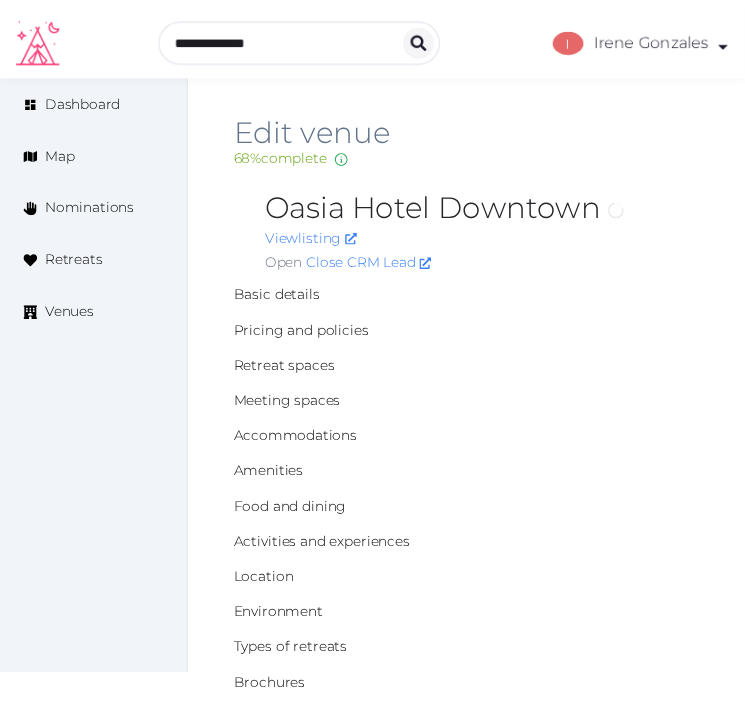 scroll, scrollTop: 0, scrollLeft: 0, axis: both 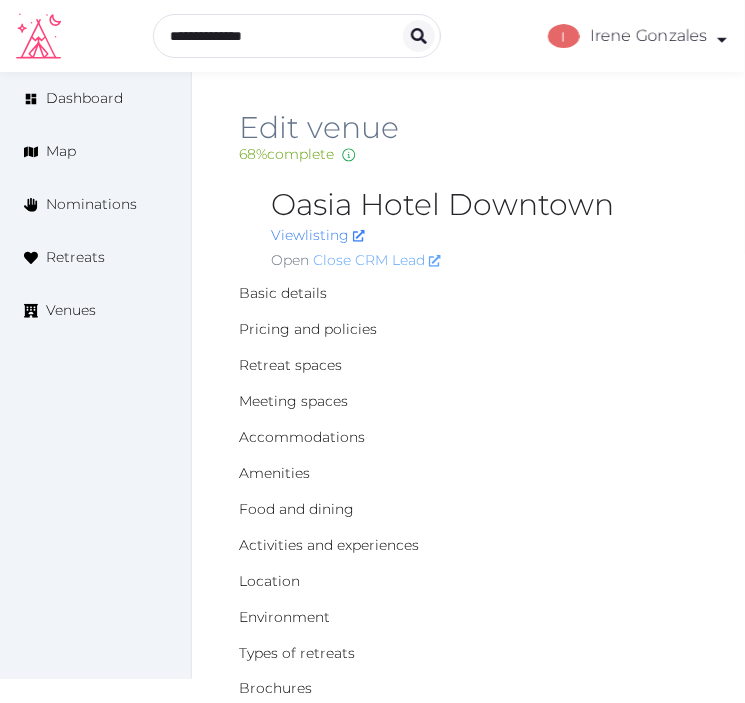 click on "Close CRM Lead" at bounding box center [377, 260] 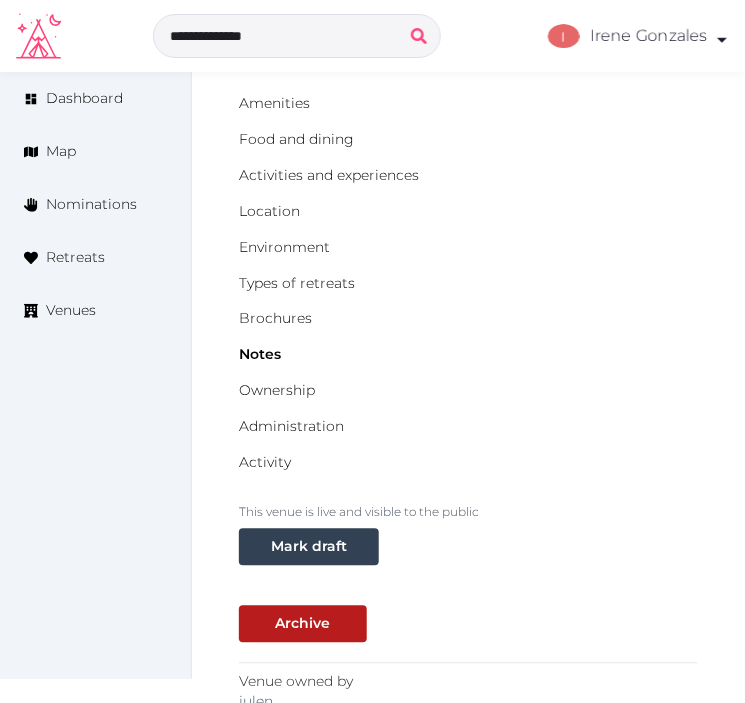 scroll, scrollTop: 111, scrollLeft: 0, axis: vertical 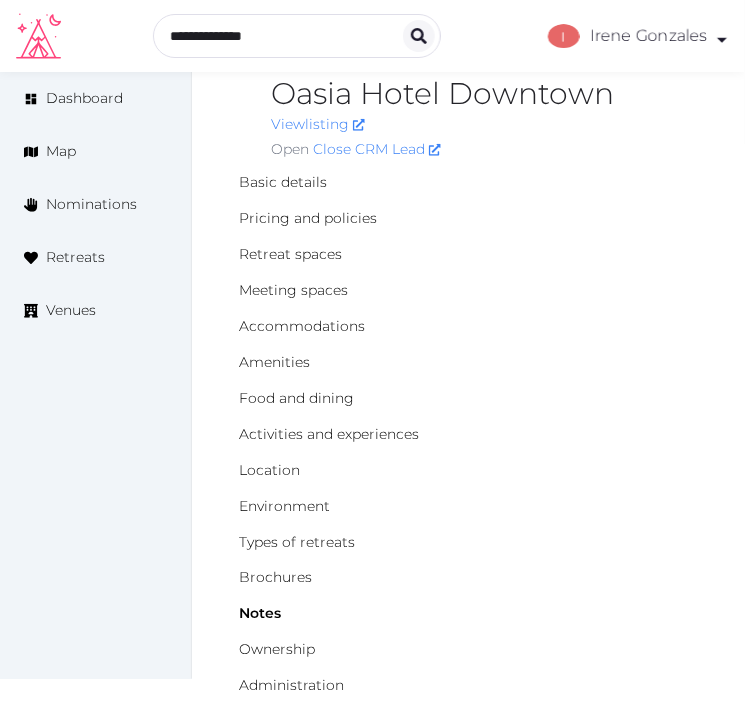 click on "View  listing" at bounding box center [484, 124] 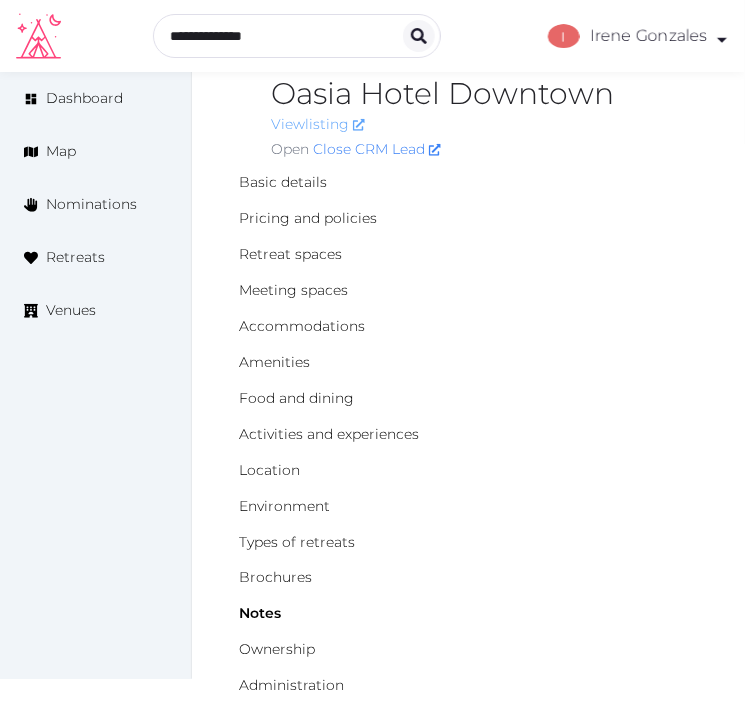 click on "View  listing" at bounding box center [318, 124] 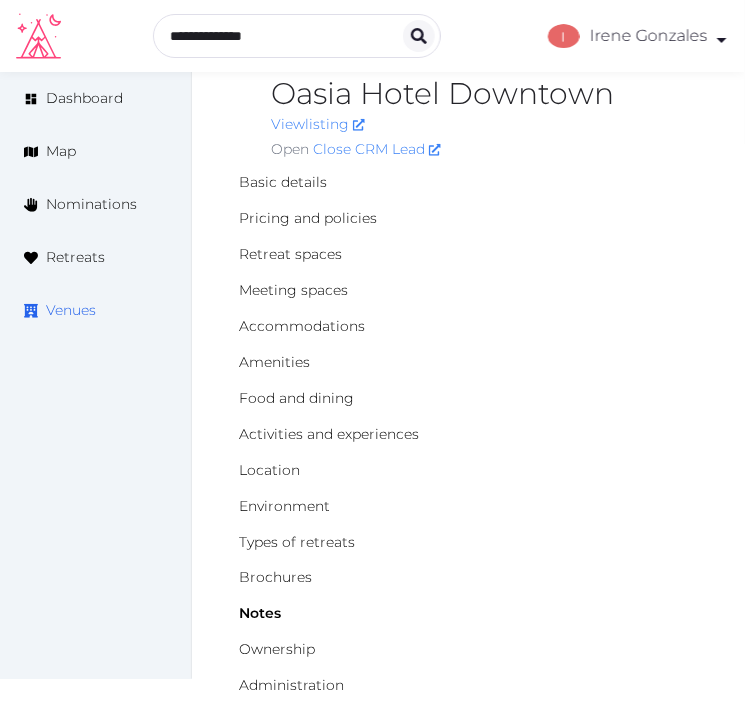 click on "Venues" at bounding box center (71, 310) 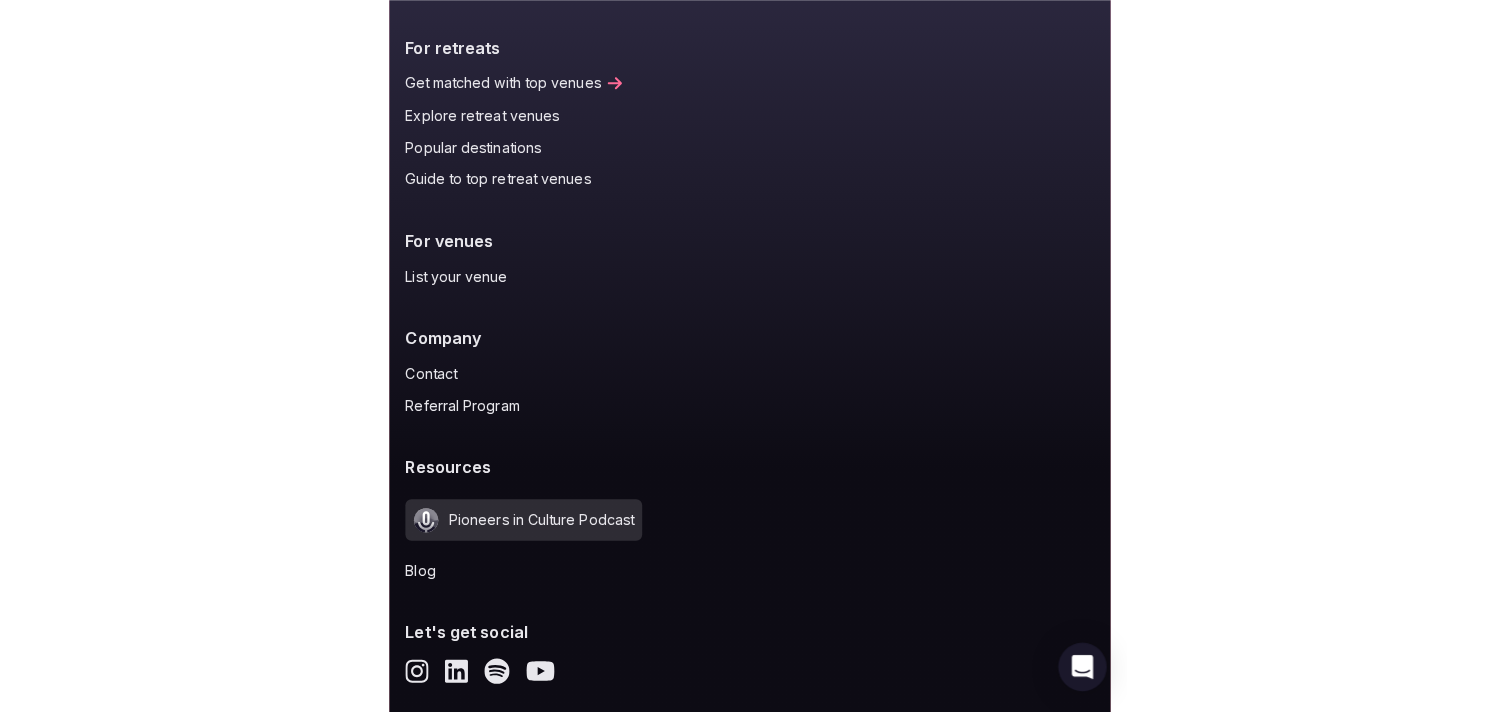 scroll, scrollTop: 6173, scrollLeft: 0, axis: vertical 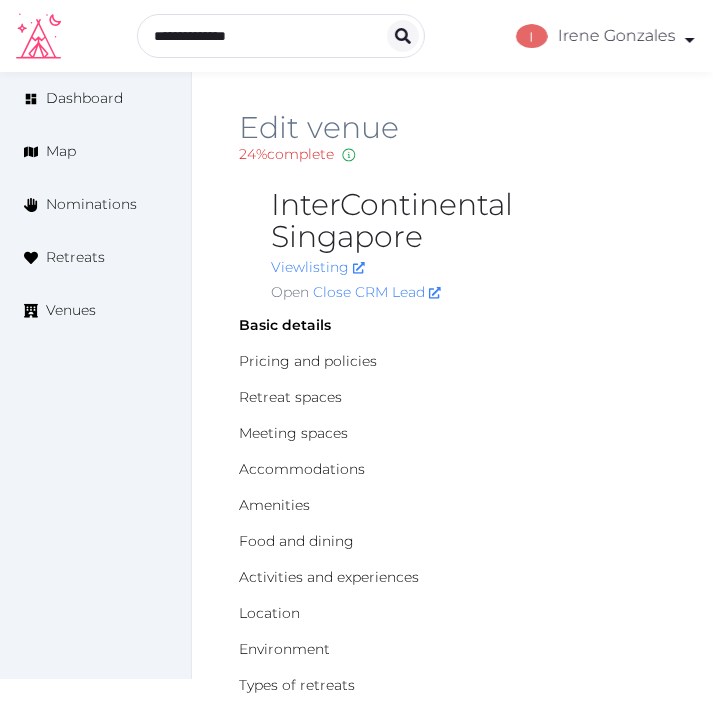 click on "InterContinental Singapore" at bounding box center [468, 221] 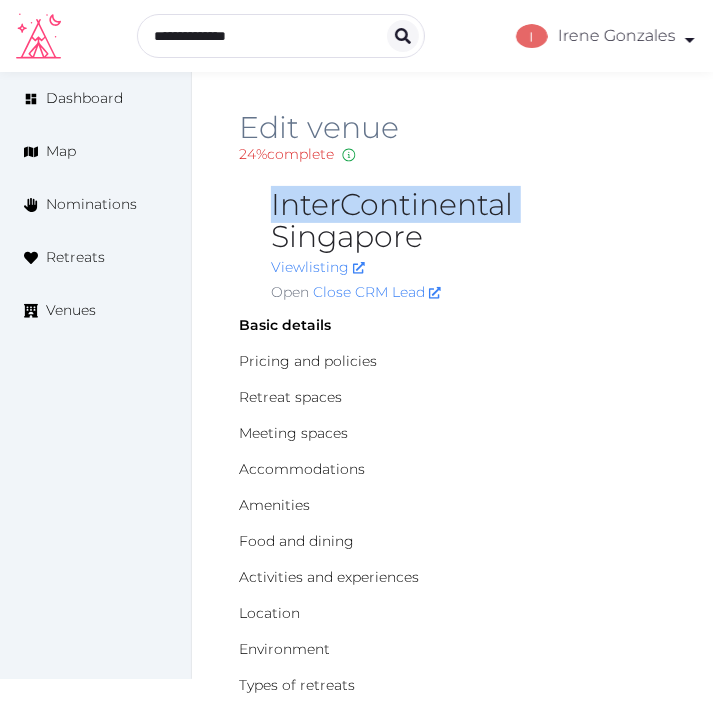 click on "InterContinental Singapore" at bounding box center [468, 221] 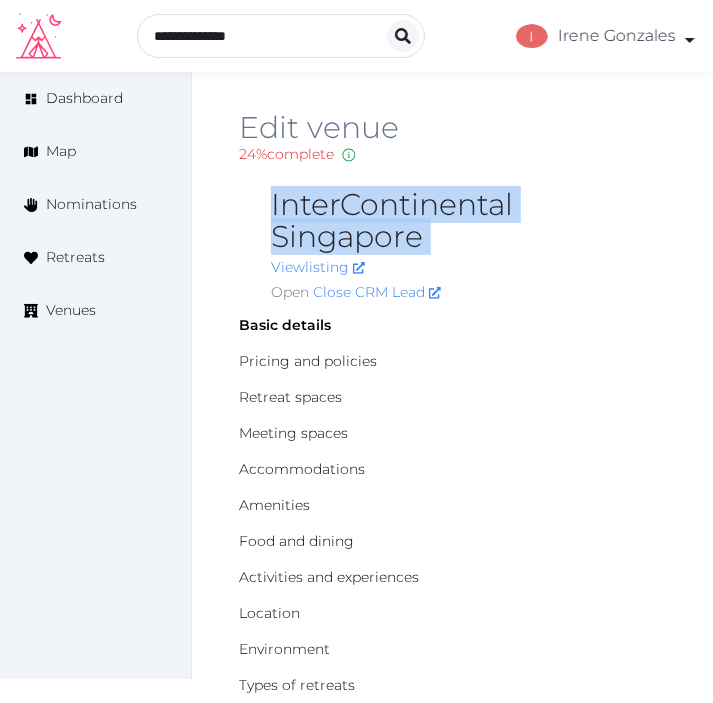click on "InterContinental Singapore" at bounding box center [468, 221] 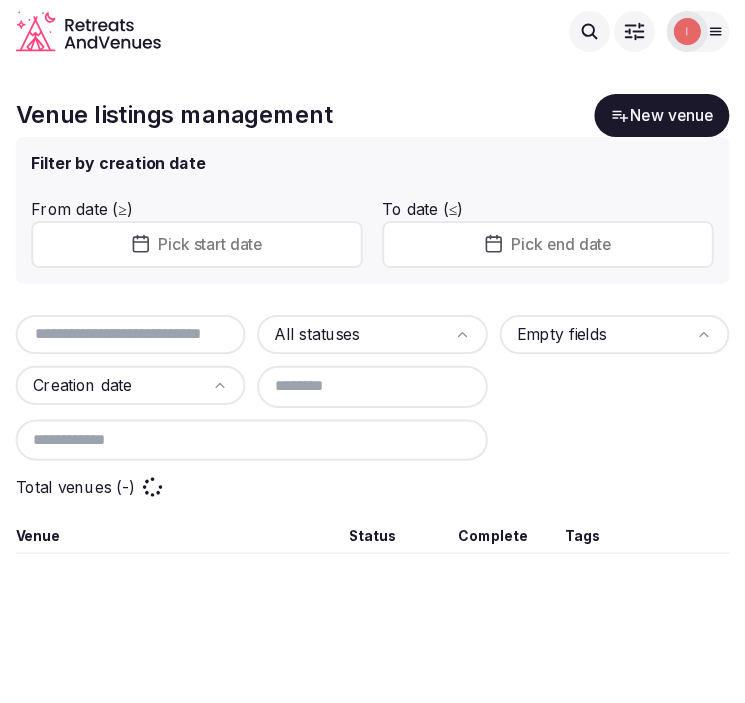 scroll, scrollTop: 0, scrollLeft: 0, axis: both 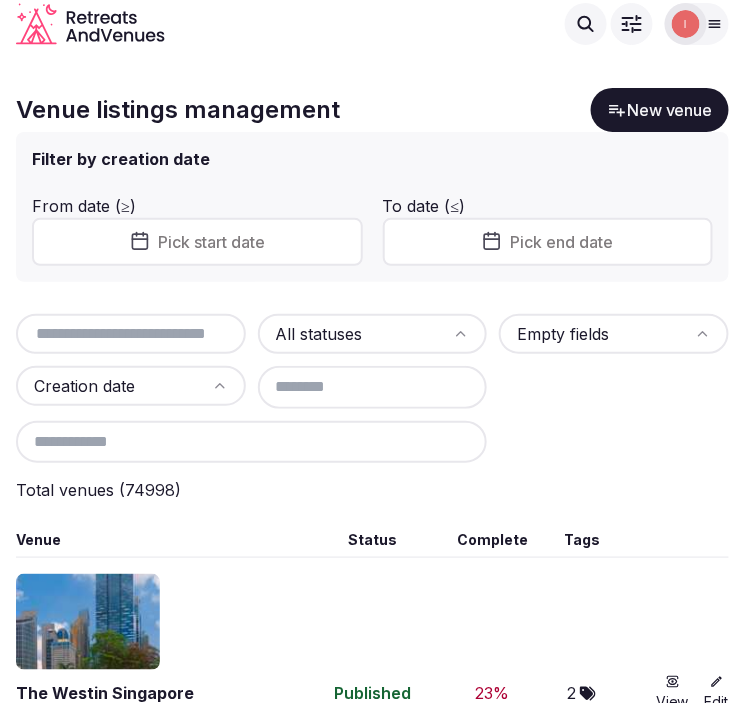 type 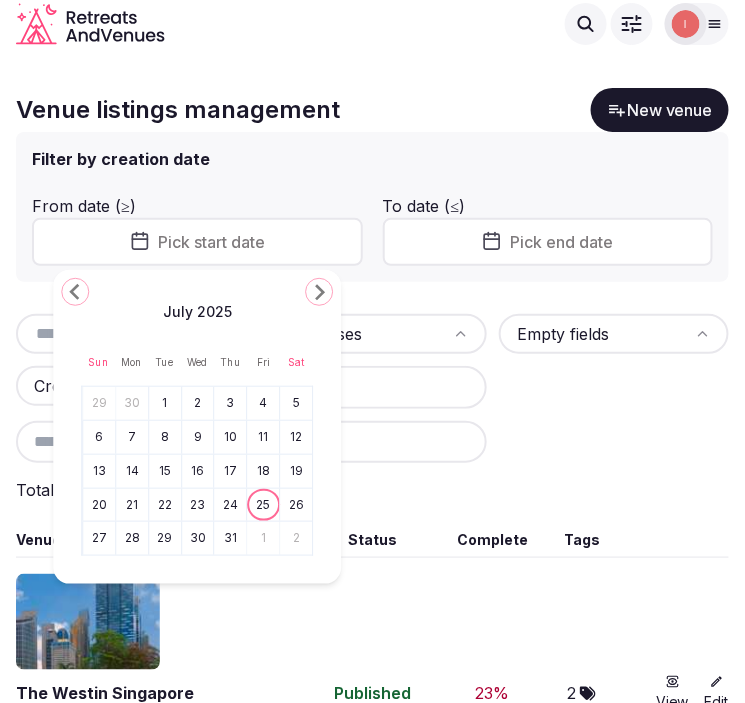 click on "Filter by creation date From date (≥) Pick start date To date (≤) Pick end date All statuses Empty fields Creation date" at bounding box center (372, 305) 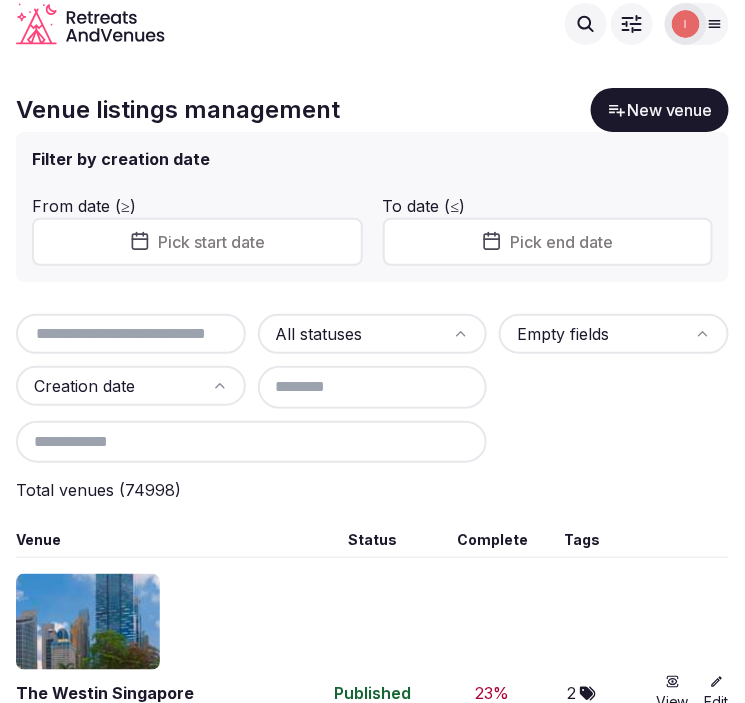 click at bounding box center (131, 334) 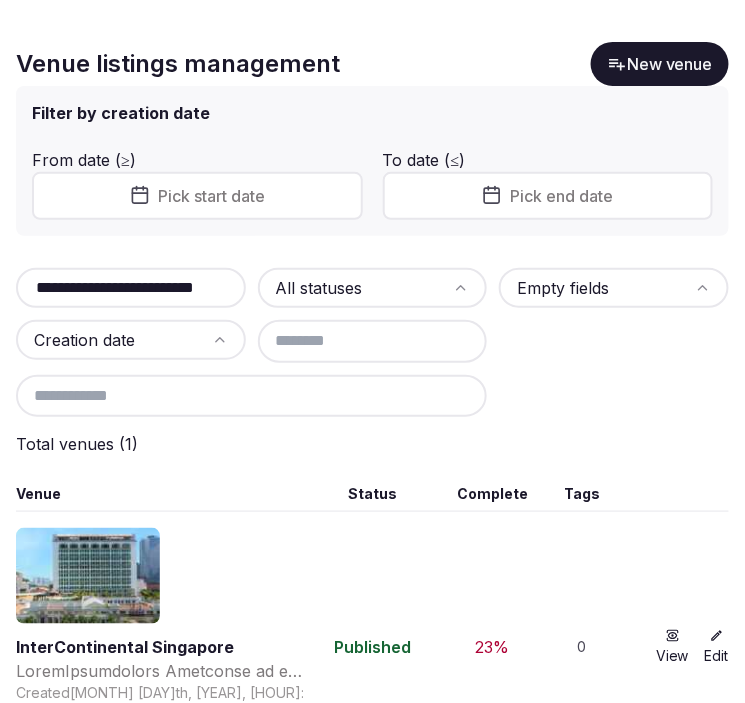 scroll, scrollTop: 91, scrollLeft: 0, axis: vertical 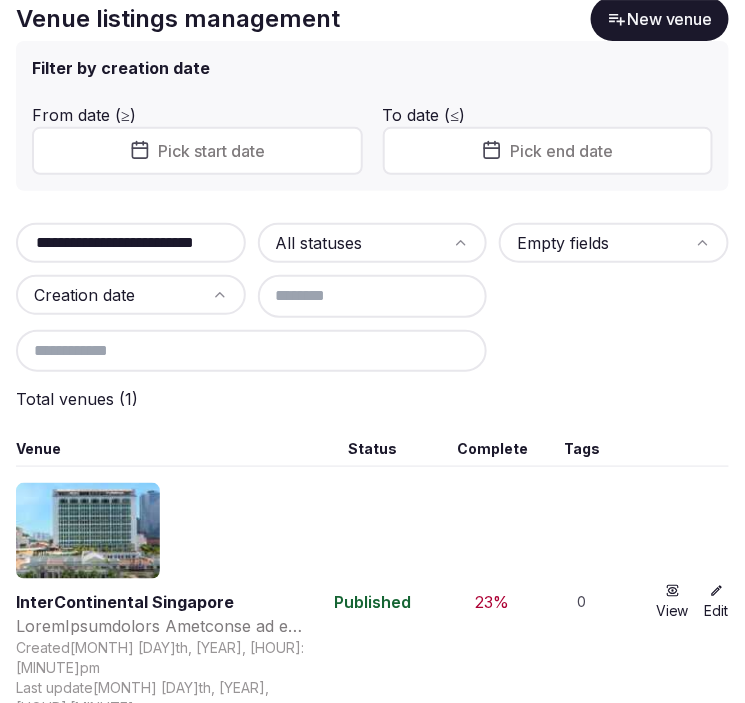 type on "**********" 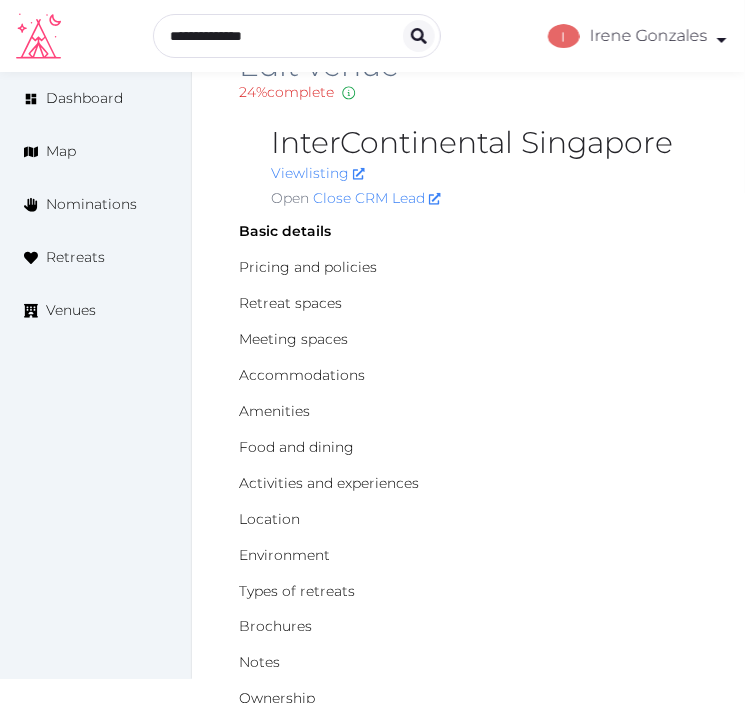scroll, scrollTop: 111, scrollLeft: 0, axis: vertical 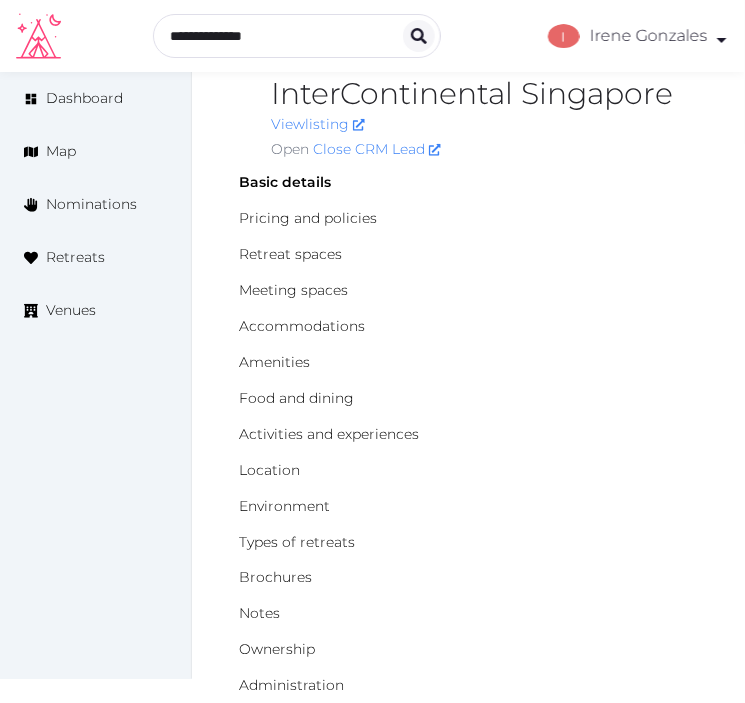 click on "InterContinental Singapore" at bounding box center (484, 94) 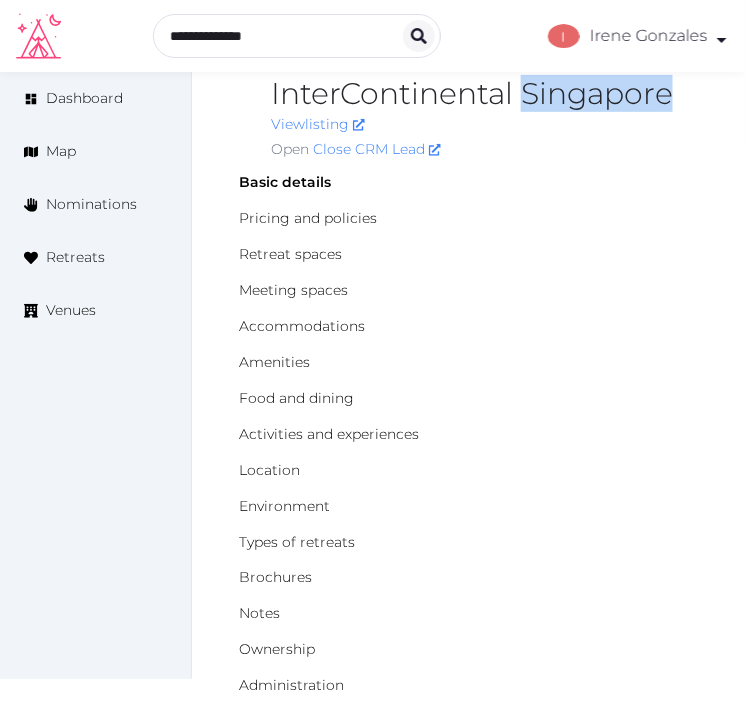 click on "InterContinental Singapore" at bounding box center (484, 94) 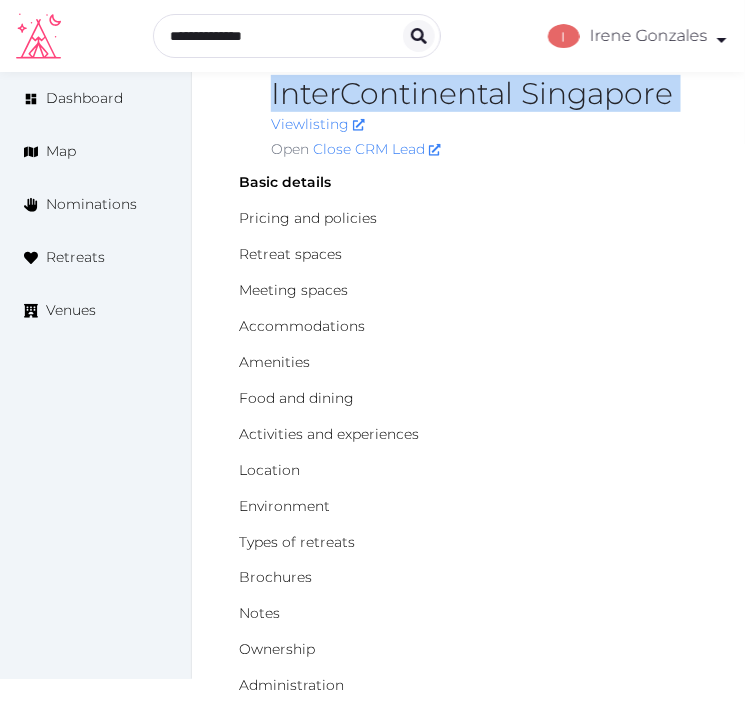 click on "InterContinental Singapore" at bounding box center [484, 94] 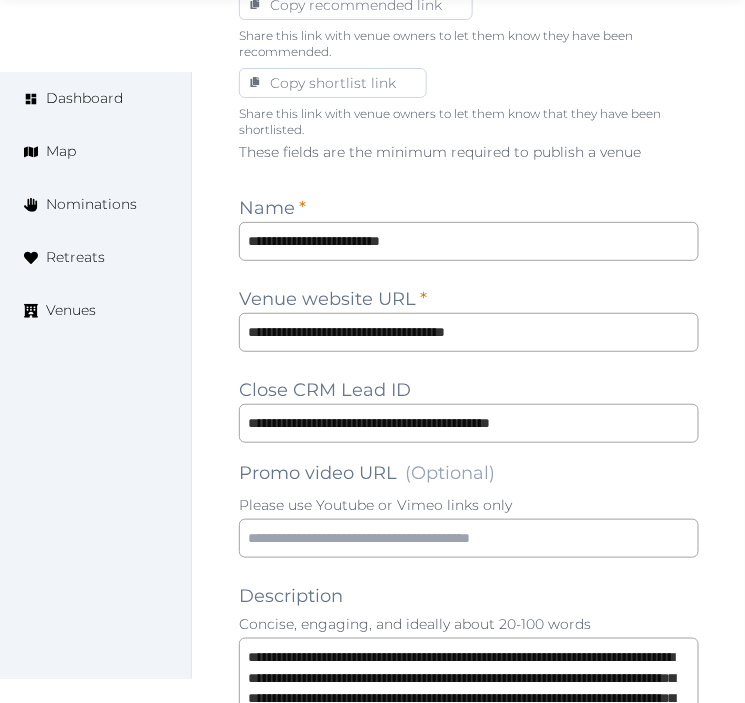 scroll, scrollTop: 1333, scrollLeft: 0, axis: vertical 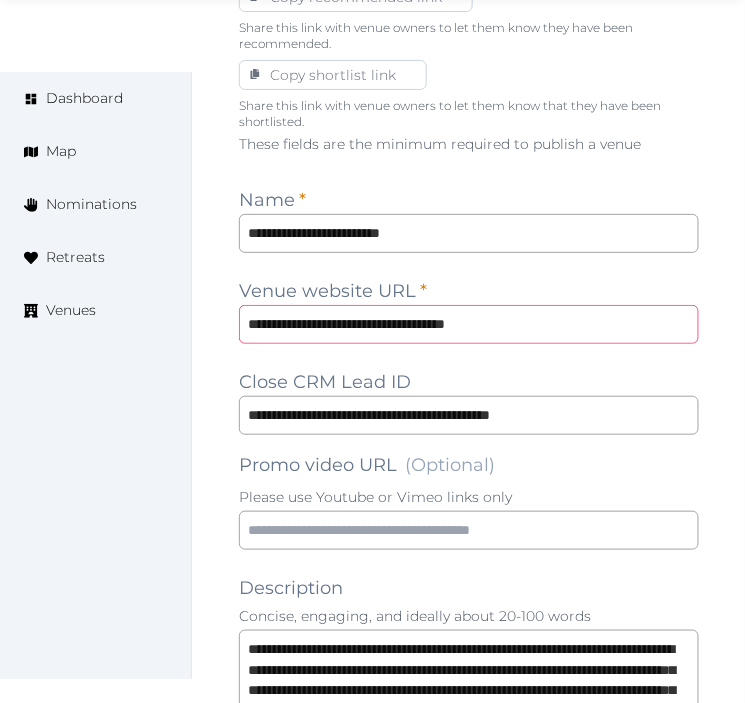 click on "**********" at bounding box center [469, 324] 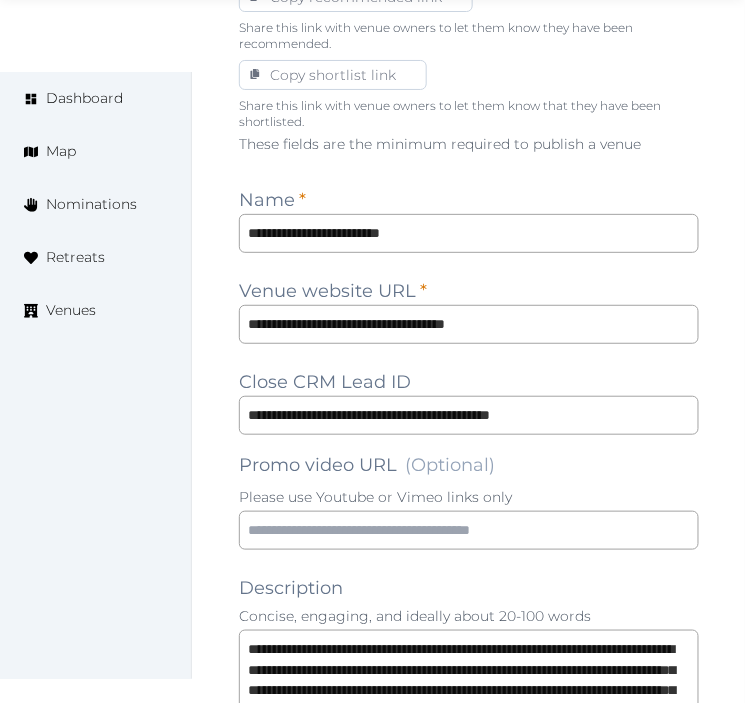 click on "Share this link with venue owners to let them know that they have been shortlisted." at bounding box center (469, 114) 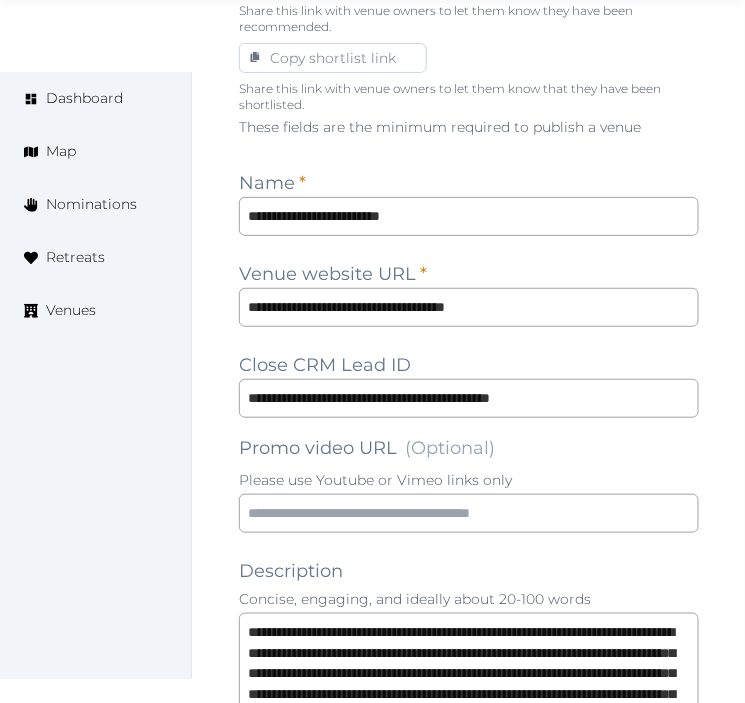 scroll, scrollTop: 1666, scrollLeft: 0, axis: vertical 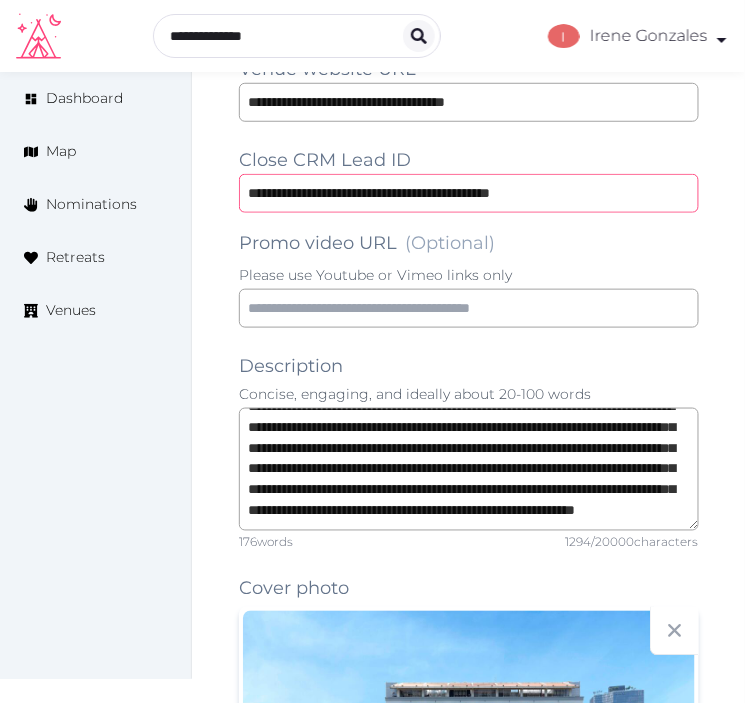 click on "**********" at bounding box center [469, 193] 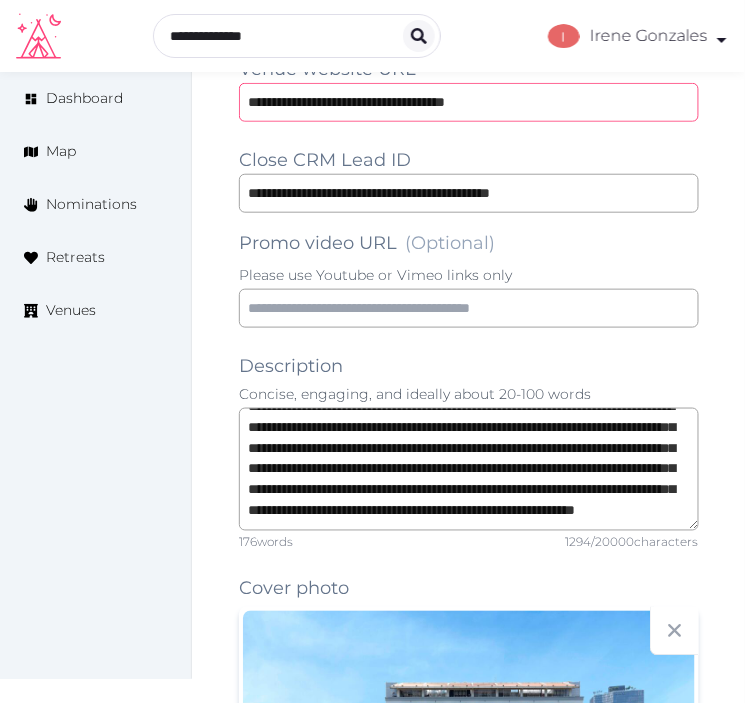 click on "**********" at bounding box center (469, 102) 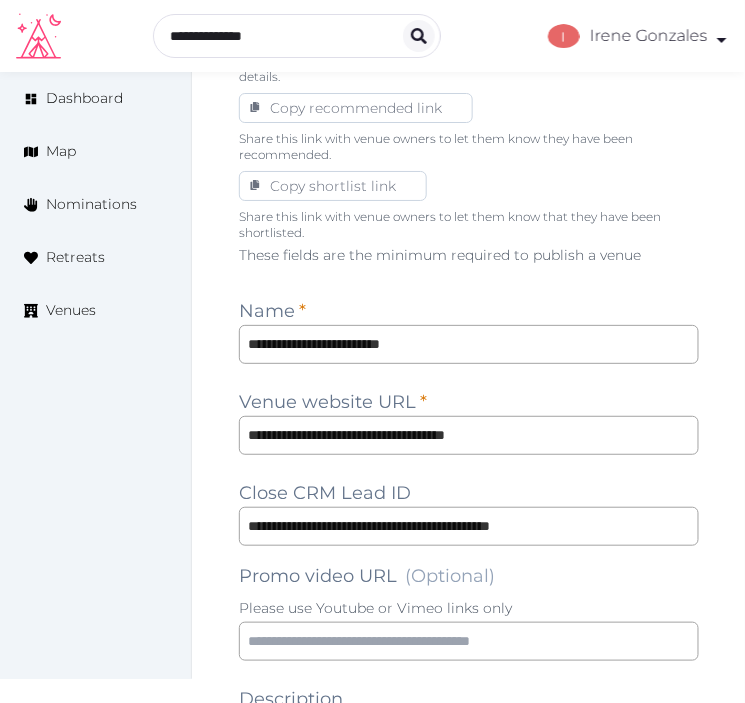 scroll, scrollTop: 1111, scrollLeft: 0, axis: vertical 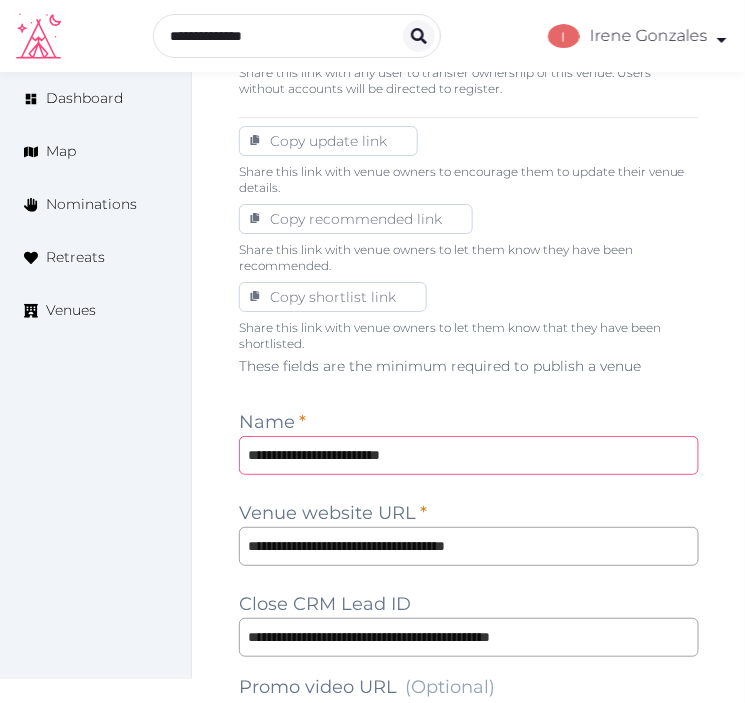 click on "**********" at bounding box center [469, 455] 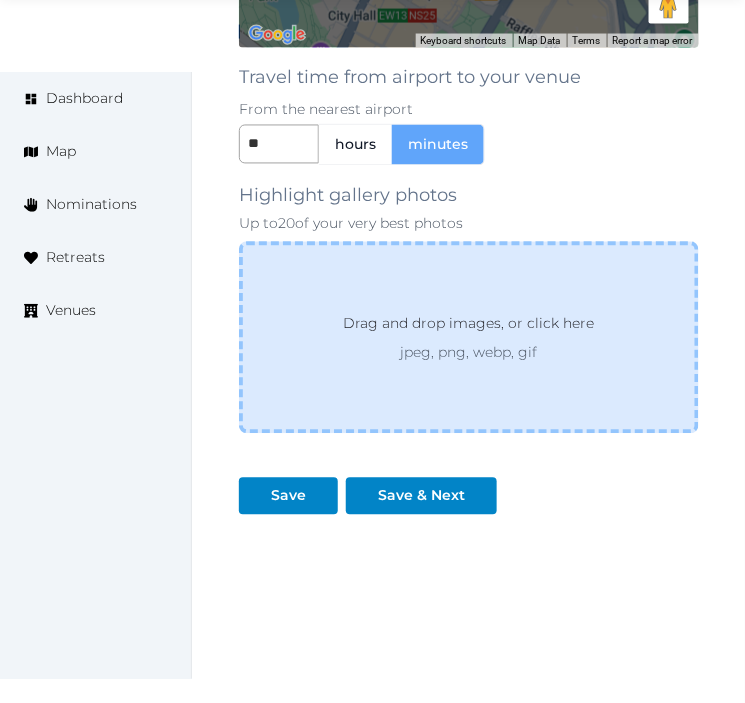scroll, scrollTop: 3333, scrollLeft: 0, axis: vertical 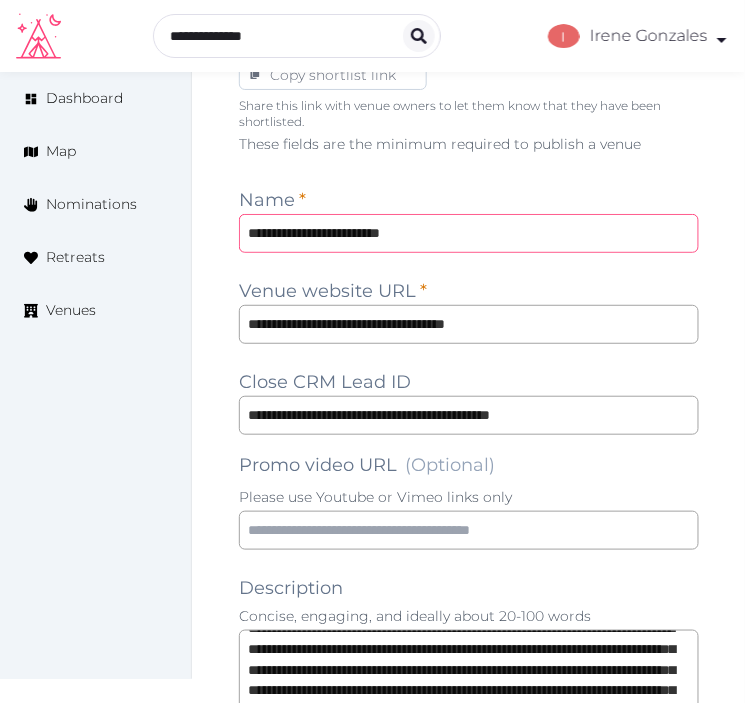 click on "**********" at bounding box center [469, 233] 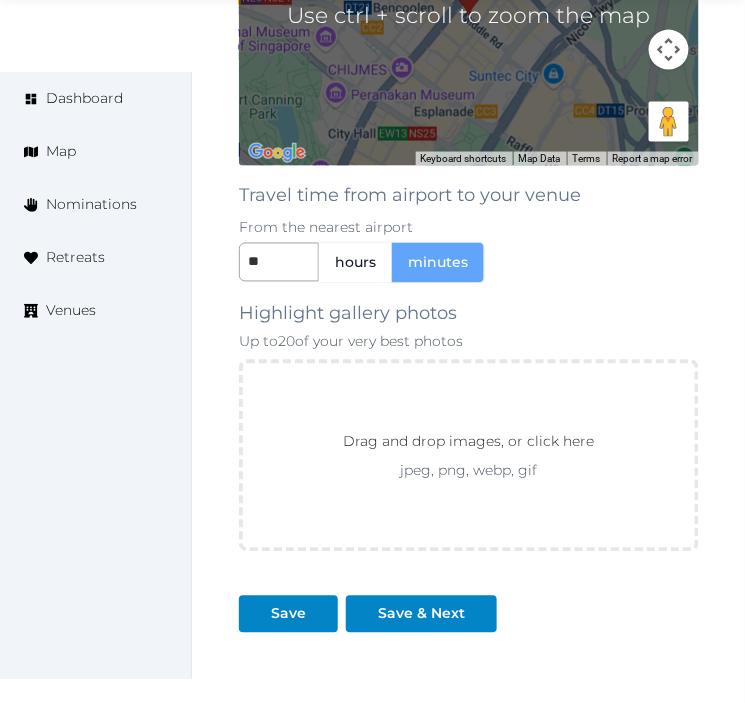 scroll, scrollTop: 3333, scrollLeft: 0, axis: vertical 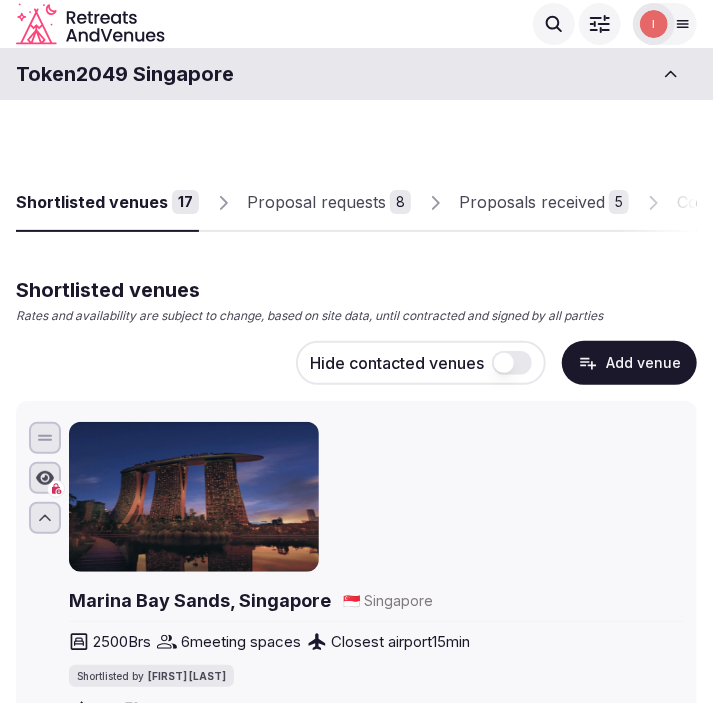 click on "Add venue" at bounding box center [629, 363] 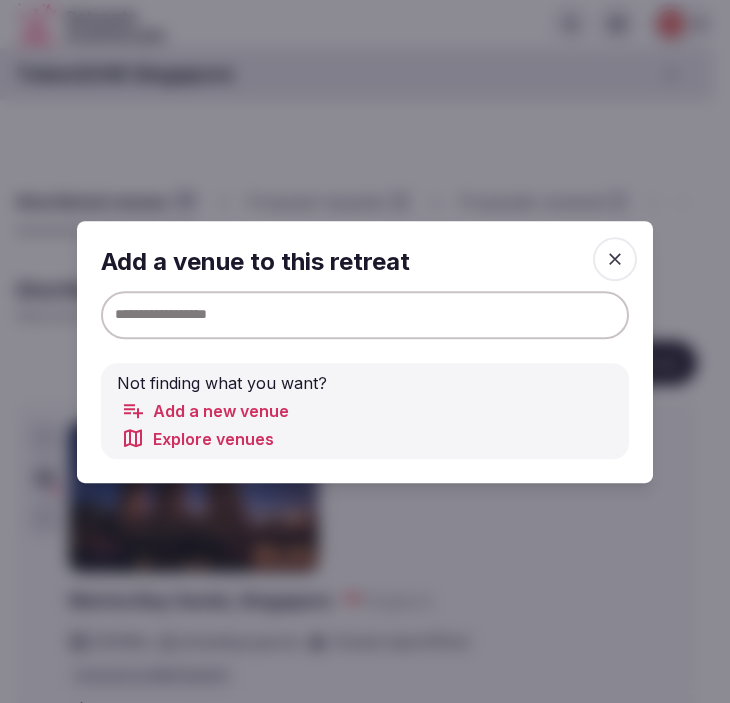 click at bounding box center [365, 314] 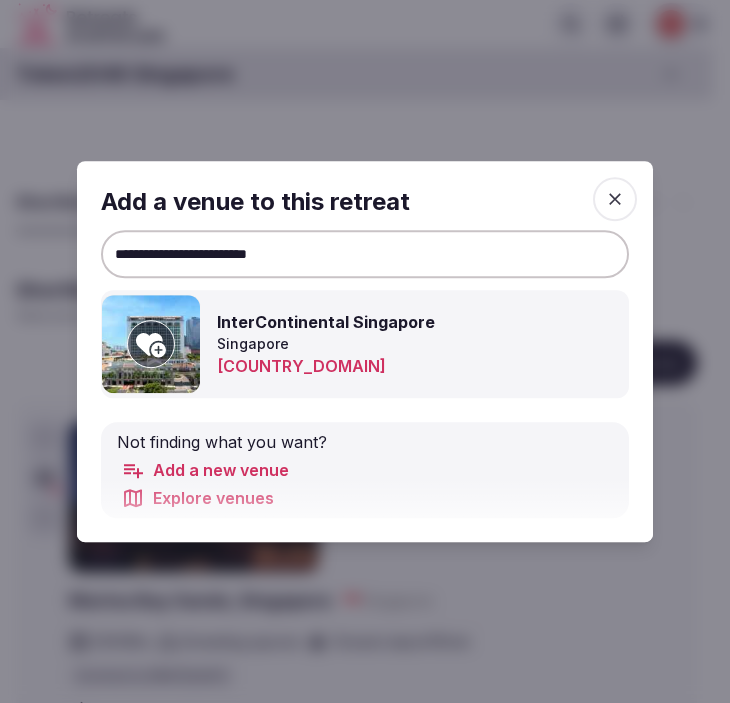 type on "**********" 